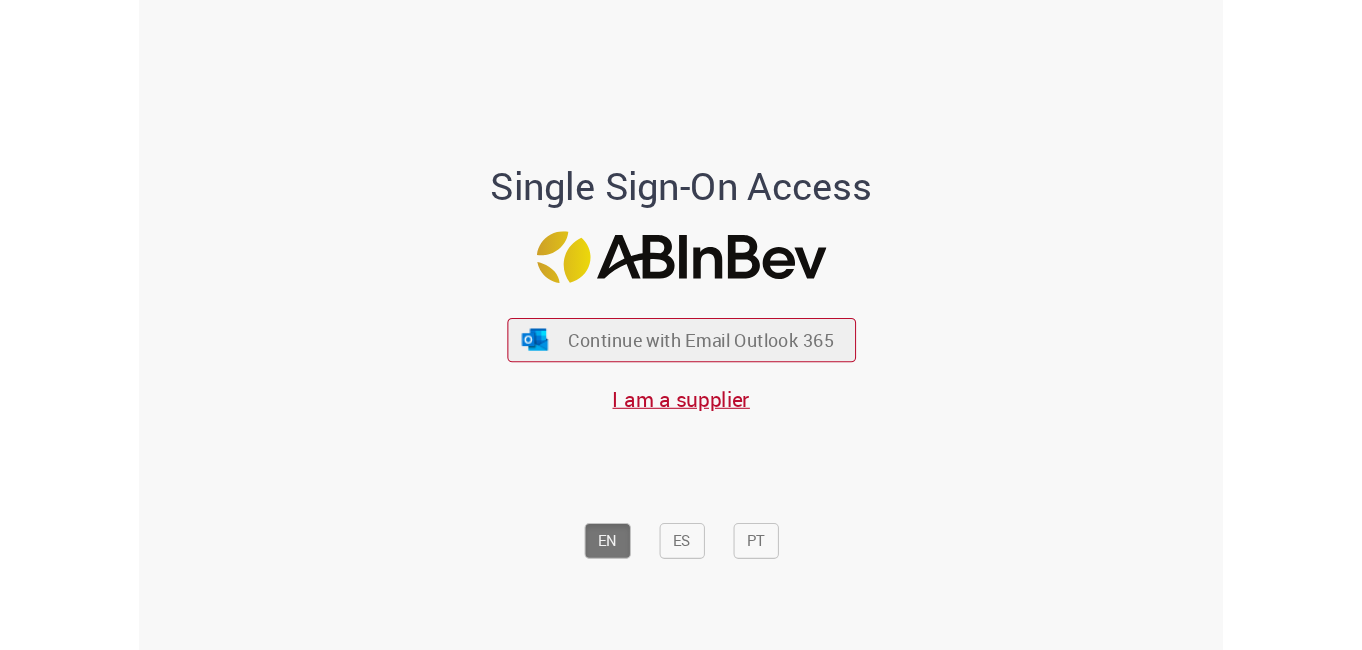 scroll, scrollTop: 0, scrollLeft: 0, axis: both 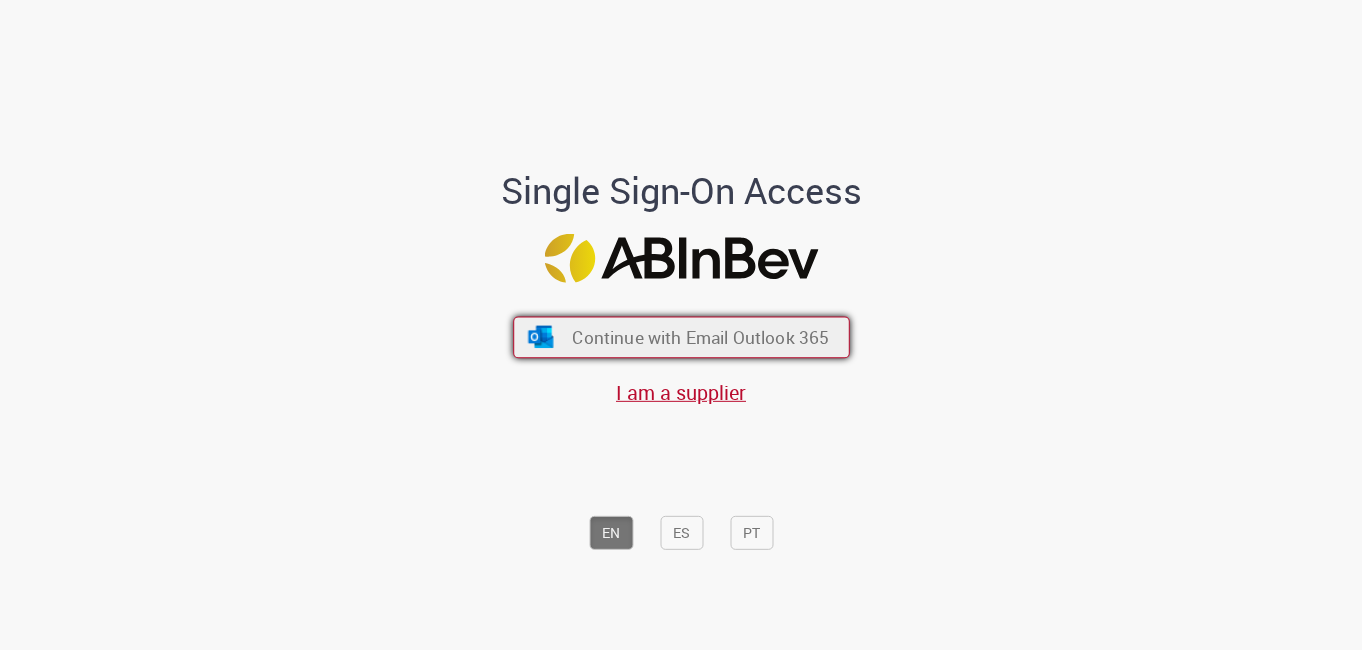 click on "Continue with Email Outlook 365" at bounding box center [700, 337] 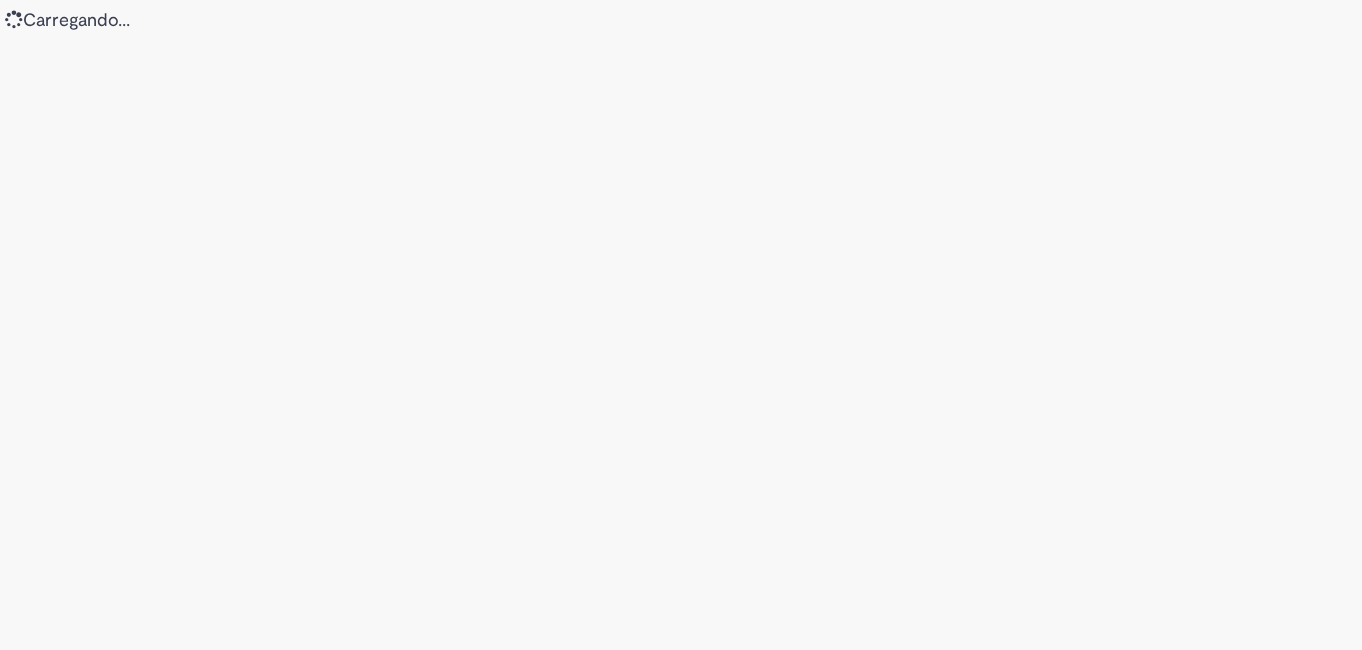 scroll, scrollTop: 0, scrollLeft: 0, axis: both 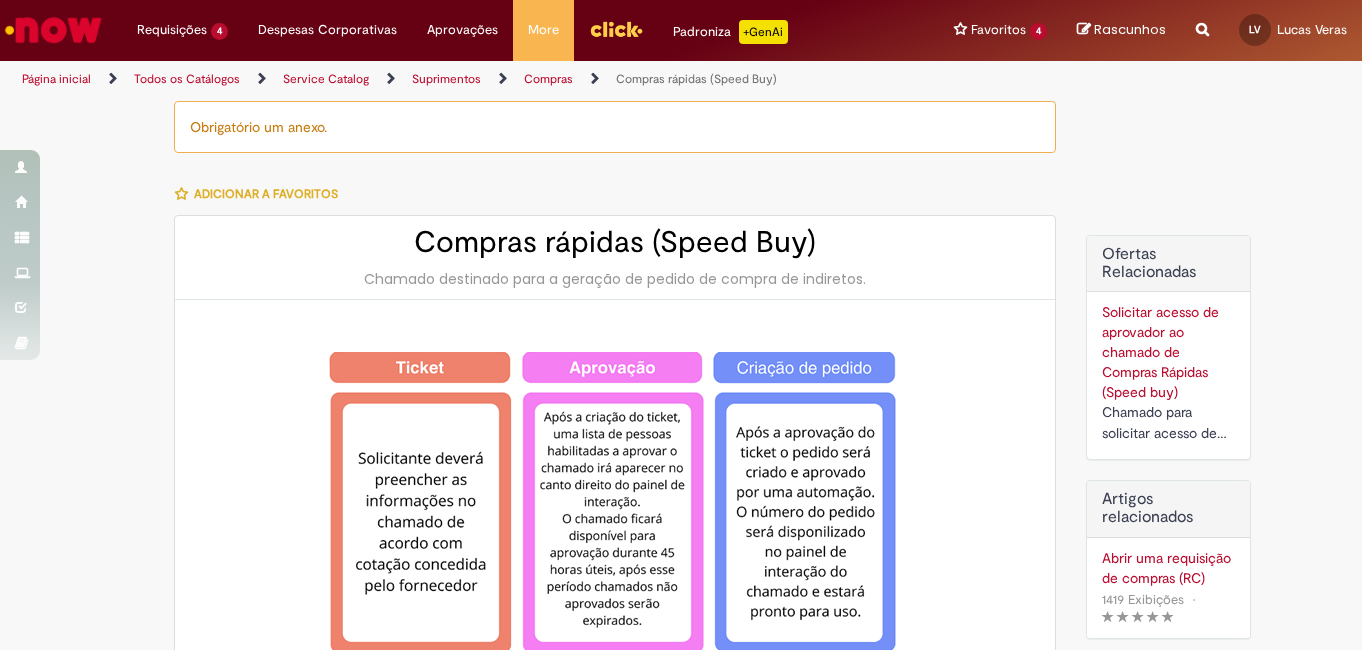type on "**********" 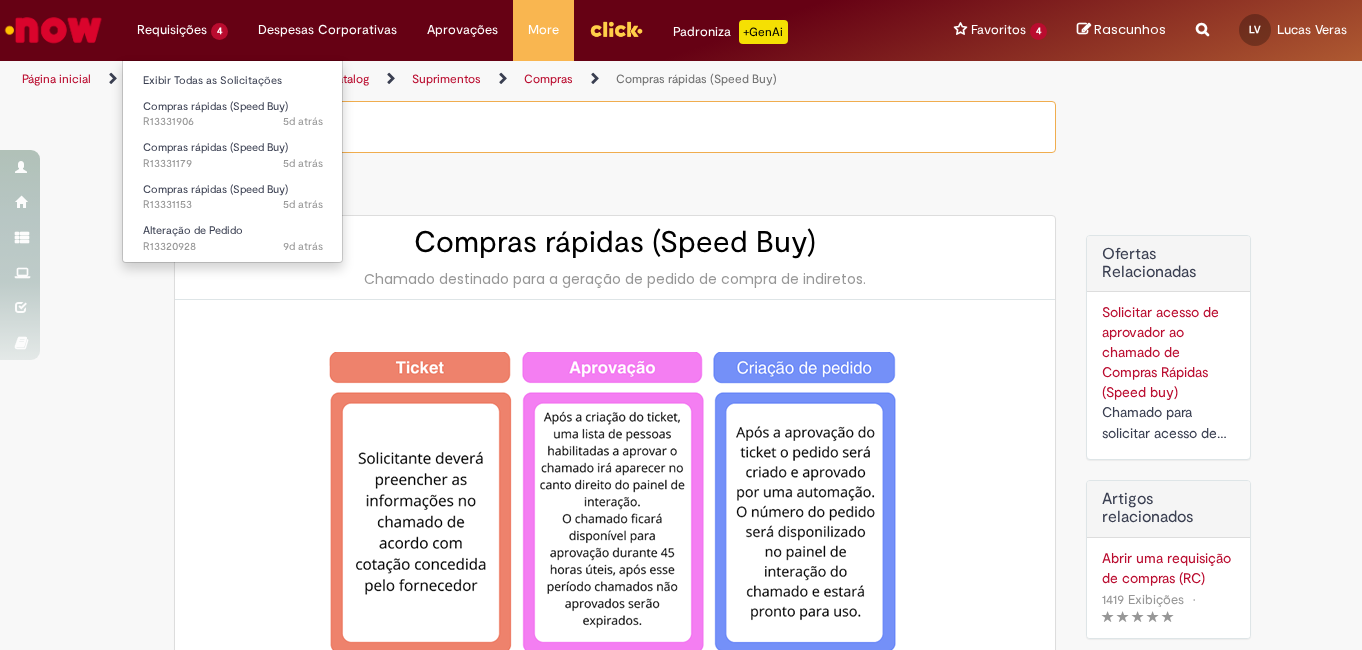 type on "**********" 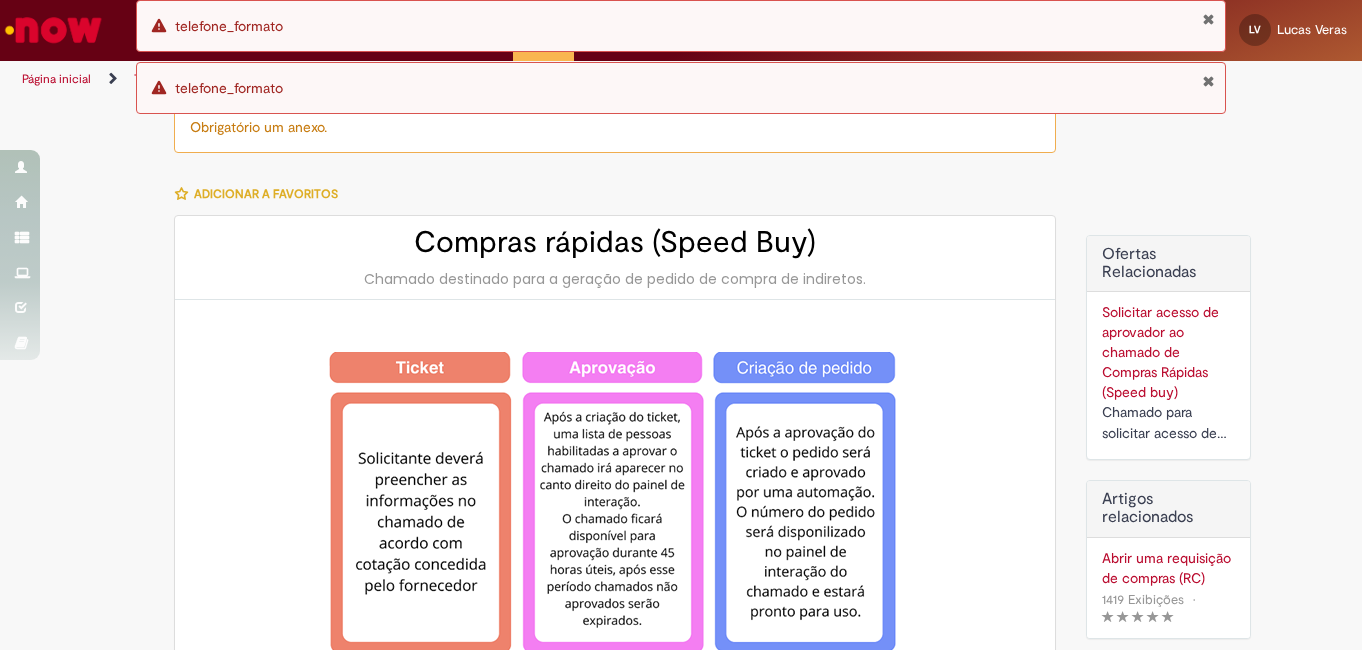 click on "Obrigatório um anexo.
Adicionar a Favoritos
Compras rápidas (Speed Buy)
Chamado destinado para a geração de pedido de compra de indiretos.
O Speed buy é a ferramenta oficial para a geração de pedidos de compra que atenda aos seguintes requisitos:
Compras de material e serviço indiretos
Compras inferiores a R$13.000 *
Compras com fornecedores nacionais
Compras de material sem contrato ativo no SAP para o centro solicitado
* Essa cota é referente ao tipo de solicitação padrão de Speed buy. Os chamados com cotas especiais podem possuir valores divergentes.
Regras de Utilização
No campo “Tipo de Solicitação” selecionar a opção correspondente a sua unidade de negócio.
Solicitação Padrão de Speed buy:
Fábricas, centros de Excelência e de Distribuição:  habilitado para todos usuários ambev
Cotas especiais de Speed buy:" at bounding box center [583, 1830] 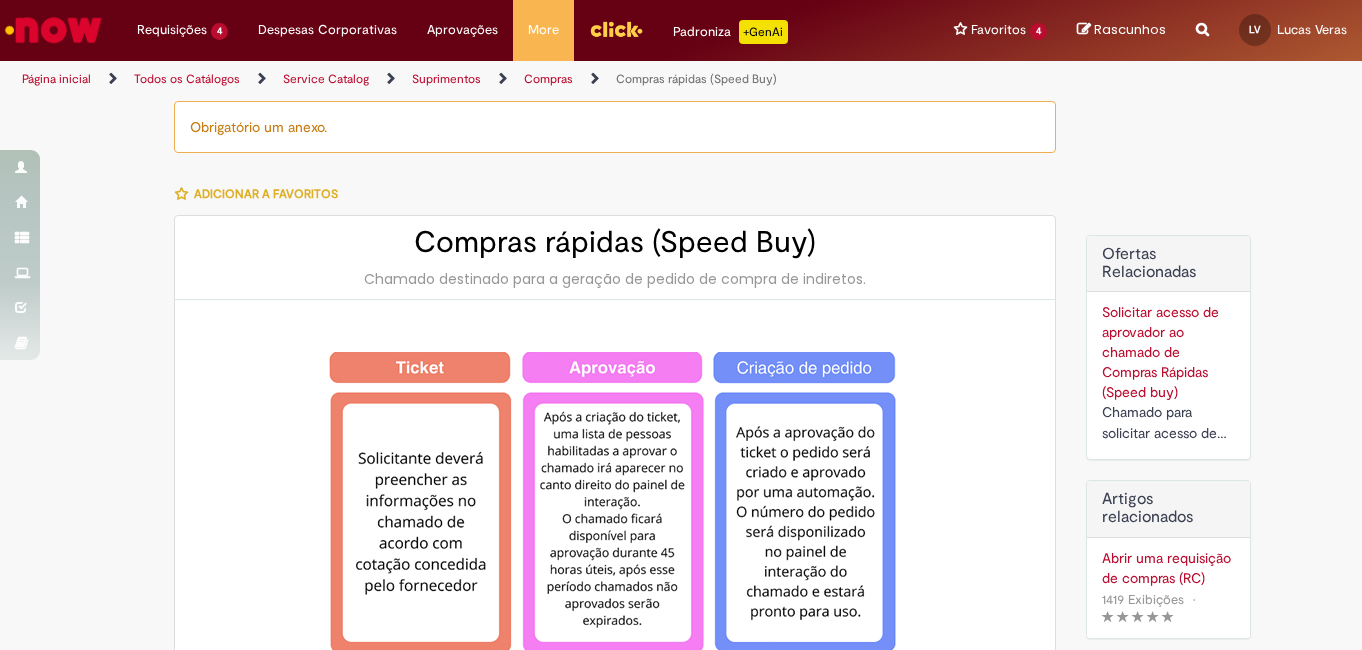 click at bounding box center [1208, 19] 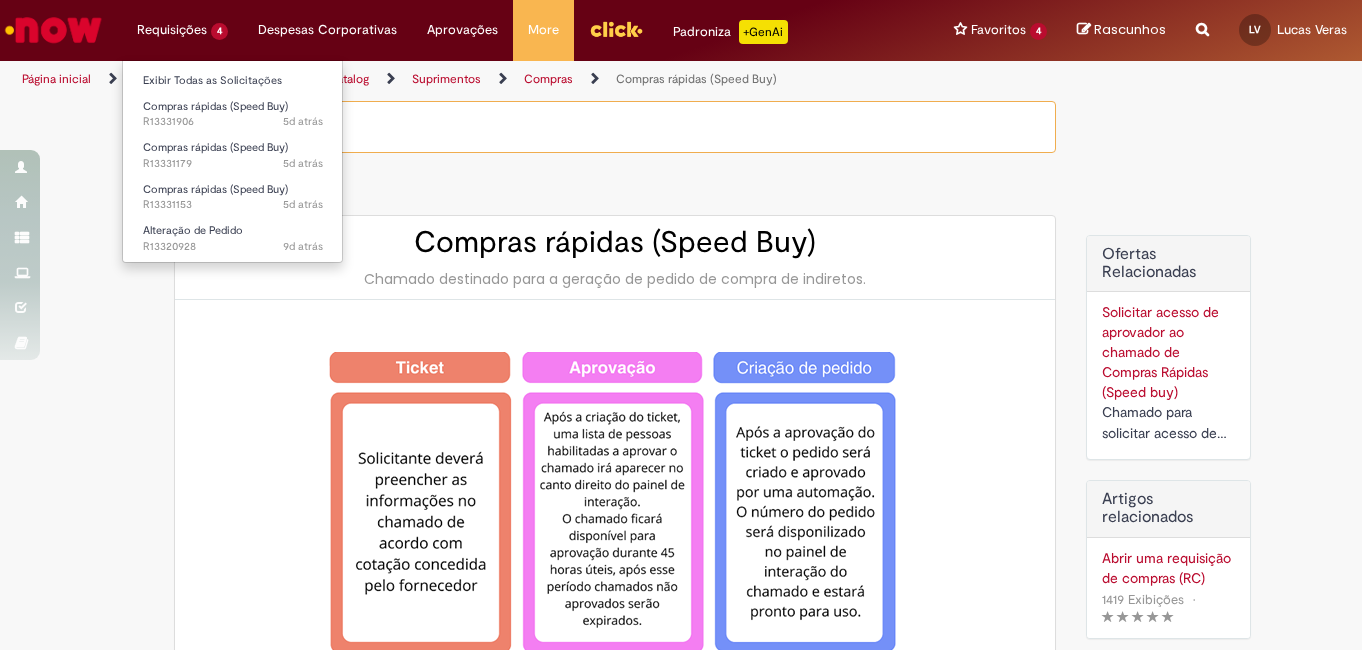 click on "Requisições   [PHONE]
Exibir Todas as Solicitações
Compras rápidas (Speed Buy)
5d atrás 5 dias atrás  R[PHONE]
Compras rápidas (Speed Buy)
5d atrás 5 dias atrás  R[PHONE]
Compras rápidas (Speed Buy)
5d atrás 5 dias atrás  R[PHONE]
Alteração de Pedido
9d atrás 9 dias atrás  R[PHONE]" at bounding box center [182, 30] 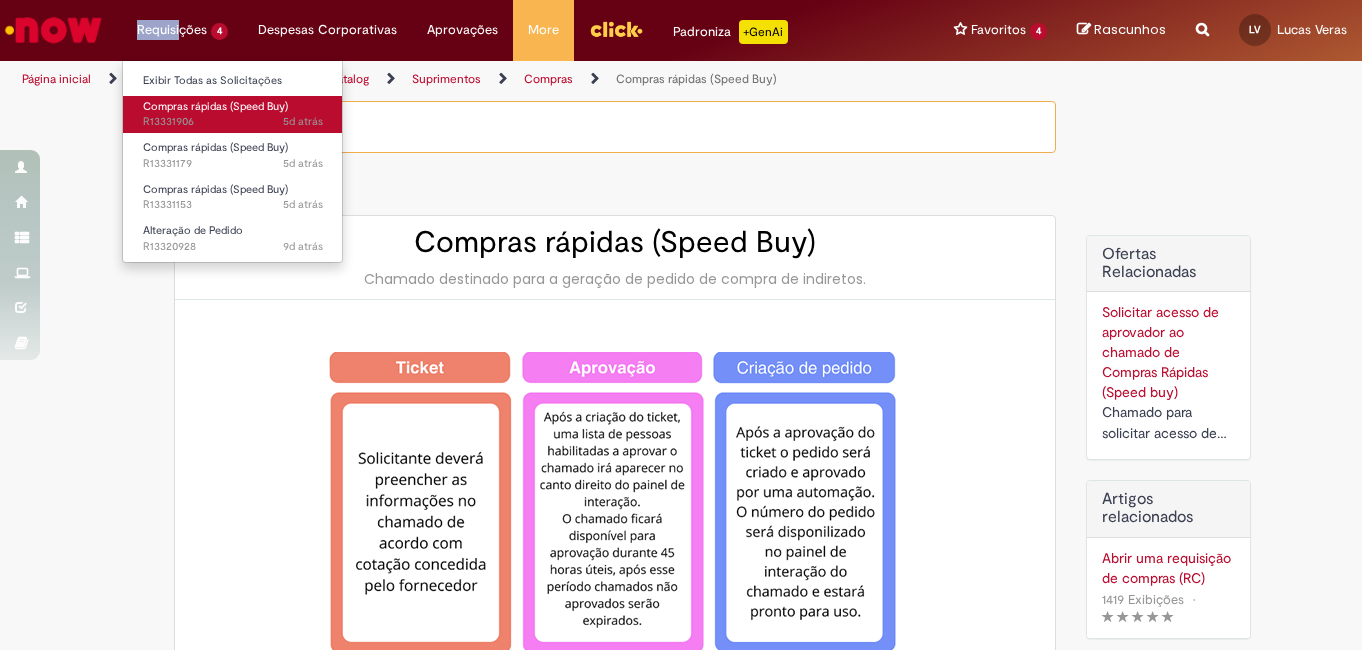 drag, startPoint x: 181, startPoint y: 20, endPoint x: 163, endPoint y: 117, distance: 98.65597 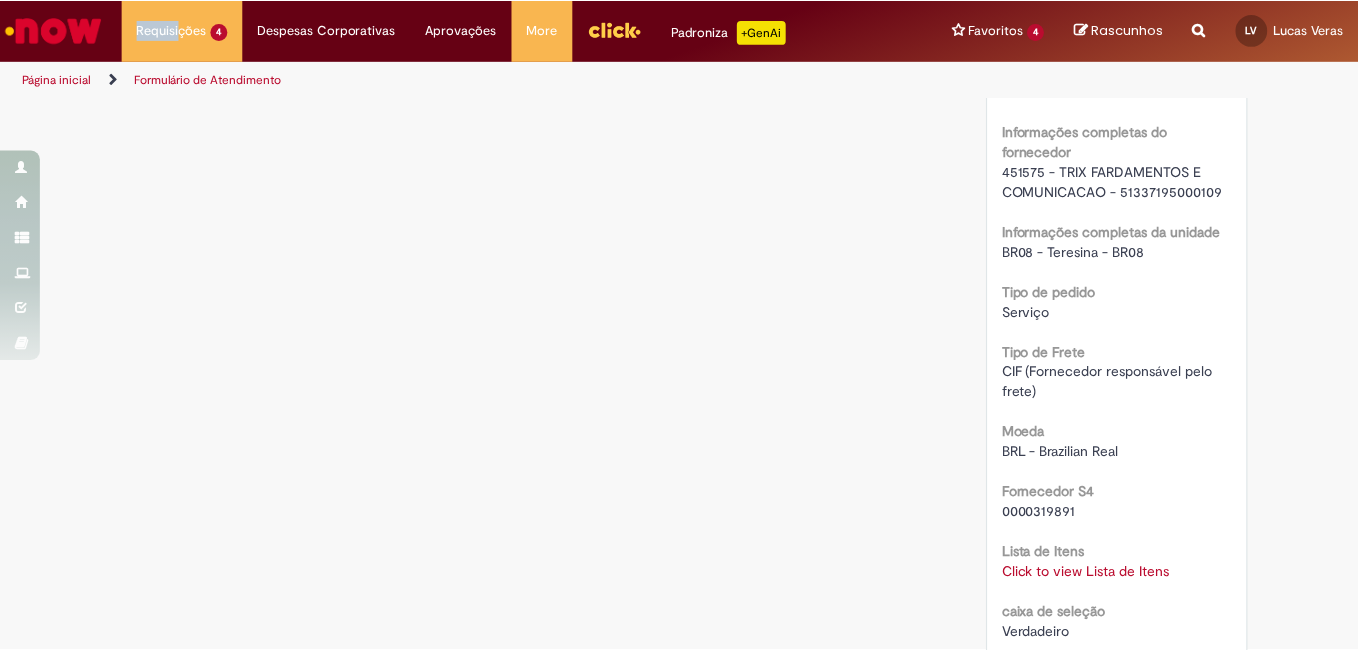 scroll, scrollTop: 0, scrollLeft: 0, axis: both 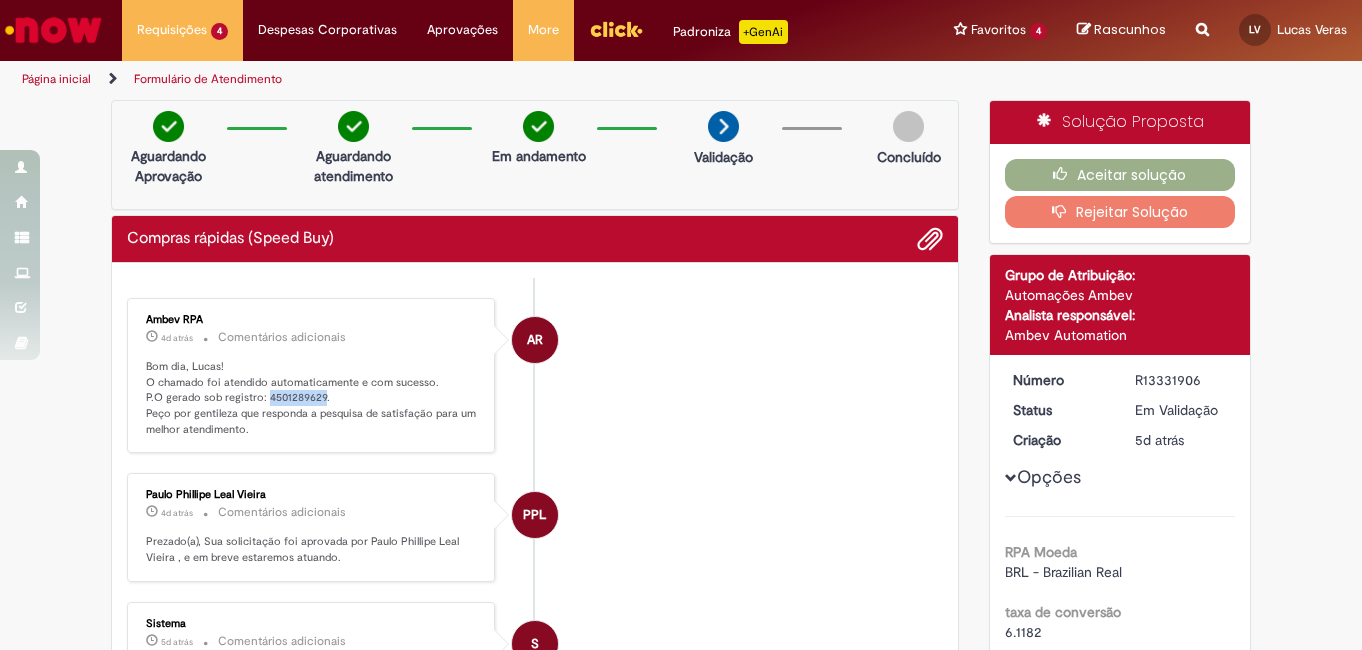 drag, startPoint x: 258, startPoint y: 397, endPoint x: 315, endPoint y: 398, distance: 57.00877 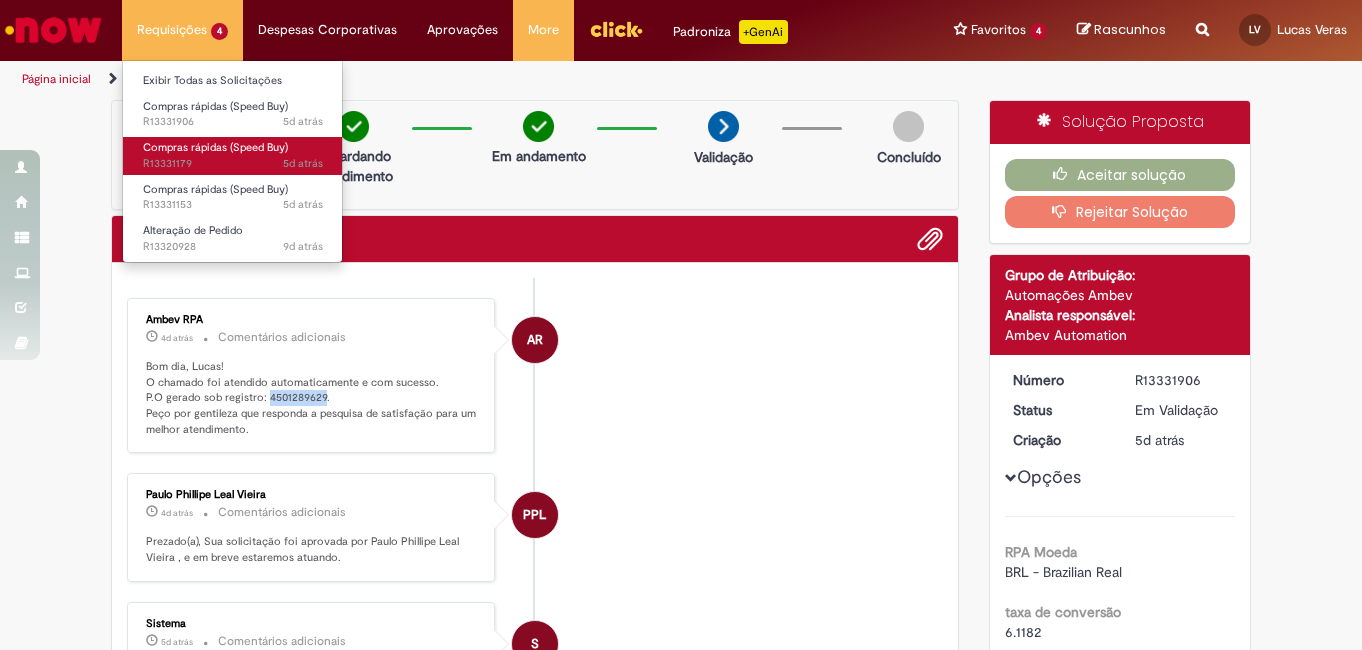 click on "5d atrás 5 dias atrás  R[PHONE]" at bounding box center [233, 164] 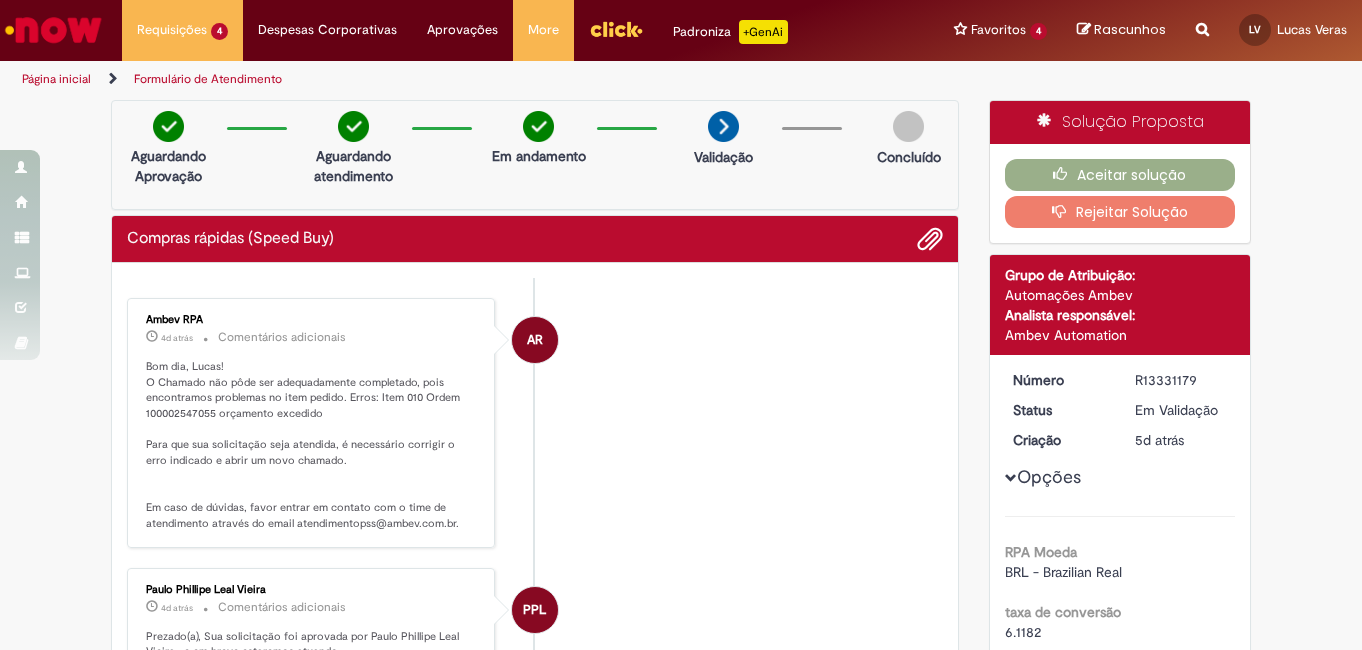 drag, startPoint x: 204, startPoint y: 271, endPoint x: 268, endPoint y: 282, distance: 64.93843 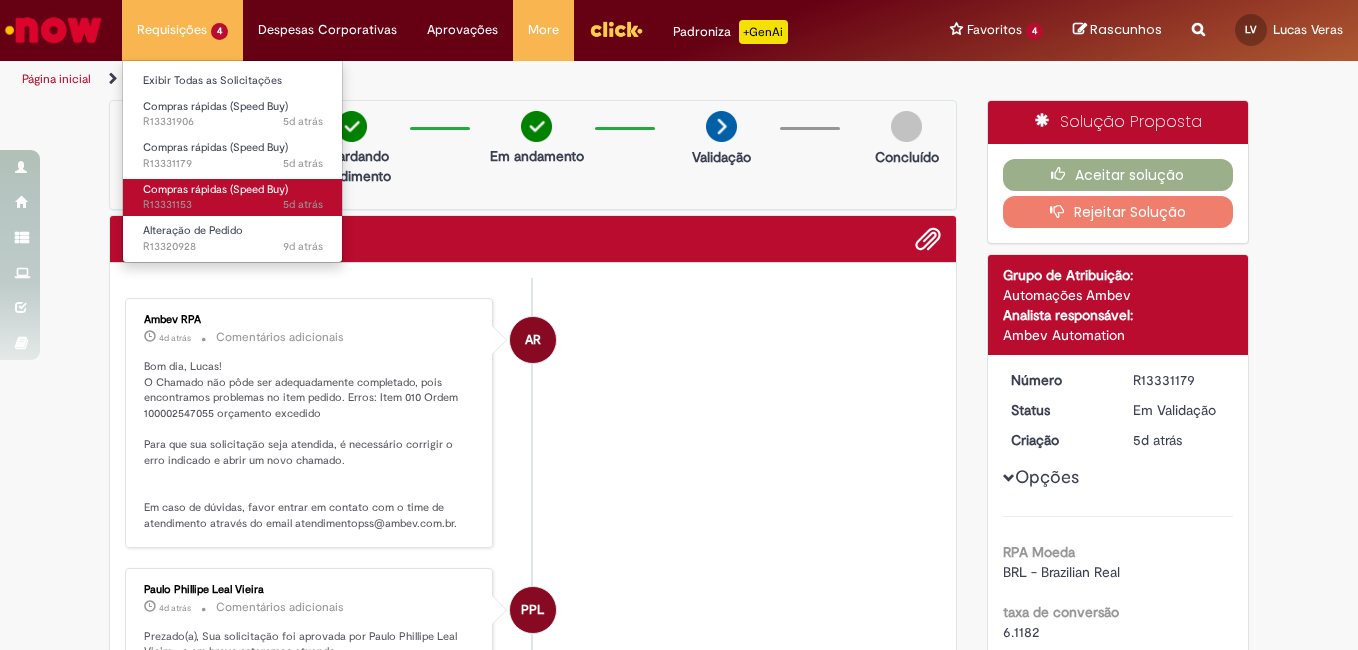 click on "Compras rápidas (Speed Buy)" at bounding box center (215, 189) 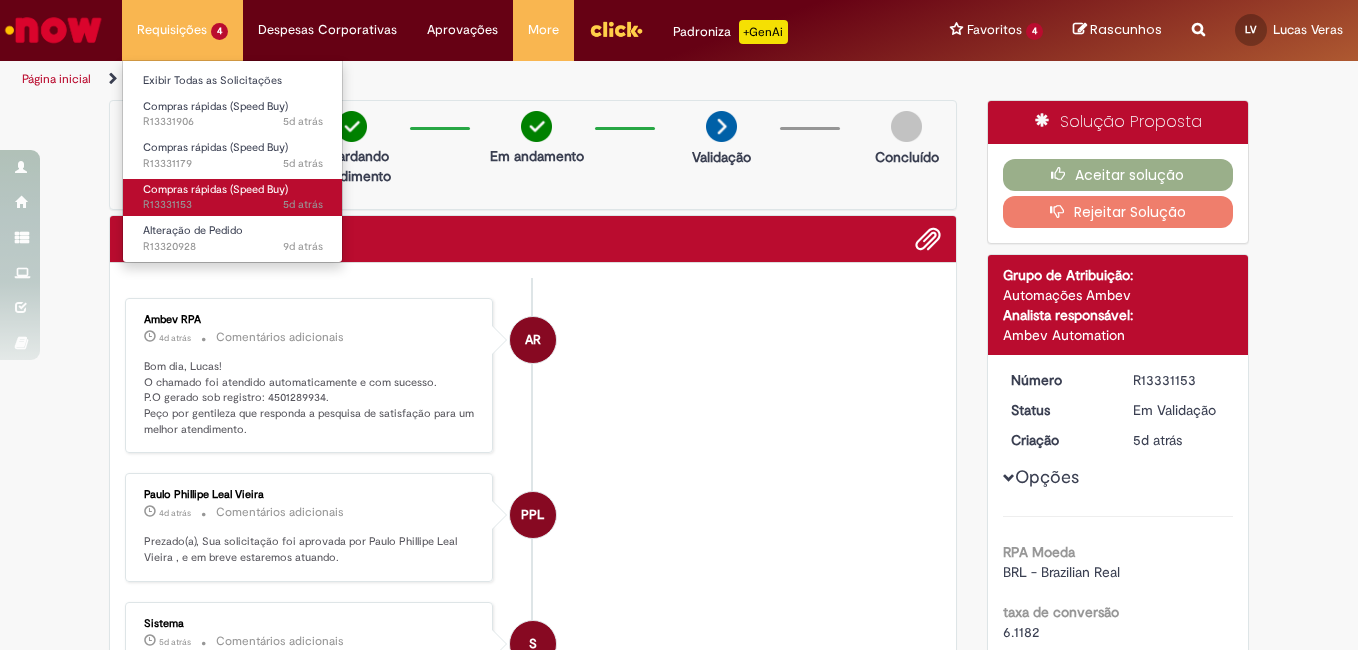 click on "Compras rápidas (Speed Buy)" at bounding box center [215, 189] 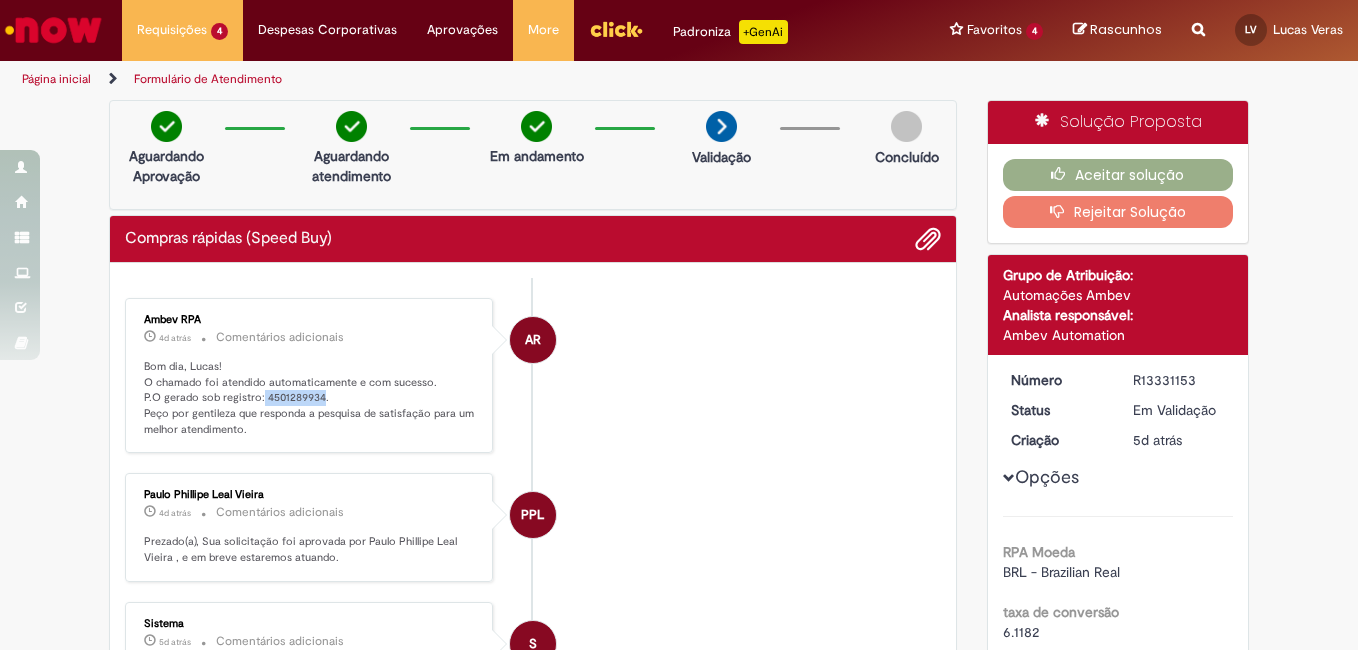 drag, startPoint x: 255, startPoint y: 395, endPoint x: 312, endPoint y: 399, distance: 57.14018 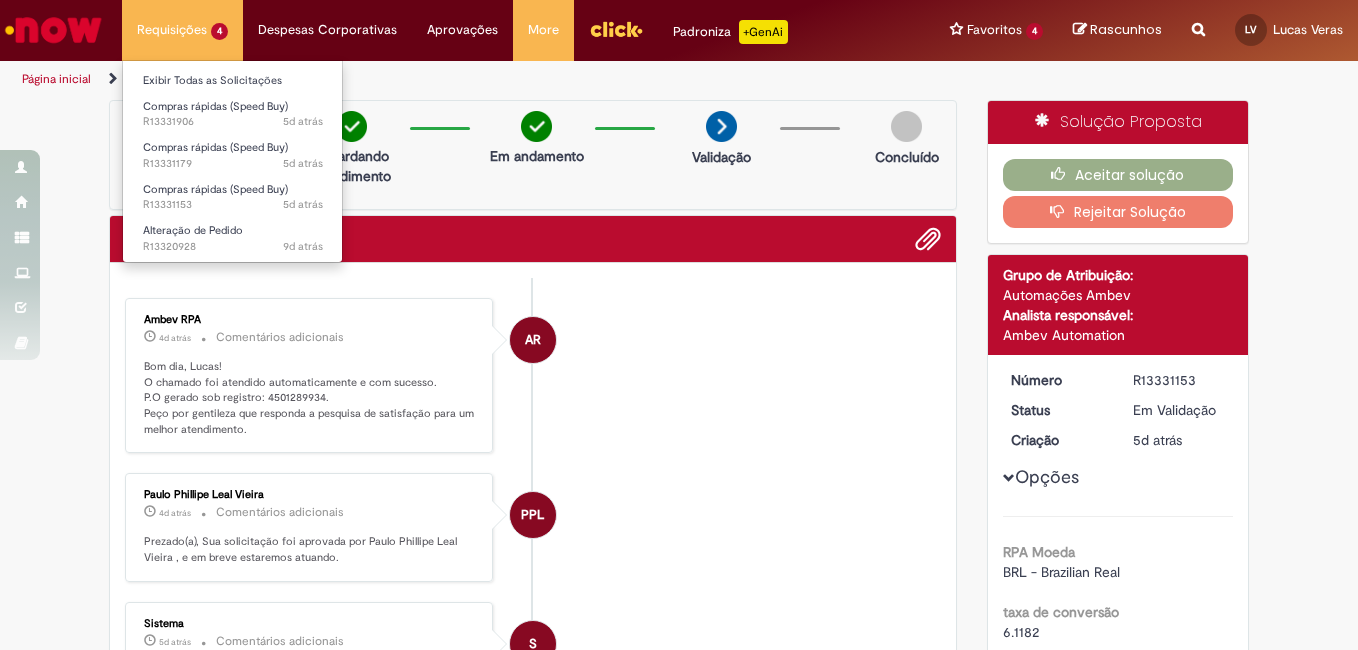 click on "Requisições   4
Exibir Todas as Solicitações
Compras rápidas (Speed Buy)
5d atrás 5 dias atrás  R13331906
Compras rápidas (Speed Buy)
5d atrás 5 dias atrás  R13331179
Compras rápidas (Speed Buy)
5d atrás 5 dias atrás  R13331153
Alteração de Pedido
9d atrás 9 dias atrás  R13320928" at bounding box center (182, 30) 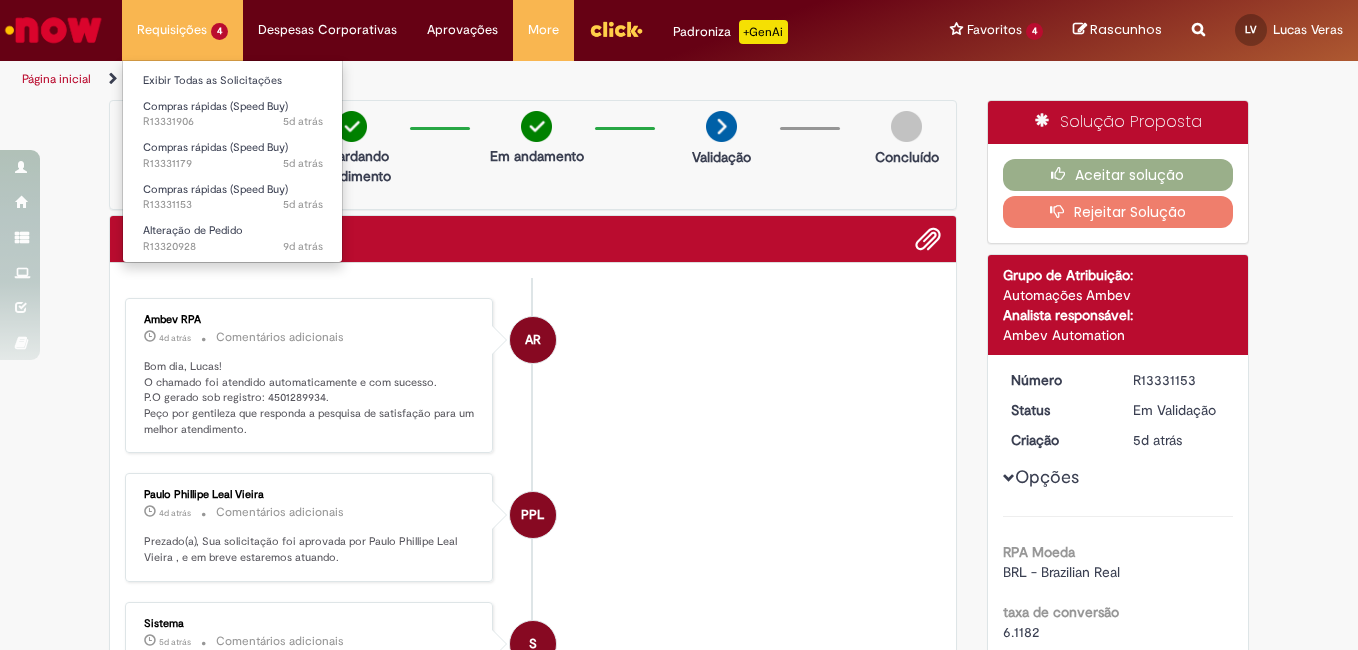 click on "Requisições   4
Exibir Todas as Solicitações
Compras rápidas (Speed Buy)
5d atrás 5 dias atrás  R13331906
Compras rápidas (Speed Buy)
5d atrás 5 dias atrás  R13331179
Compras rápidas (Speed Buy)
5d atrás 5 dias atrás  R13331153
Alteração de Pedido
9d atrás 9 dias atrás  R13320928" at bounding box center [182, 30] 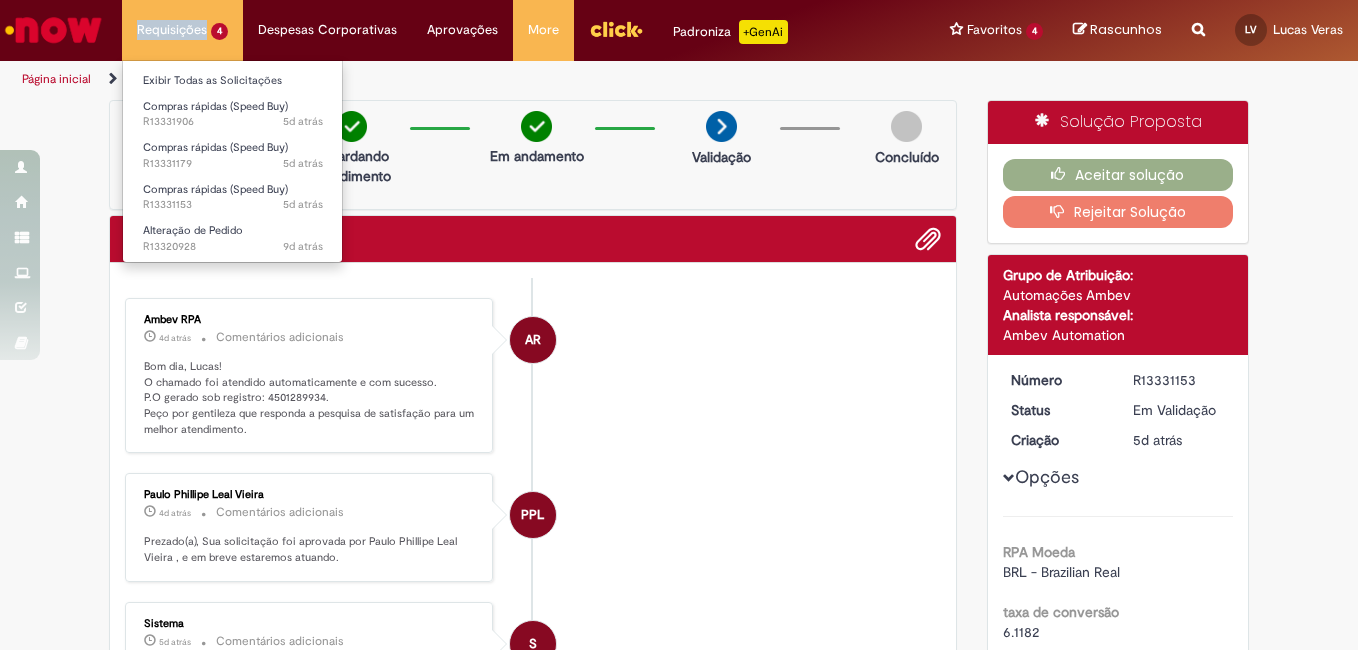 click on "Requisições   4
Exibir Todas as Solicitações
Compras rápidas (Speed Buy)
5d atrás 5 dias atrás  R13331906
Compras rápidas (Speed Buy)
5d atrás 5 dias atrás  R13331179
Compras rápidas (Speed Buy)
5d atrás 5 dias atrás  R13331153
Alteração de Pedido
9d atrás 9 dias atrás  R13320928" at bounding box center (182, 30) 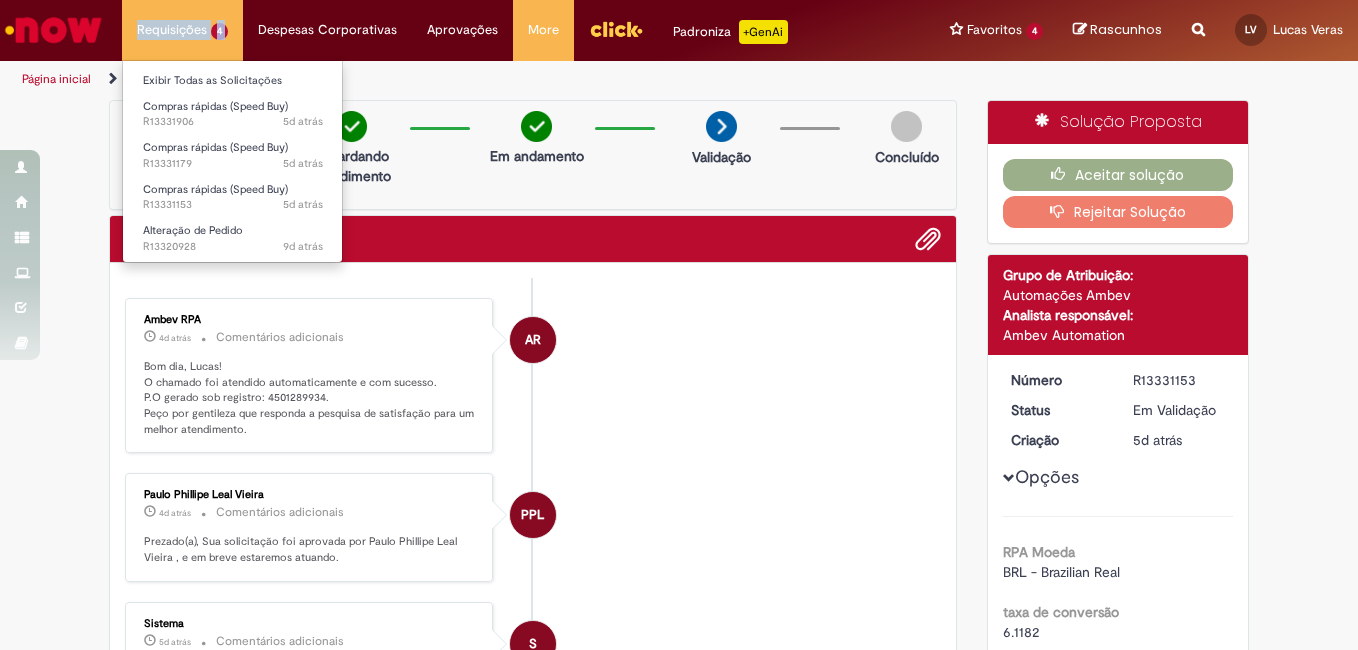 click on "Requisições   4
Exibir Todas as Solicitações
Compras rápidas (Speed Buy)
5d atrás 5 dias atrás  R13331906
Compras rápidas (Speed Buy)
5d atrás 5 dias atrás  R13331179
Compras rápidas (Speed Buy)
5d atrás 5 dias atrás  R13331153
Alteração de Pedido
9d atrás 9 dias atrás  R13320928" at bounding box center [182, 30] 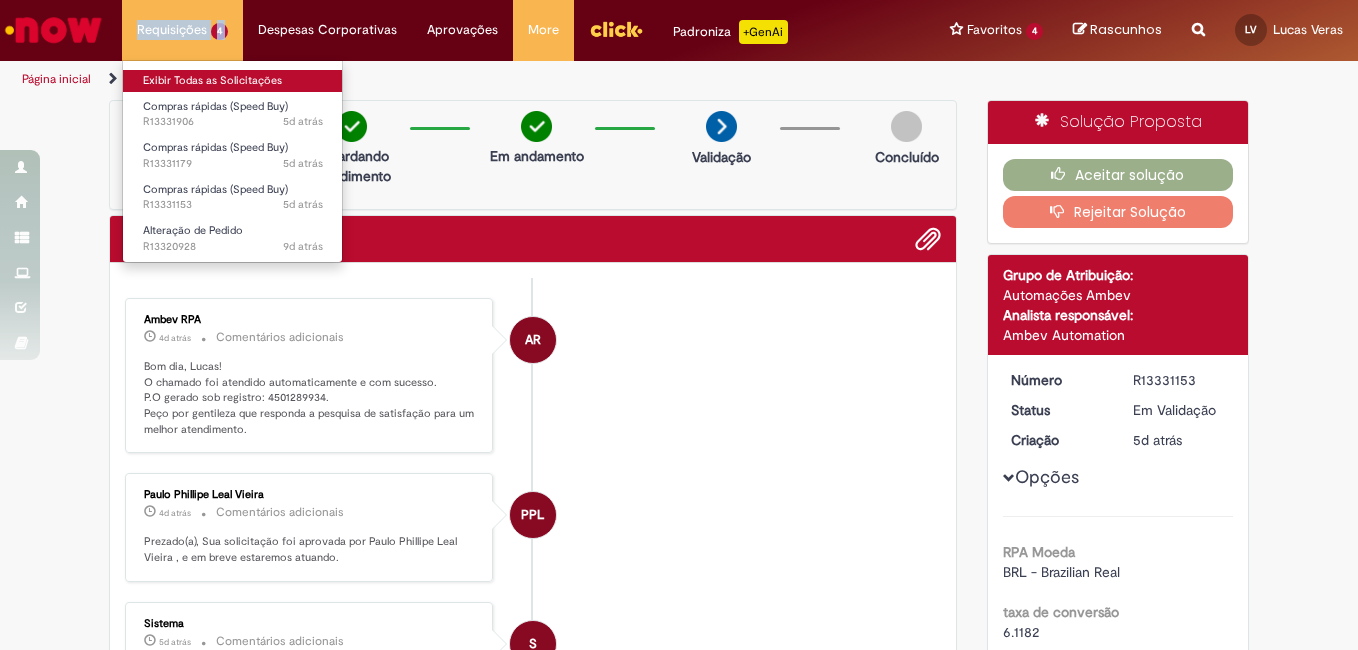 drag, startPoint x: 164, startPoint y: 36, endPoint x: 169, endPoint y: 80, distance: 44.28318 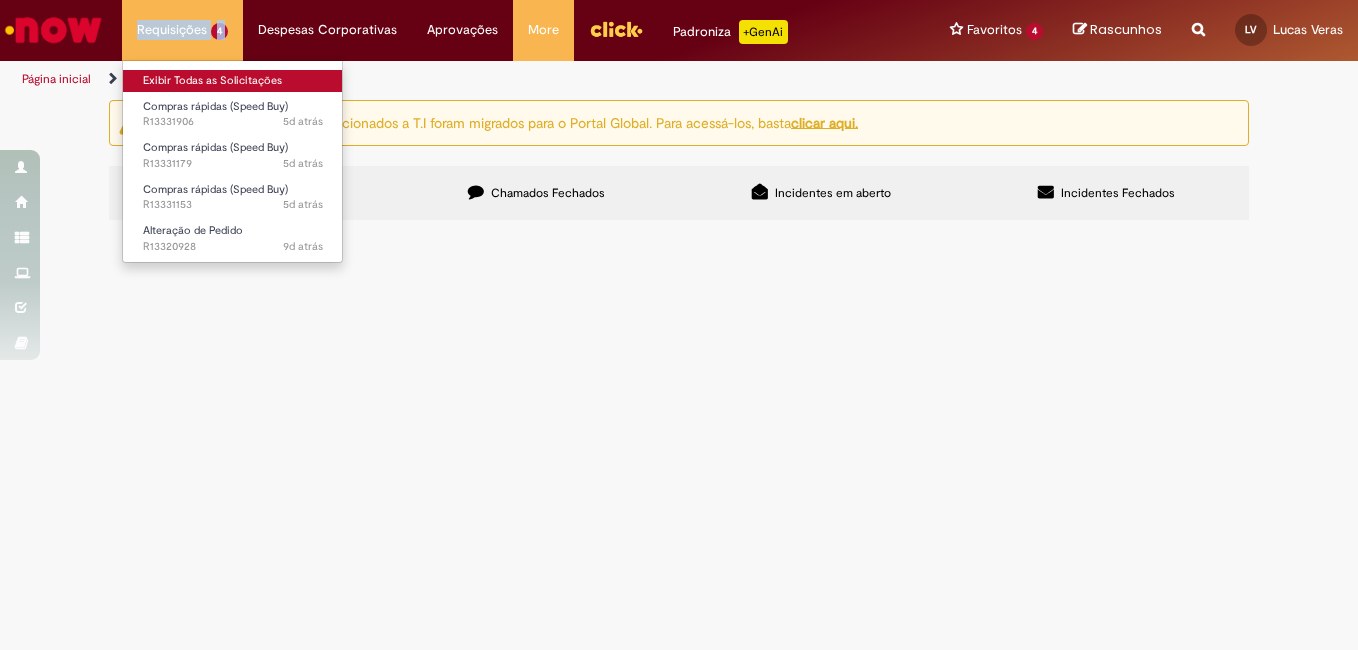 click on "Exibir Todas as Solicitações" at bounding box center [233, 81] 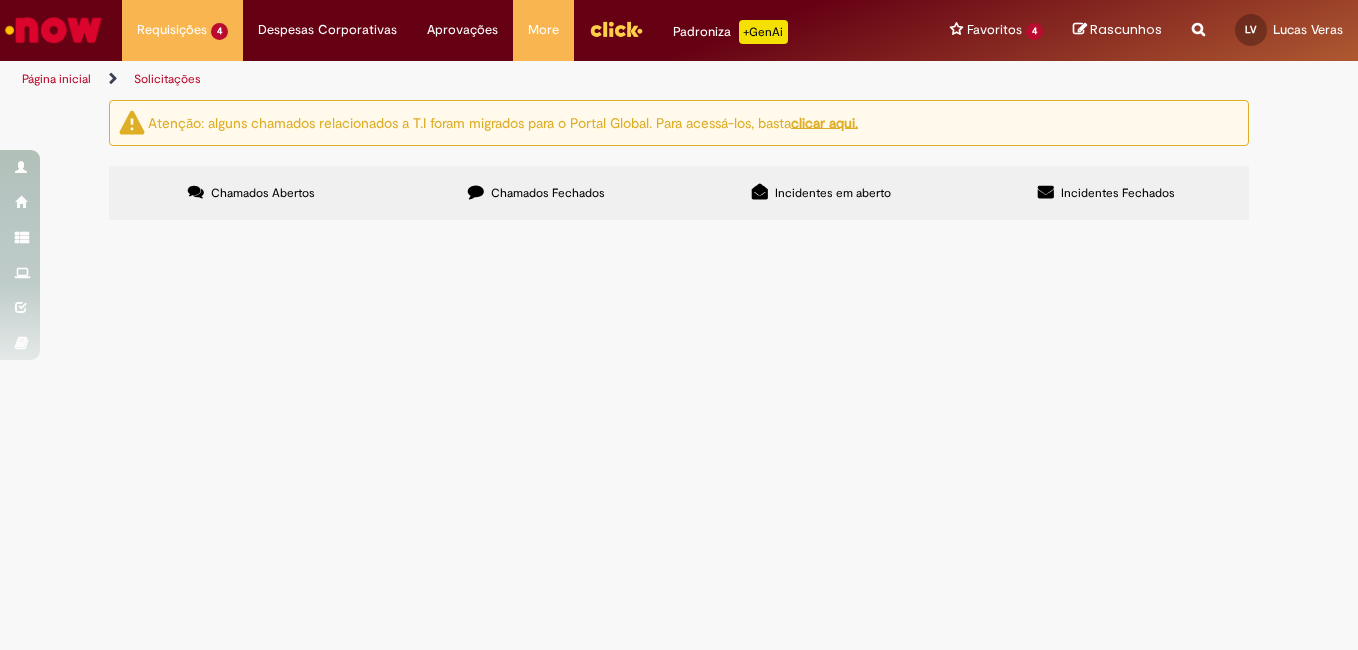 click on "Chamados Fechados" at bounding box center [548, 193] 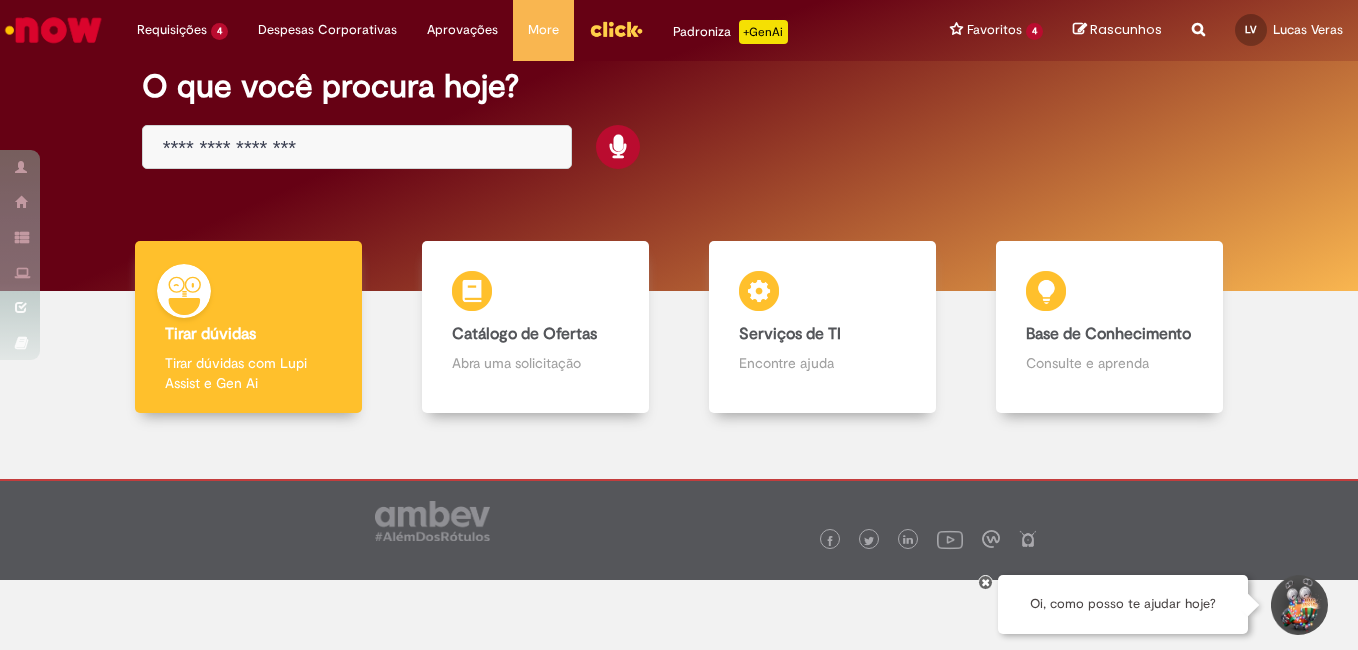 scroll, scrollTop: 0, scrollLeft: 0, axis: both 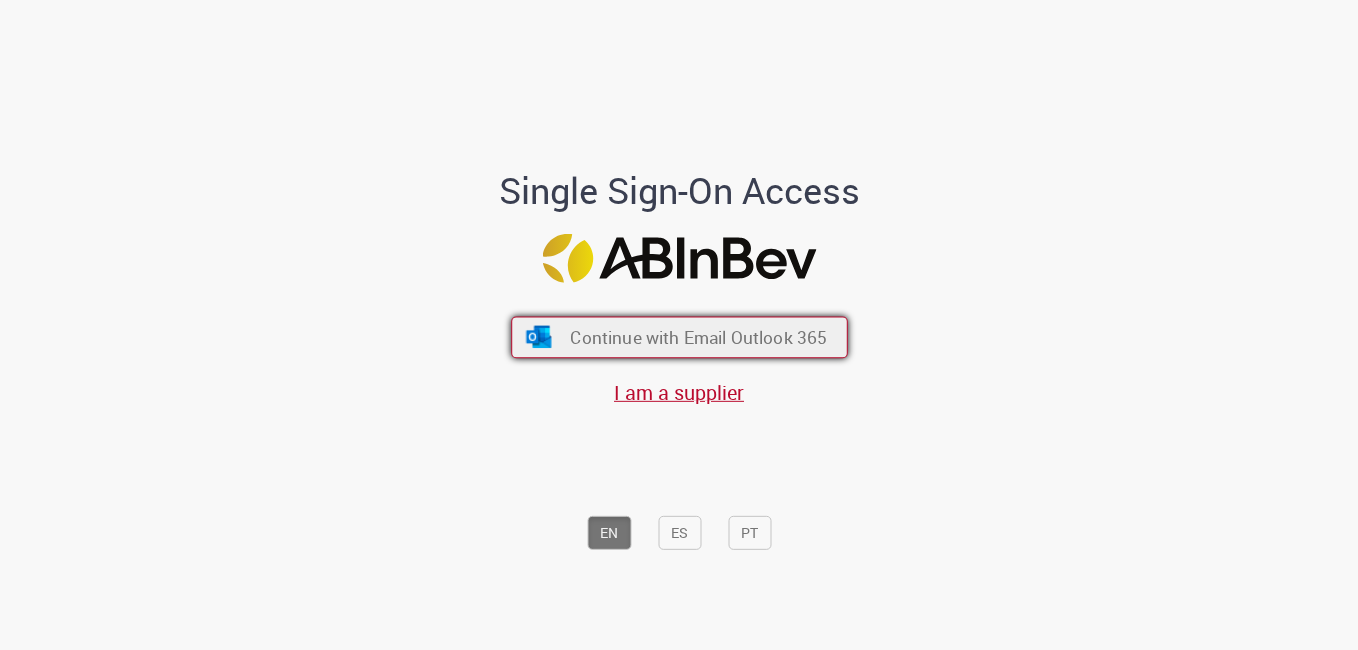 click on "Continue with Email Outlook 365" at bounding box center (698, 337) 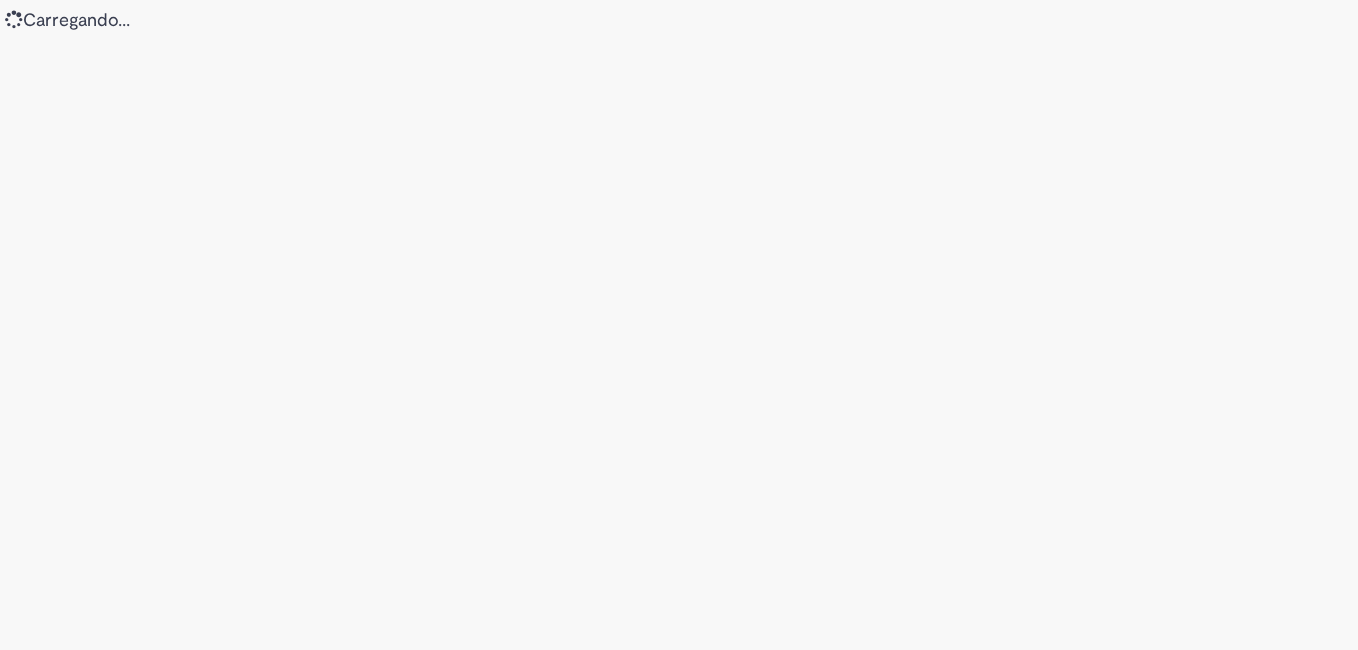 scroll, scrollTop: 0, scrollLeft: 0, axis: both 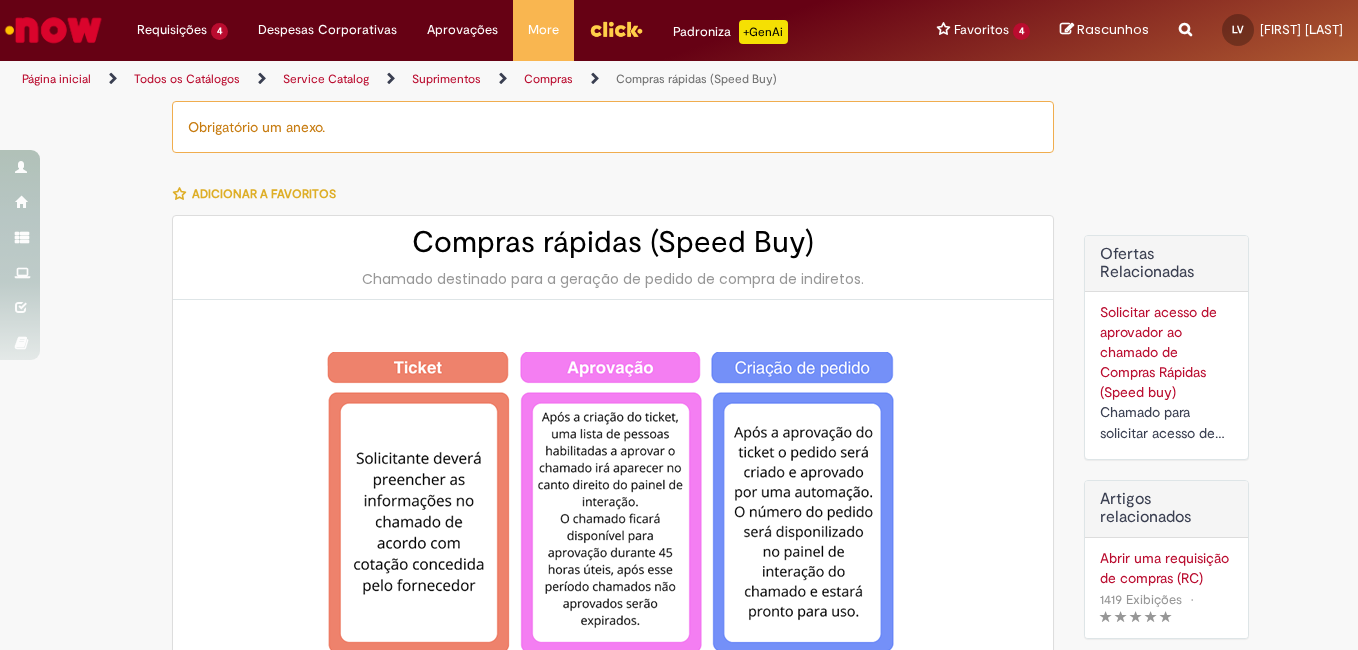 type on "**********" 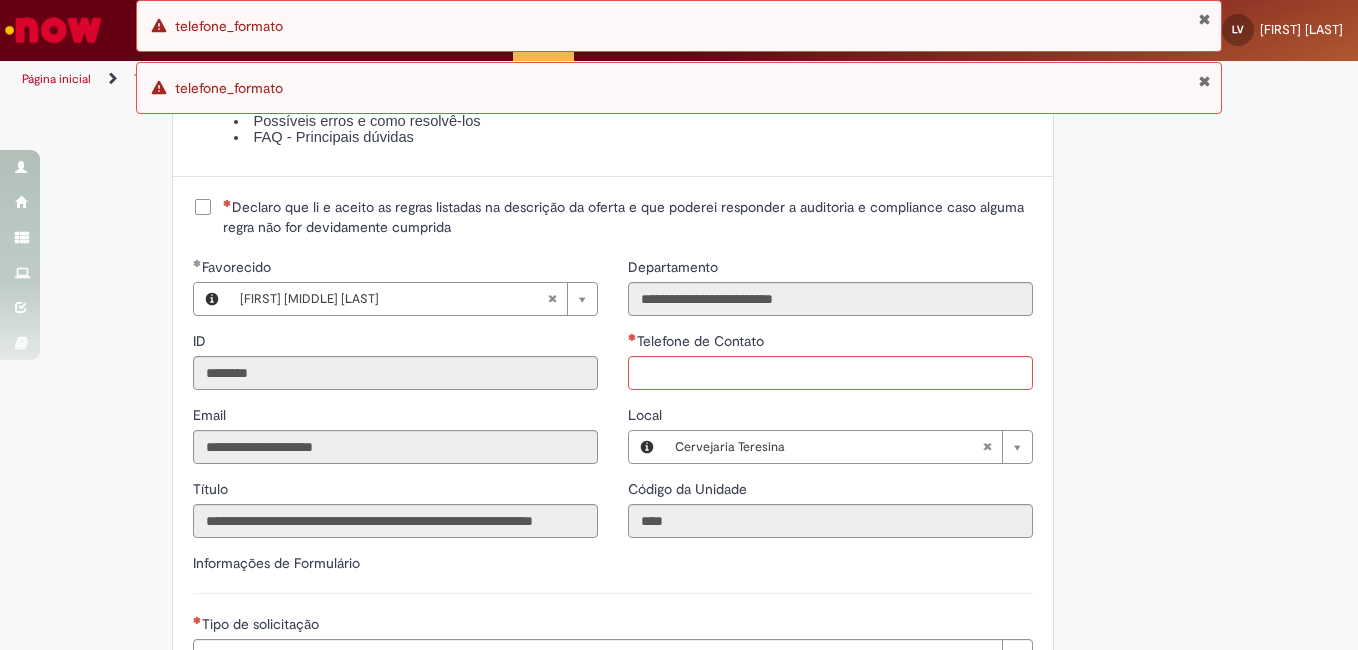 click on "Declaro que li e aceito as regras listadas na descrição da oferta e que poderei responder a auditoria e compliance caso alguma regra não for devidamente cumprida" at bounding box center [628, 217] 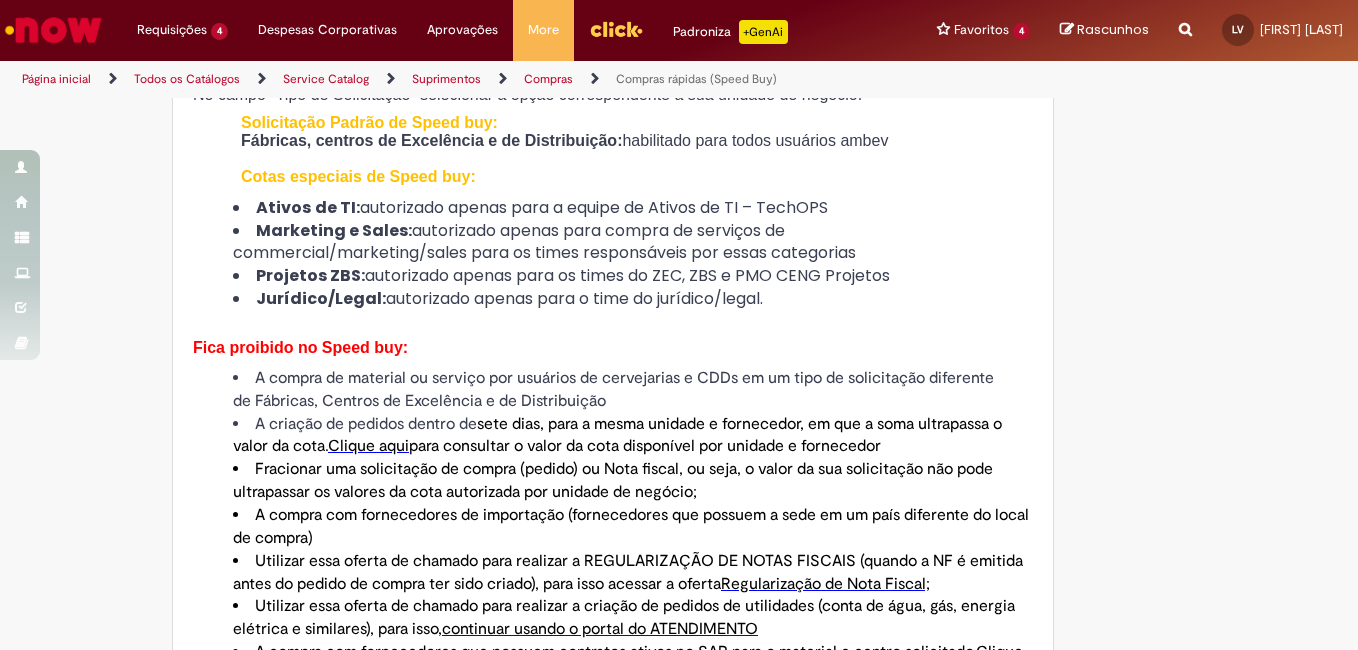 scroll, scrollTop: 1189, scrollLeft: 0, axis: vertical 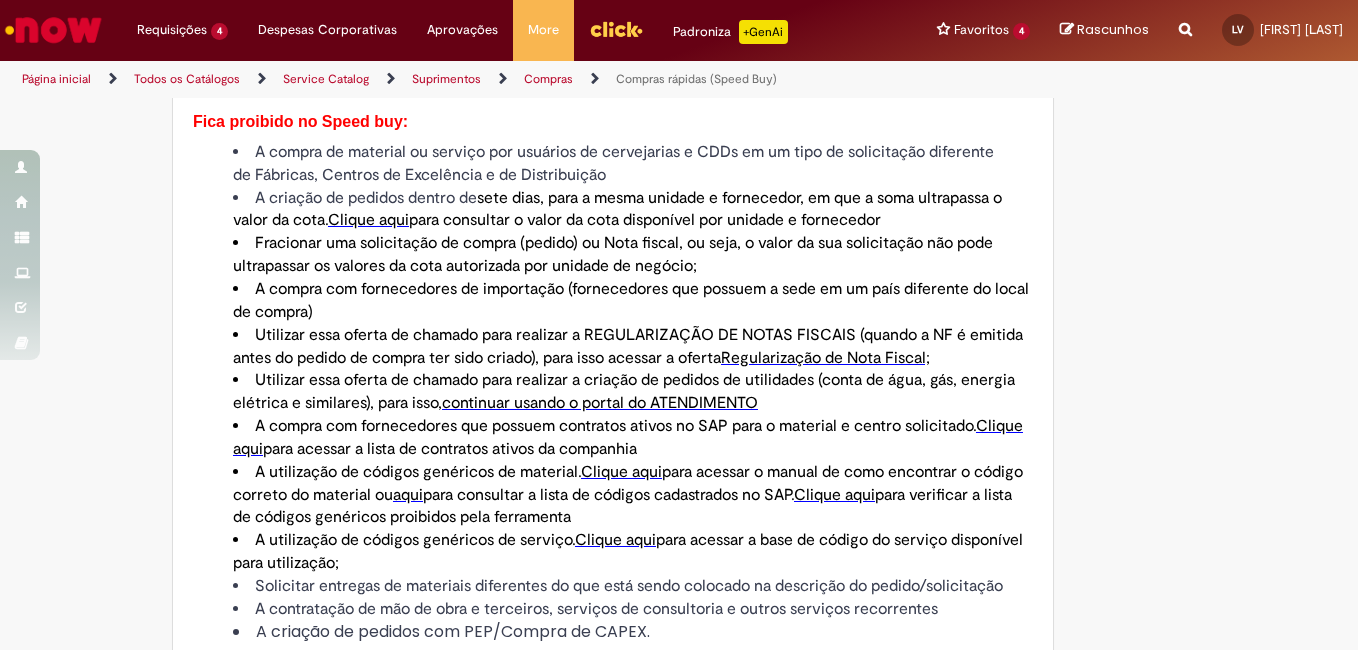 click on "Clique aqui" at bounding box center (368, 220) 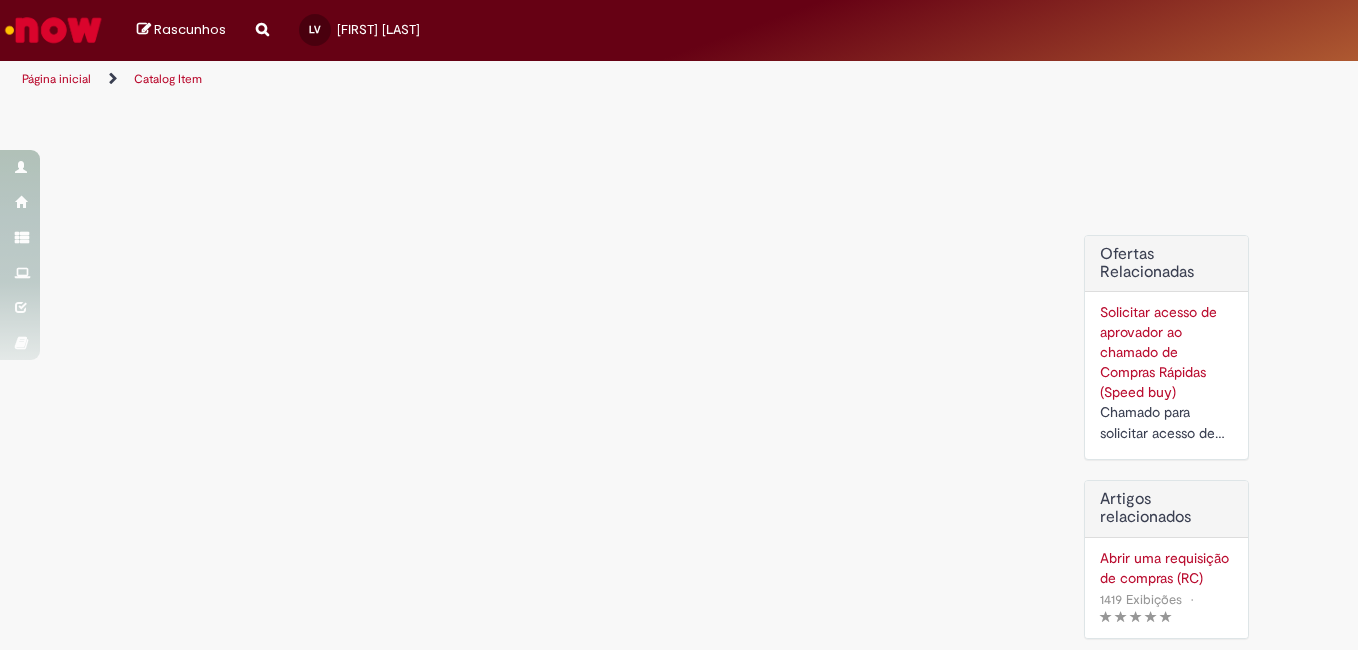 scroll, scrollTop: 0, scrollLeft: 0, axis: both 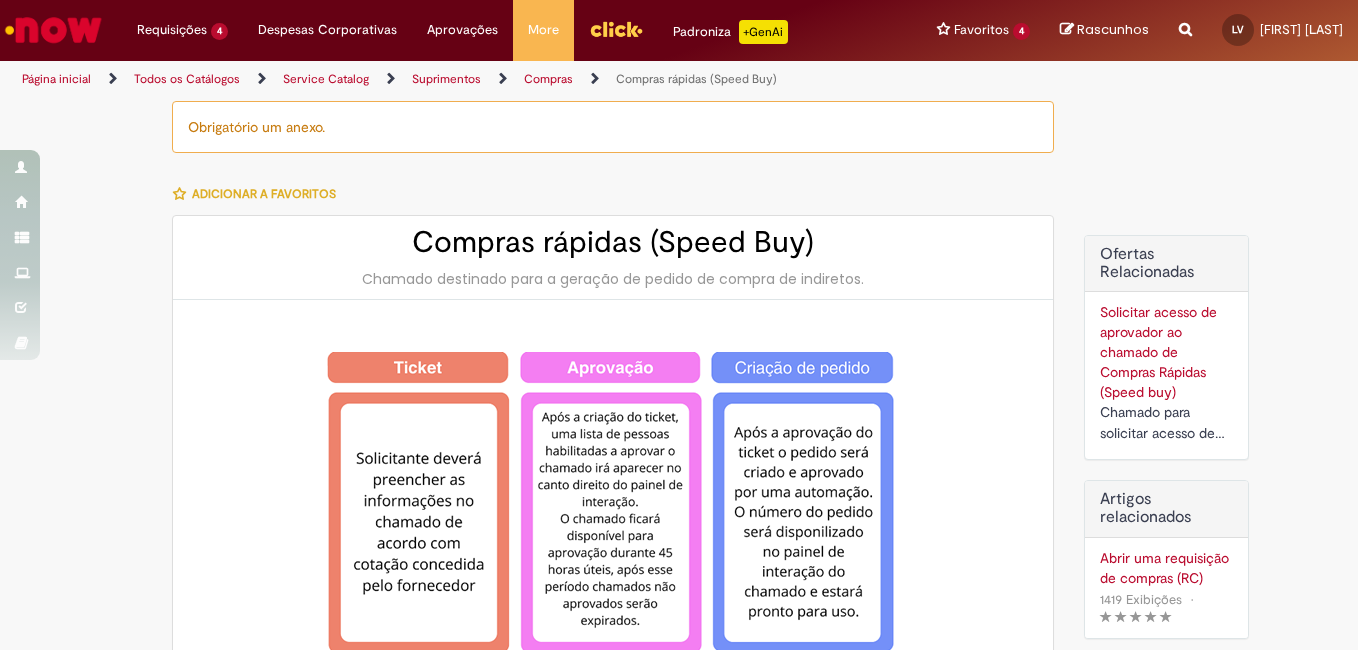 type on "**********" 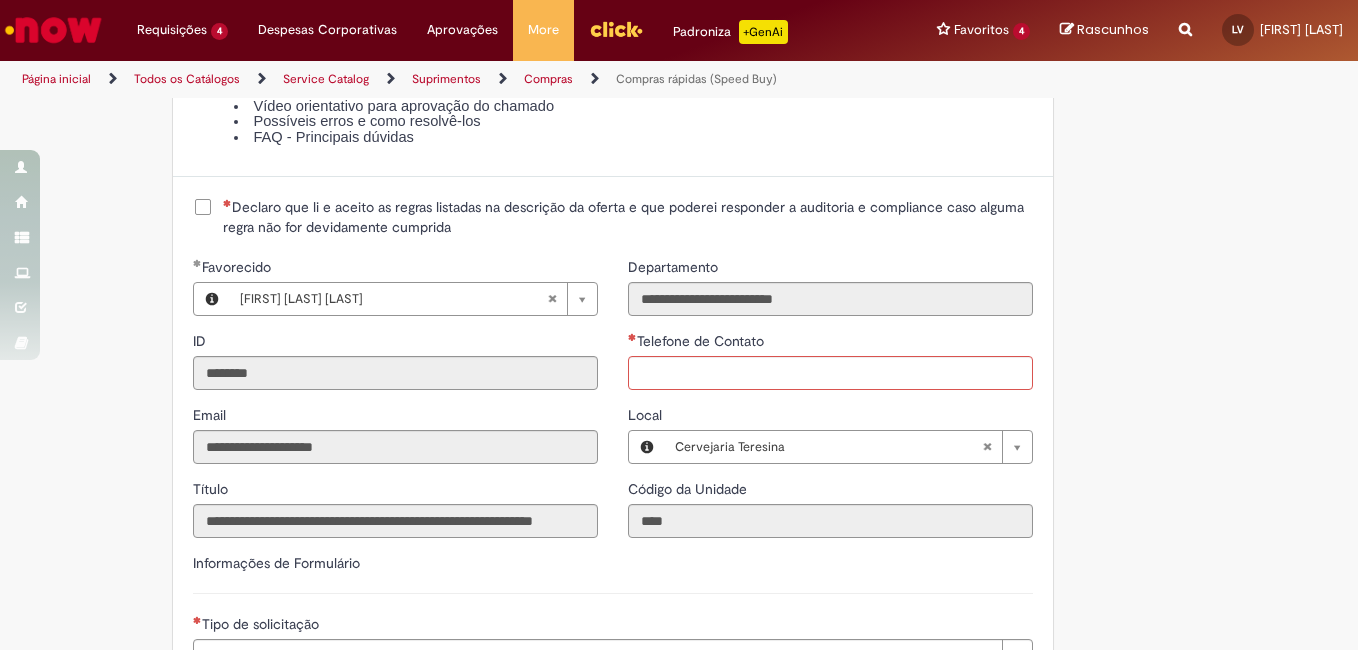 click on "Declaro que li e aceito as regras listadas na descrição da oferta e que poderei responder a auditoria e compliance caso alguma regra não for devidamente cumprida" at bounding box center [628, 217] 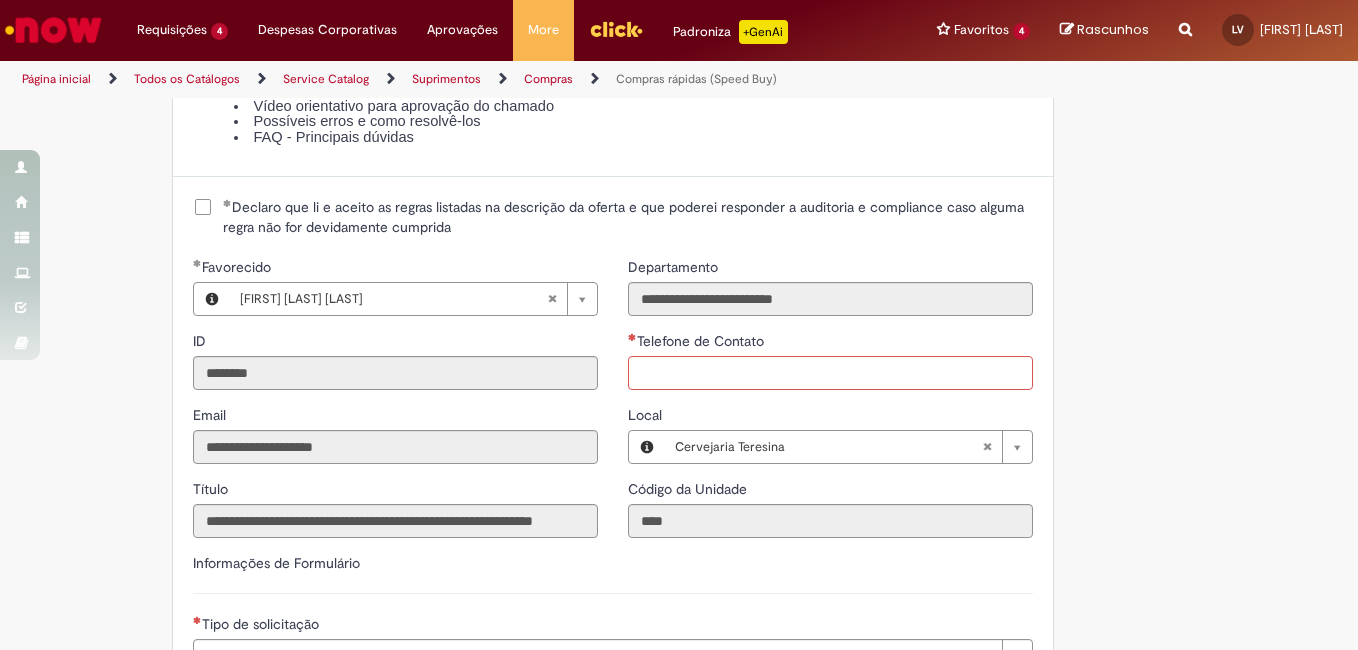 click on "Telefone de Contato" at bounding box center (830, 373) 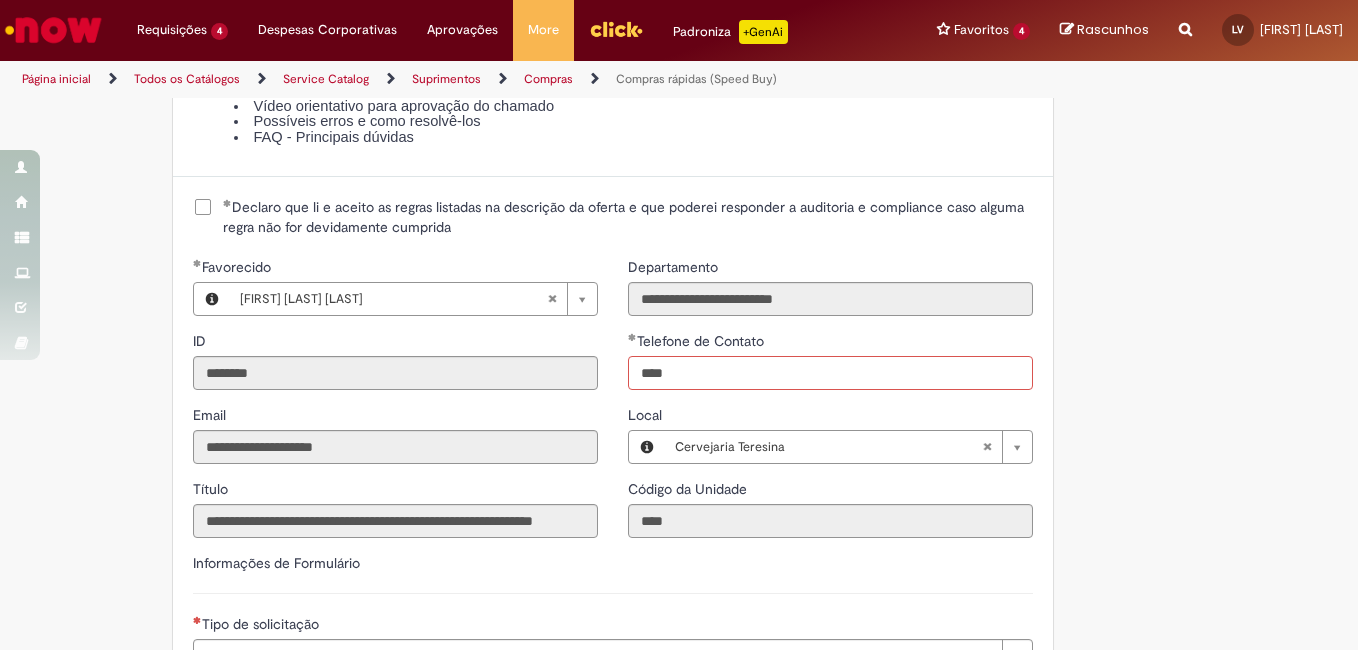 type on "****" 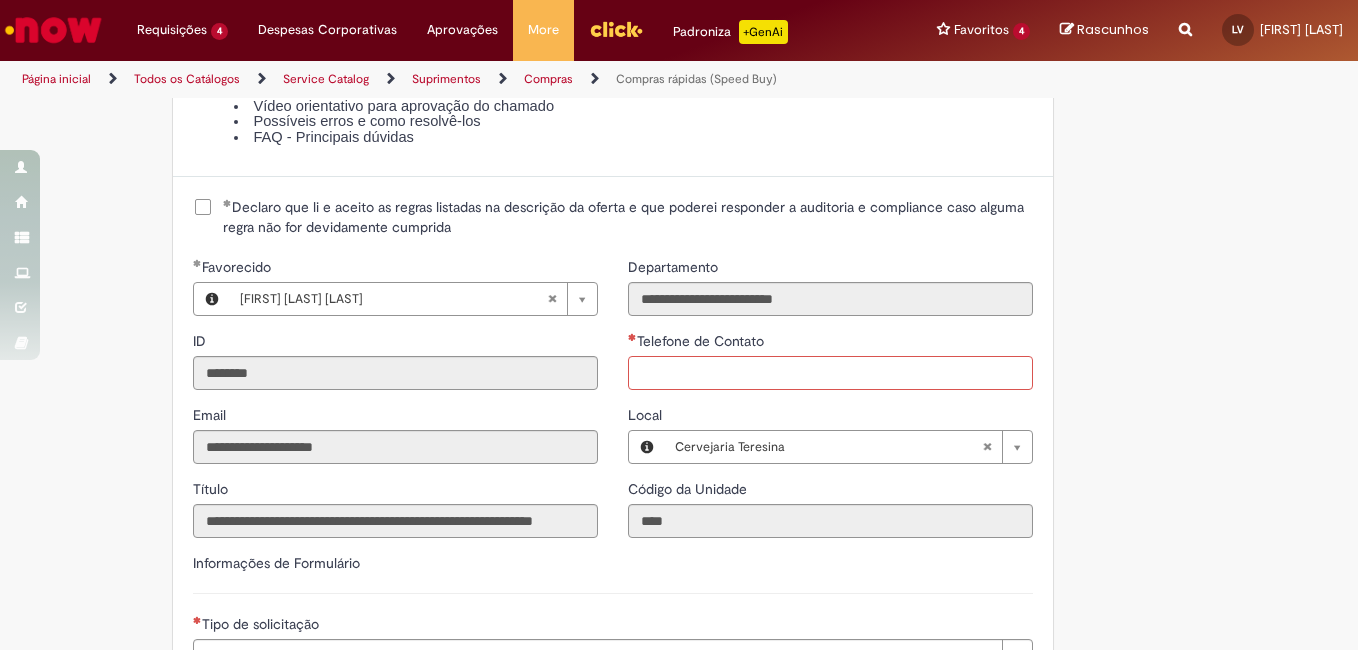 click on "Obrigatório um anexo.
Adicionar a Favoritos
Compras rápidas (Speed Buy)
Chamado destinado para a geração de pedido de compra de indiretos.
O Speed buy é a ferramenta oficial para a geração de pedidos de compra que atenda aos seguintes requisitos:
Compras de material e serviço indiretos
Compras inferiores a R$13.000 *
Compras com fornecedores nacionais
Compras de material sem contrato ativo no SAP para o centro solicitado
* Essa cota é referente ao tipo de solicitação padrão de Speed buy. Os chamados com cotas especiais podem possuir valores divergentes.
Regras de Utilização
No campo “Tipo de Solicitação” selecionar a opção correspondente a sua unidade de negócio.
Solicitação Padrão de Speed buy:
Fábricas, centros de Excelência e de Distribuição:  habilitado para todos usuários ambev
Ativos   de TI:" at bounding box center [679, -599] 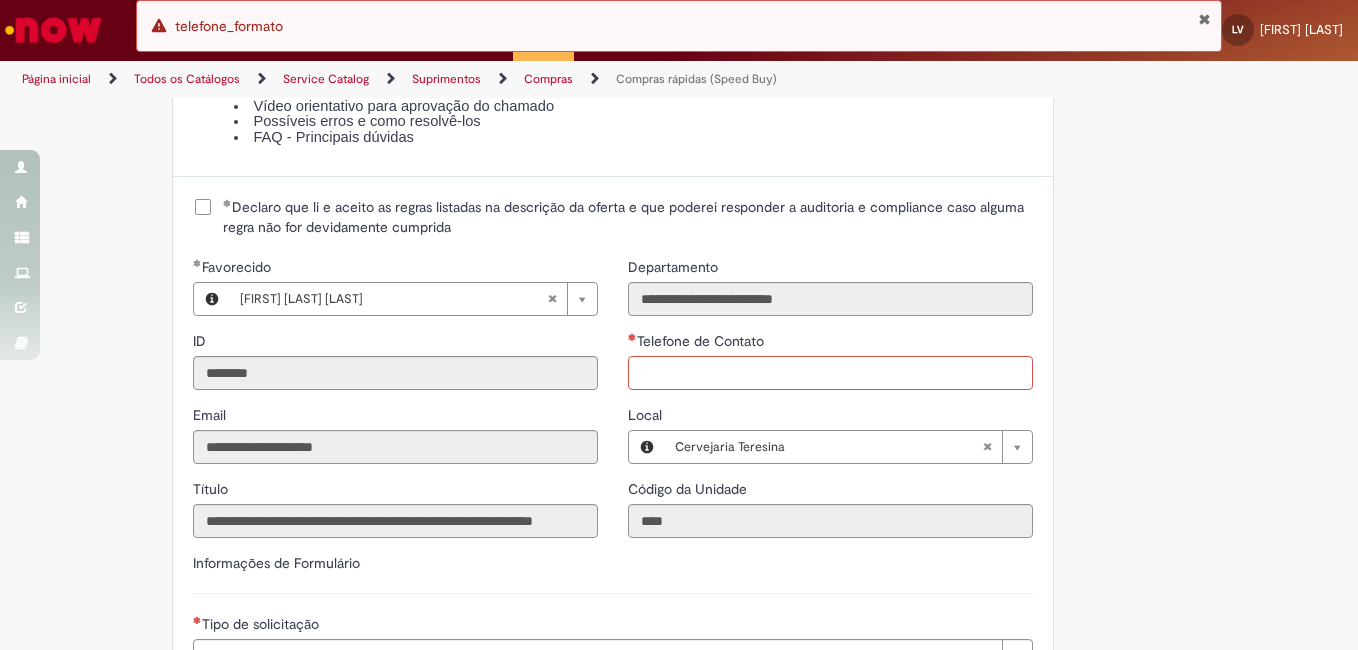 click on "Telefone de Contato" at bounding box center (830, 373) 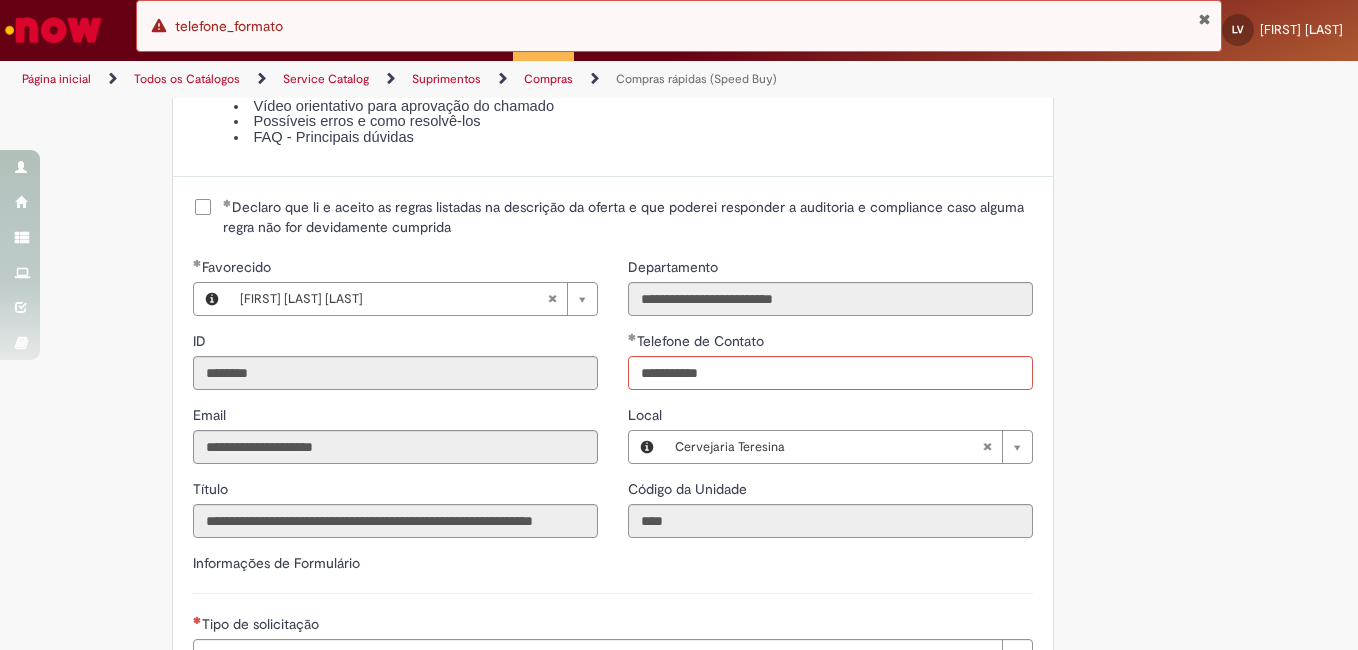 type on "**********" 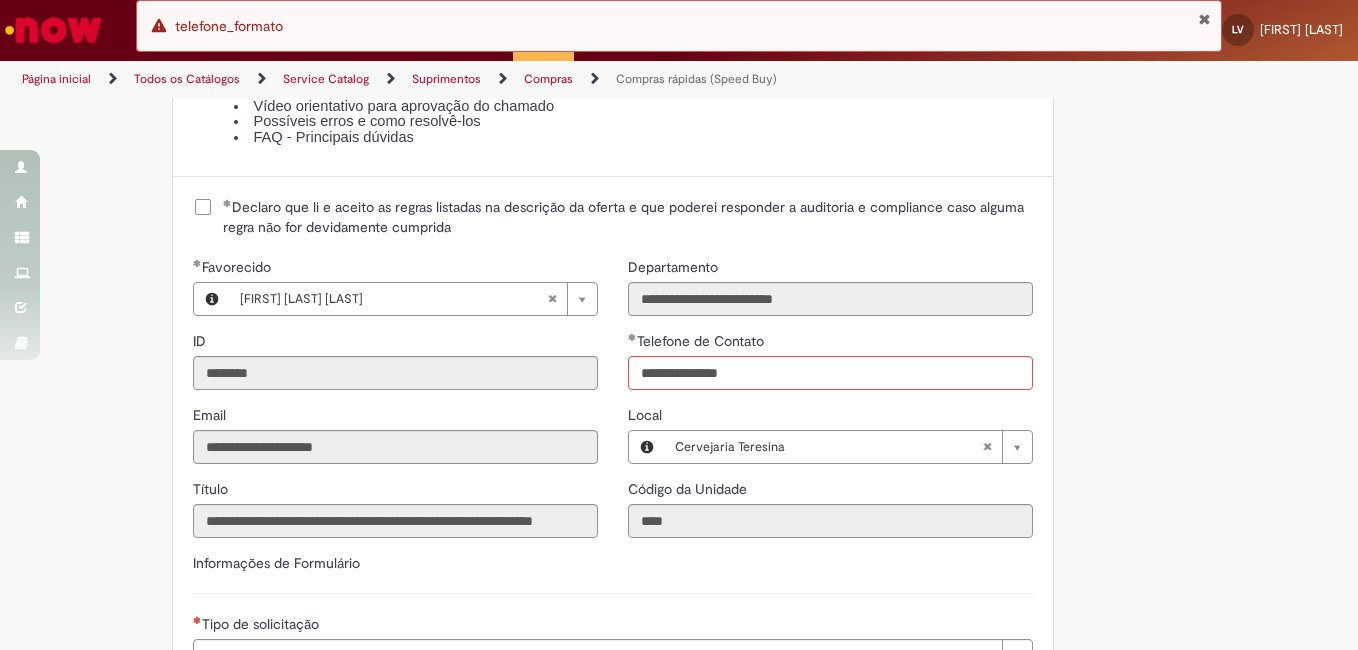 click on "Obrigatório um anexo.
Adicionar a Favoritos
Compras rápidas (Speed Buy)
Chamado destinado para a geração de pedido de compra de indiretos.
O Speed buy é a ferramenta oficial para a geração de pedidos de compra que atenda aos seguintes requisitos:
Compras de material e serviço indiretos
Compras inferiores a R$13.000 *
Compras com fornecedores nacionais
Compras de material sem contrato ativo no SAP para o centro solicitado
* Essa cota é referente ao tipo de solicitação padrão de Speed buy. Os chamados com cotas especiais podem possuir valores divergentes.
Regras de Utilização
No campo “Tipo de Solicitação” selecionar a opção correspondente a sua unidade de negócio.
Solicitação Padrão de Speed buy:
Fábricas, centros de Excelência e de Distribuição:  habilitado para todos usuários ambev
Ativos   de TI:" at bounding box center (679, -599) 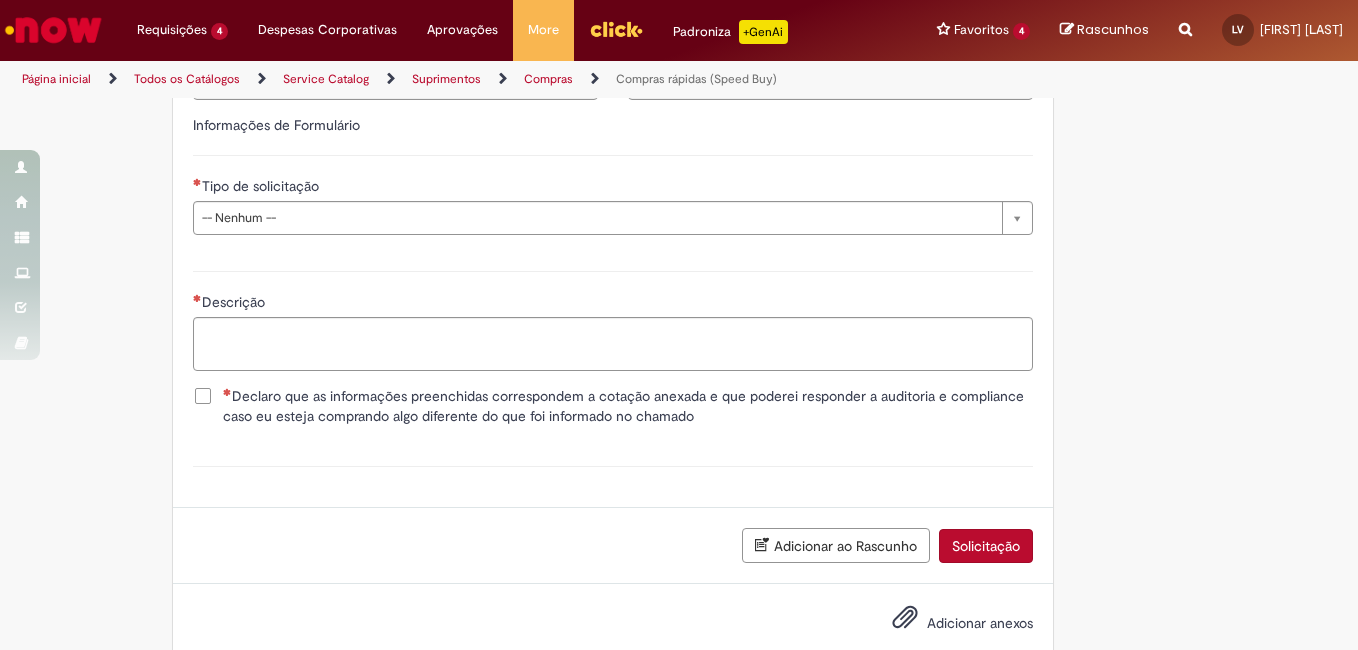 scroll, scrollTop: 2881, scrollLeft: 0, axis: vertical 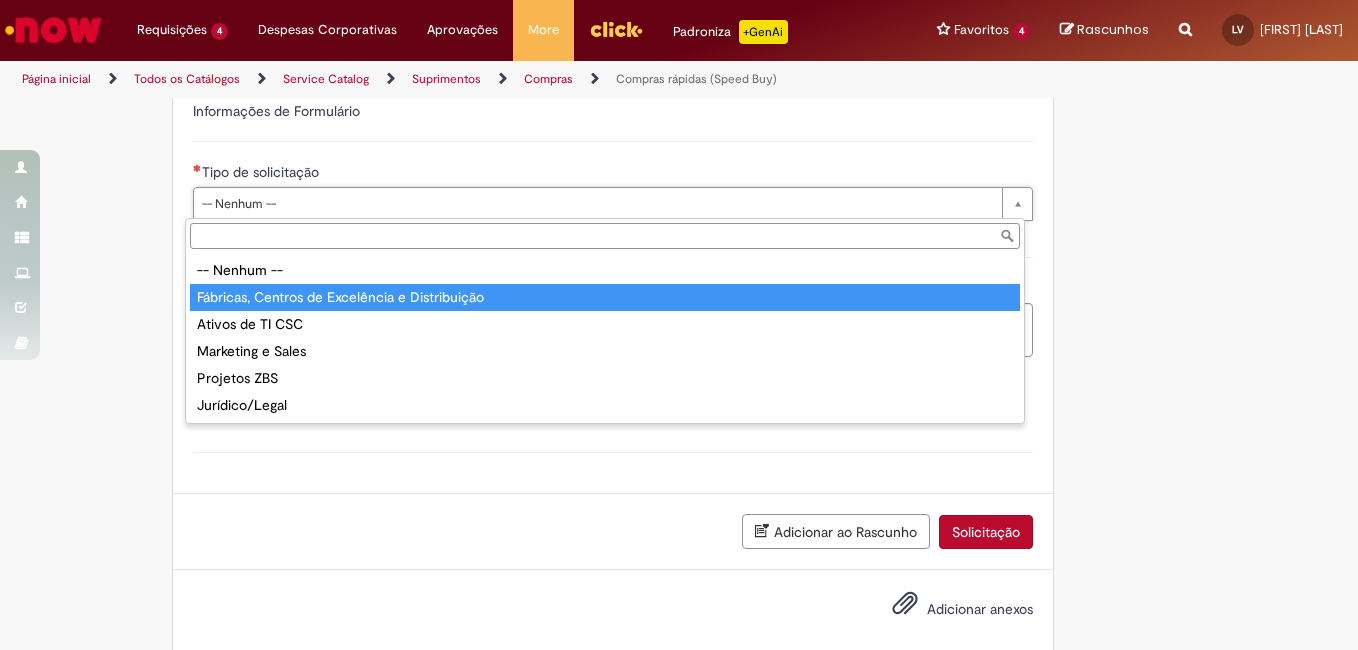 type on "**********" 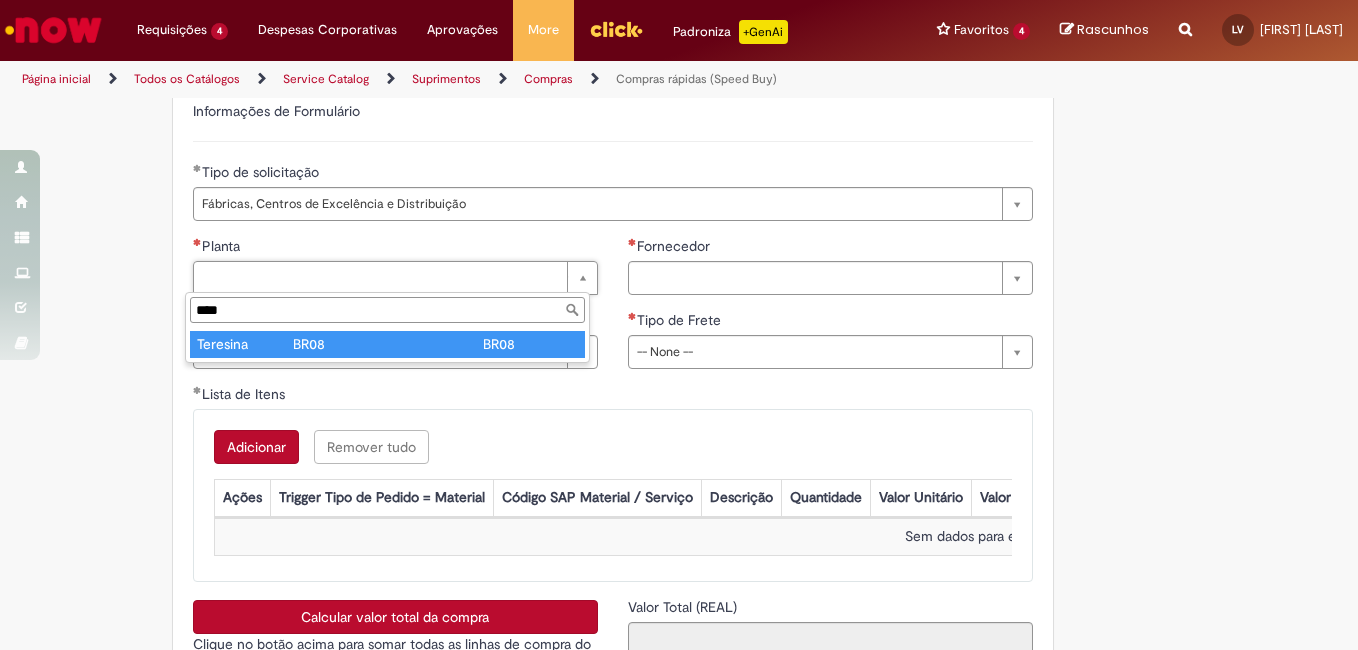 type on "****" 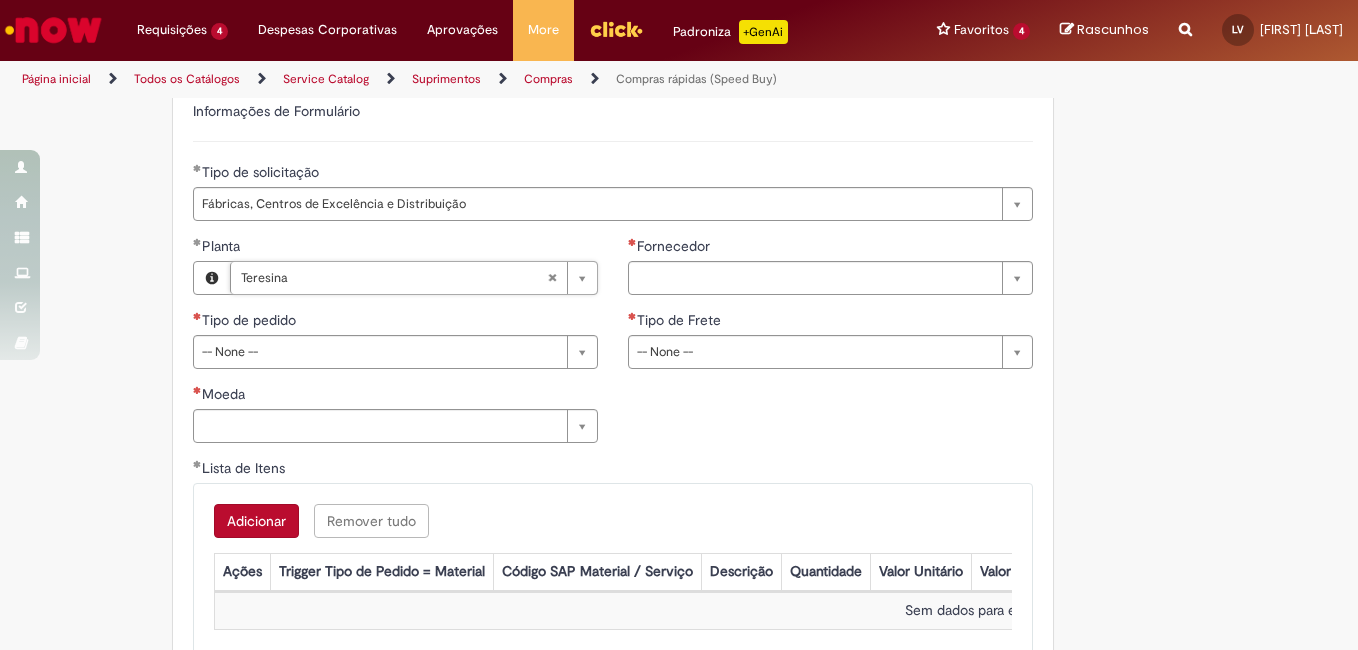 type on "**********" 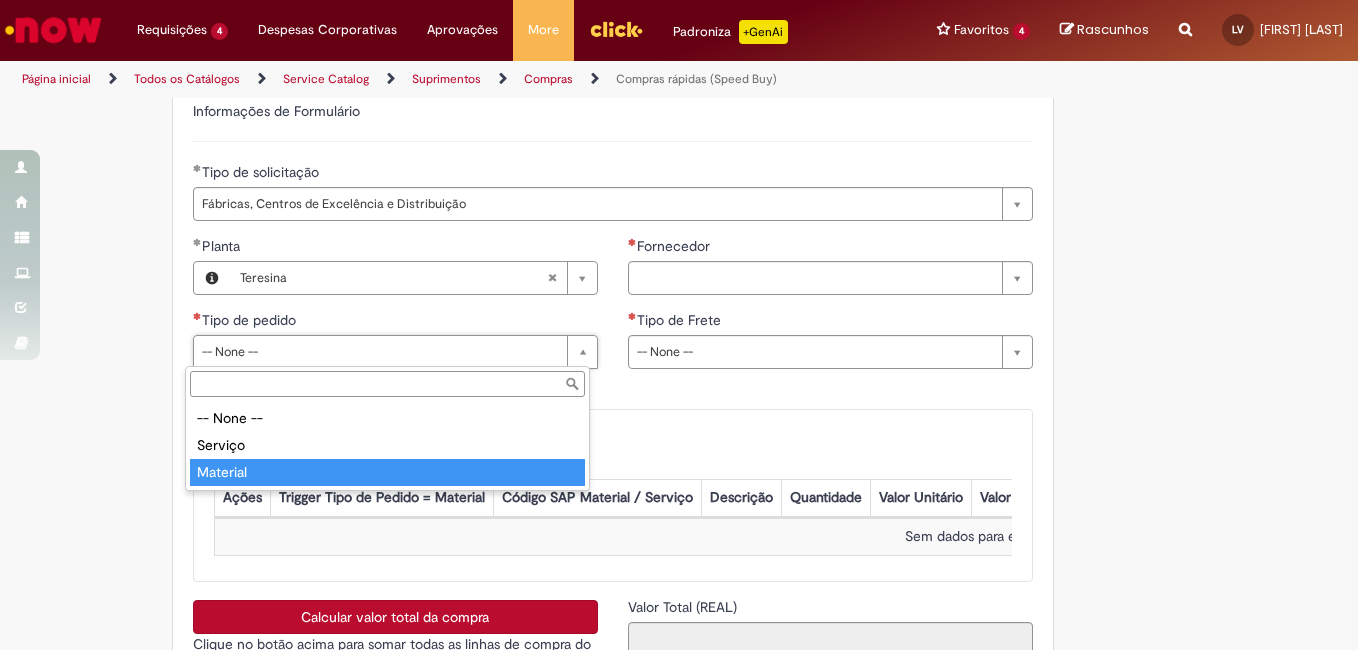 type on "********" 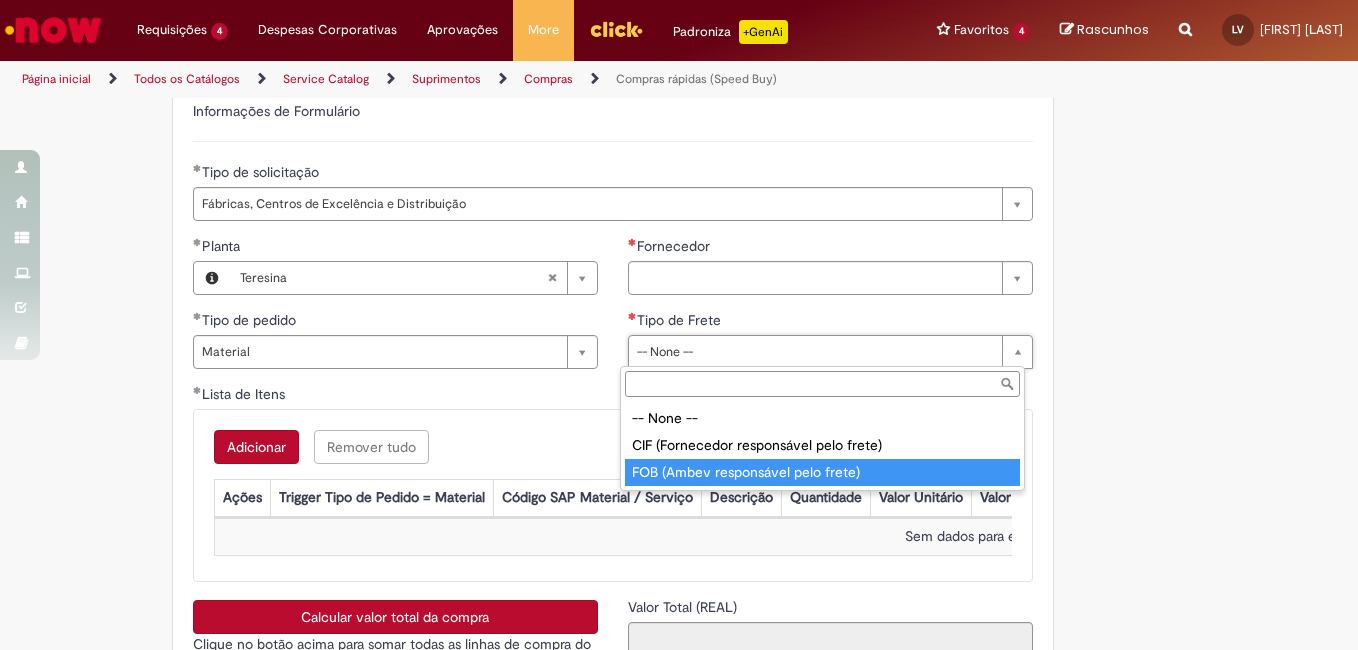 type on "**********" 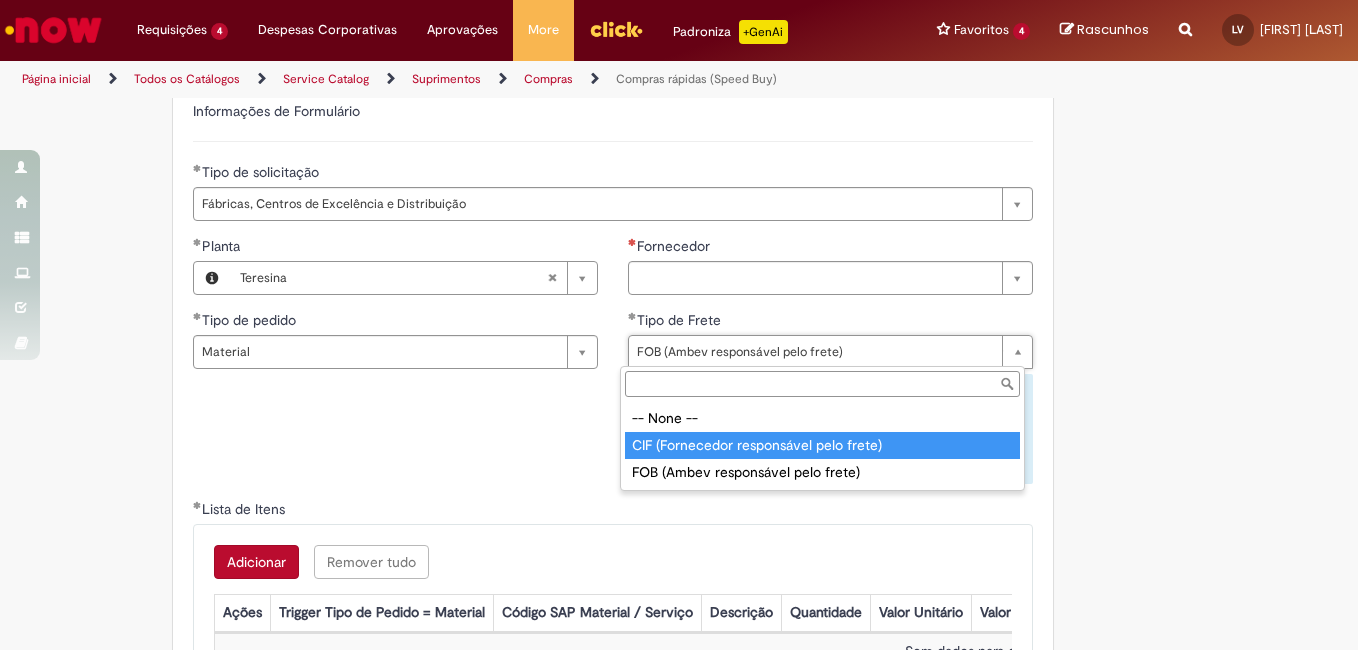 type on "**********" 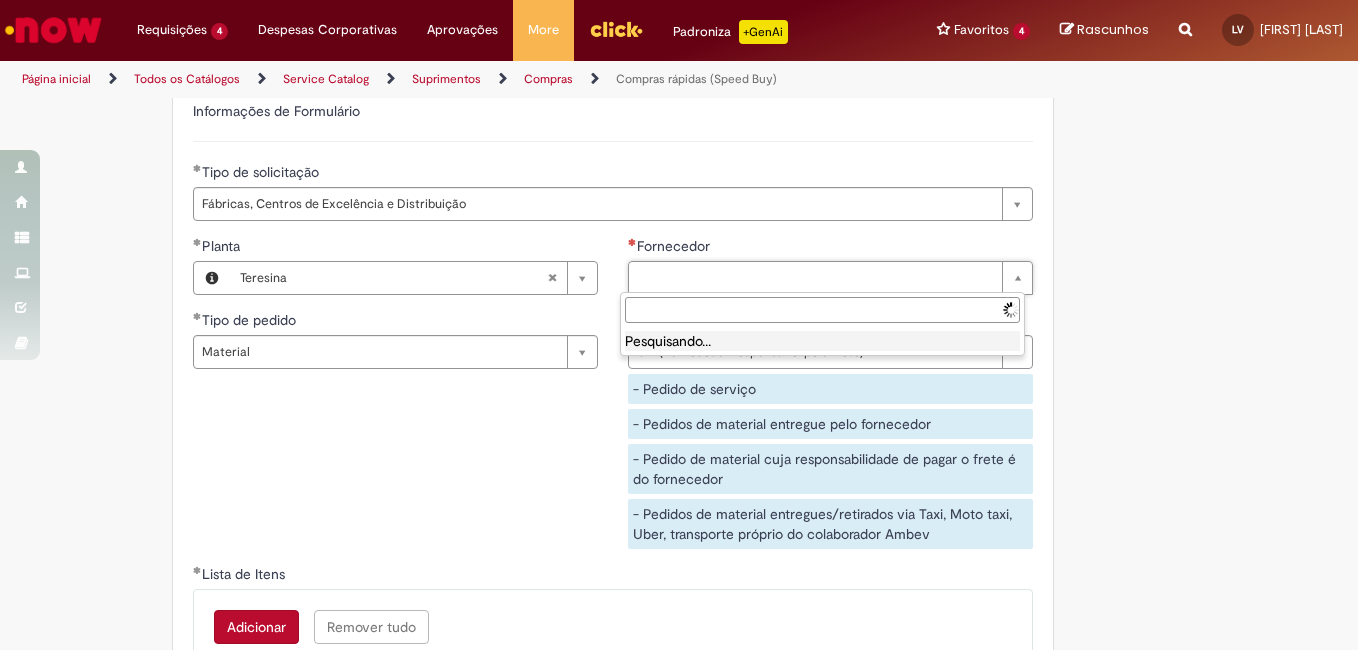 scroll, scrollTop: 0, scrollLeft: 0, axis: both 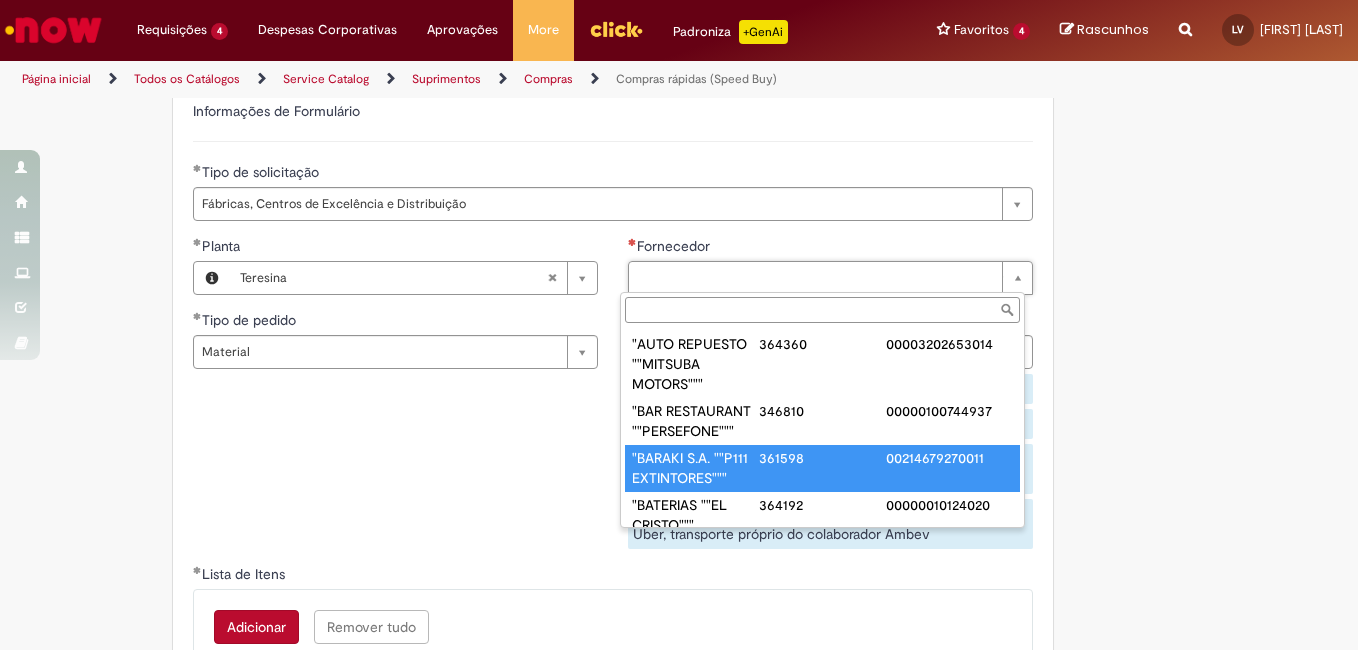 paste on "******" 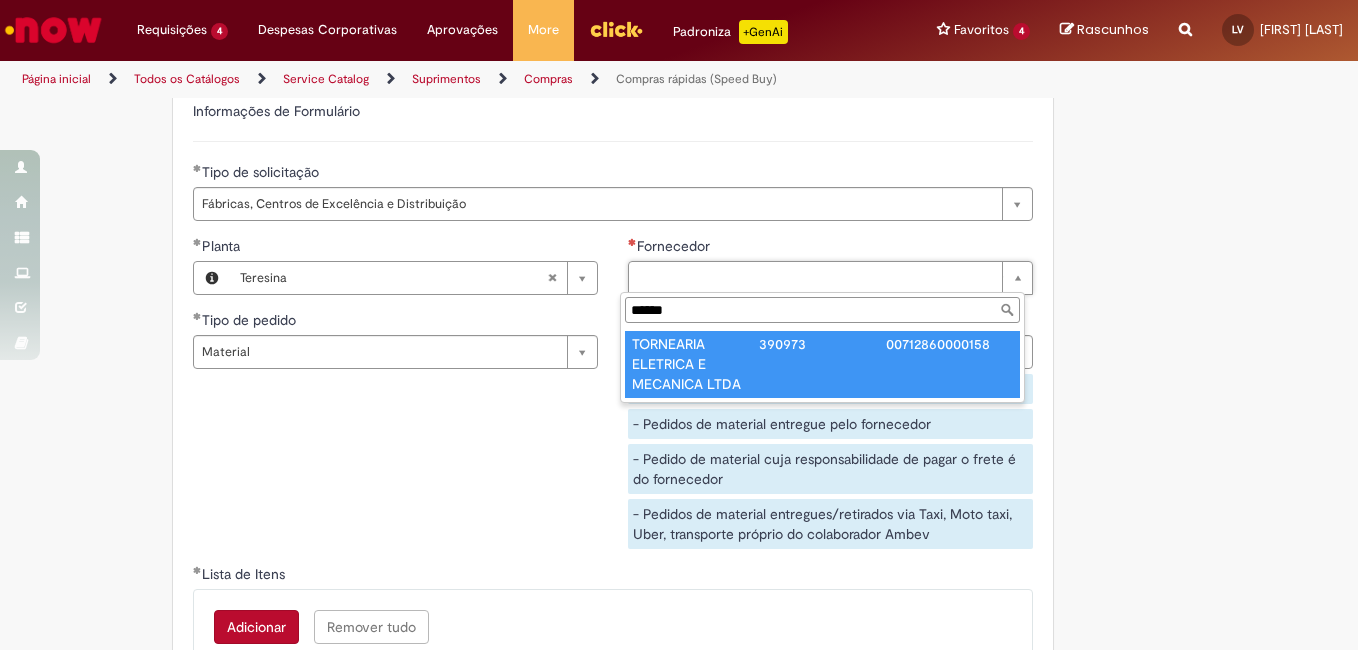 type on "******" 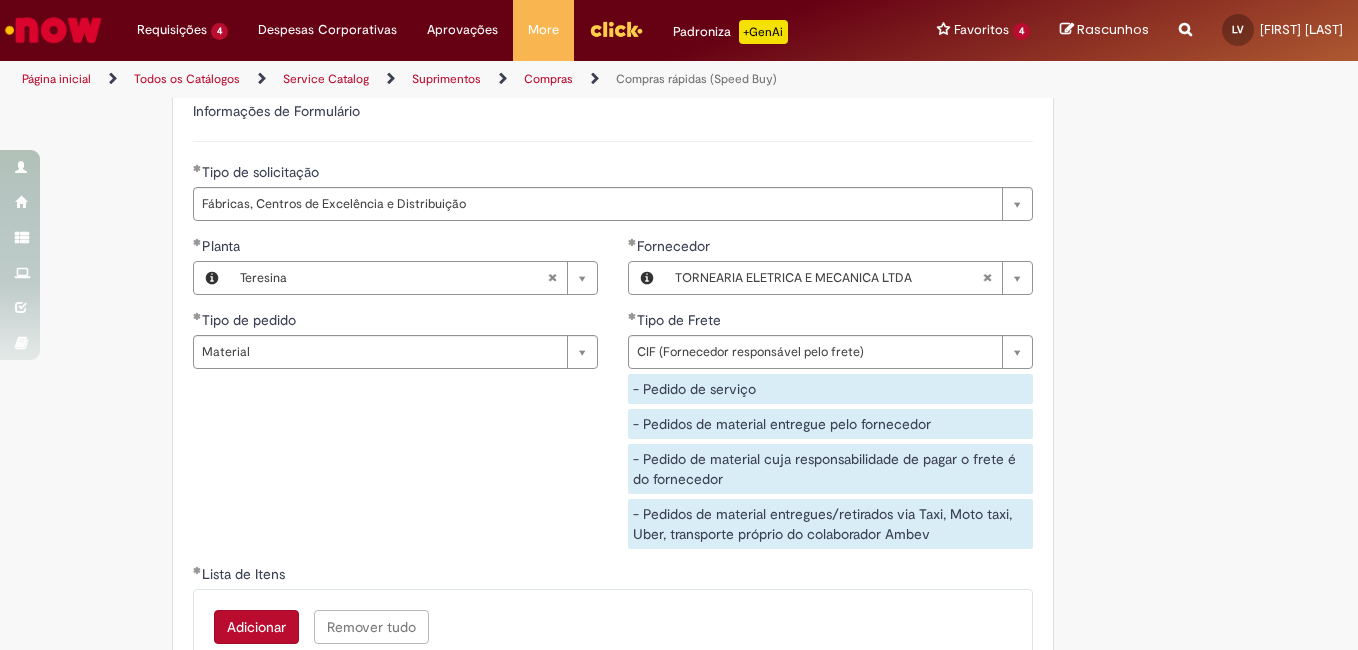 click on "Obrigatório um anexo.
Adicionar a Favoritos
Compras rápidas (Speed Buy)
Chamado destinado para a geração de pedido de compra de indiretos.
O Speed buy é a ferramenta oficial para a geração de pedidos de compra que atenda aos seguintes requisitos:
Compras de material e serviço indiretos
Compras inferiores a R$13.000 *
Compras com fornecedores nacionais
Compras de material sem contrato ativo no SAP para o centro solicitado
* Essa cota é referente ao tipo de solicitação padrão de Speed buy. Os chamados com cotas especiais podem possuir valores divergentes.
Regras de Utilização
No campo “Tipo de Solicitação” selecionar a opção correspondente a sua unidade de negócio.
Solicitação Padrão de Speed buy:
Fábricas, centros de Excelência e de Distribuição:  habilitado para todos usuários ambev
Ativos   de TI:" at bounding box center (679, -735) 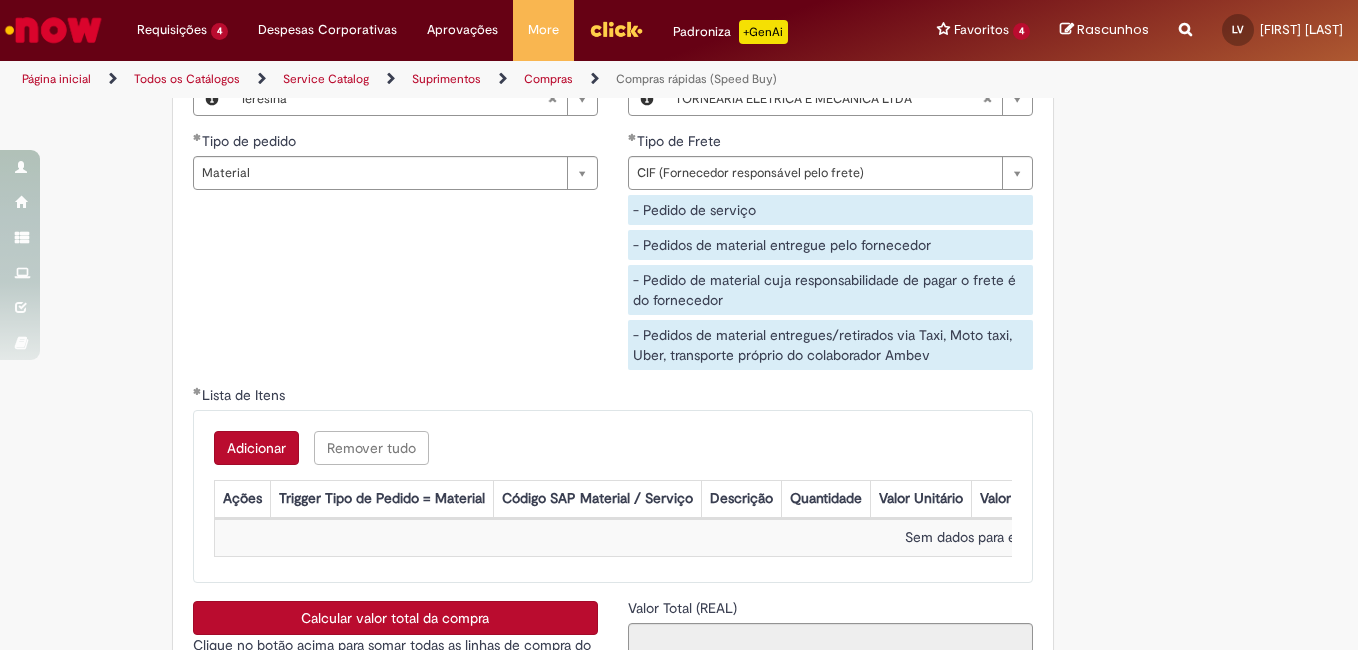 scroll, scrollTop: 3109, scrollLeft: 0, axis: vertical 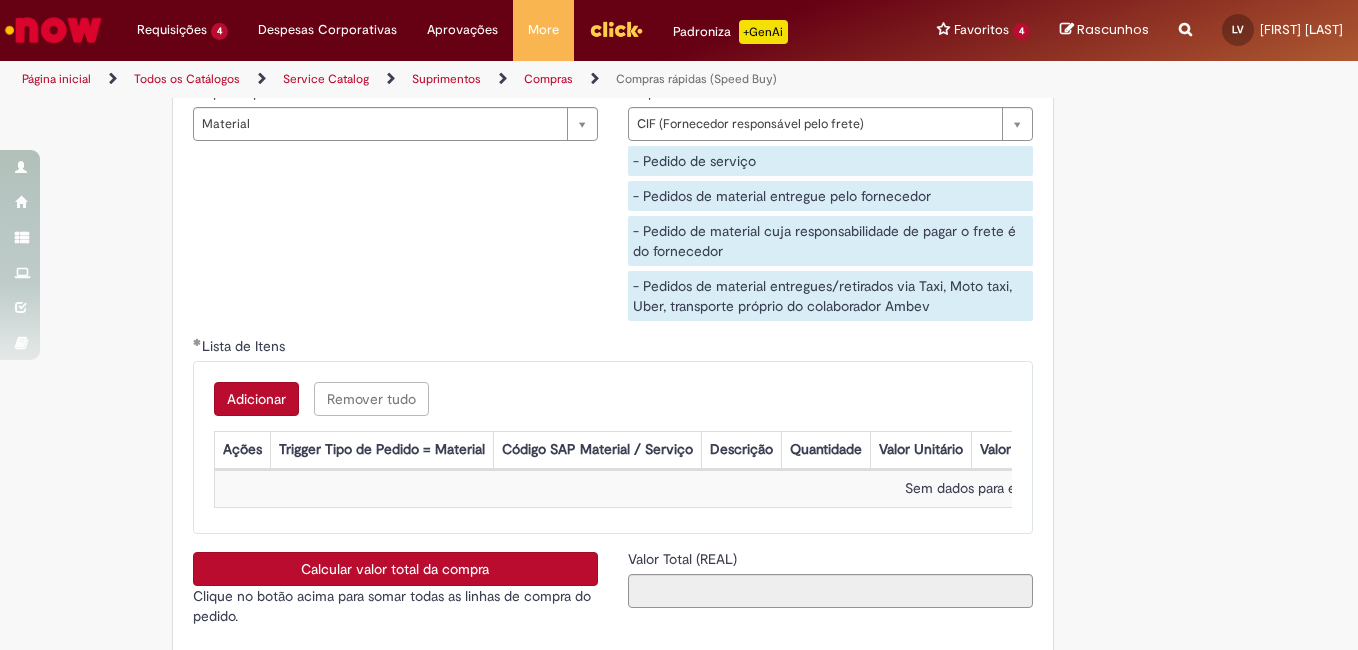 click on "Adicionar" at bounding box center (256, 399) 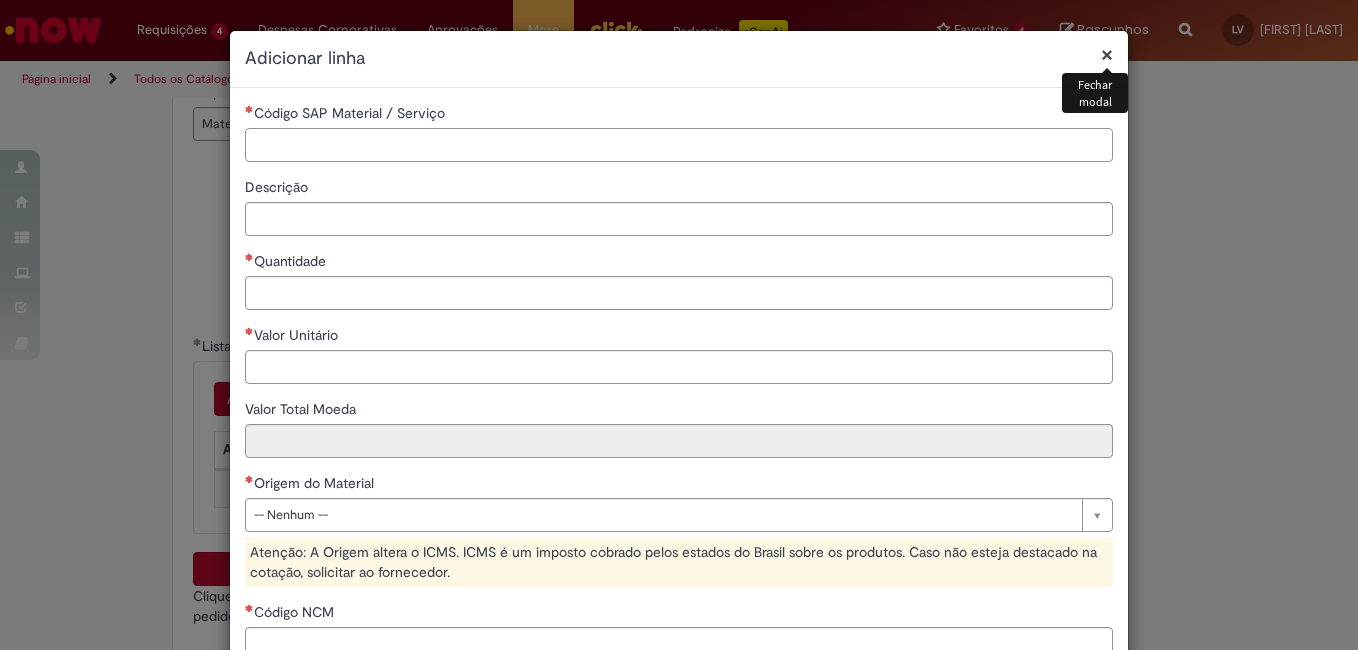 click on "Código SAP Material / Serviço" at bounding box center (679, 145) 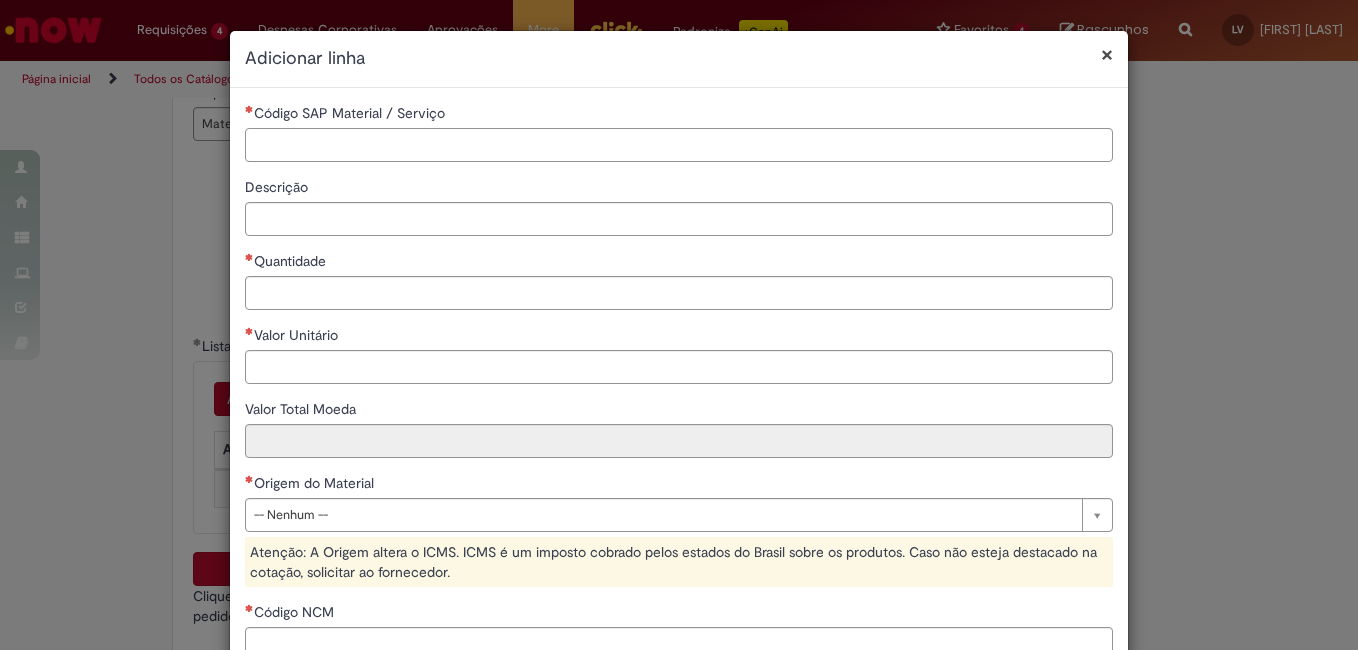 click on "Código SAP Material / Serviço" at bounding box center (679, 145) 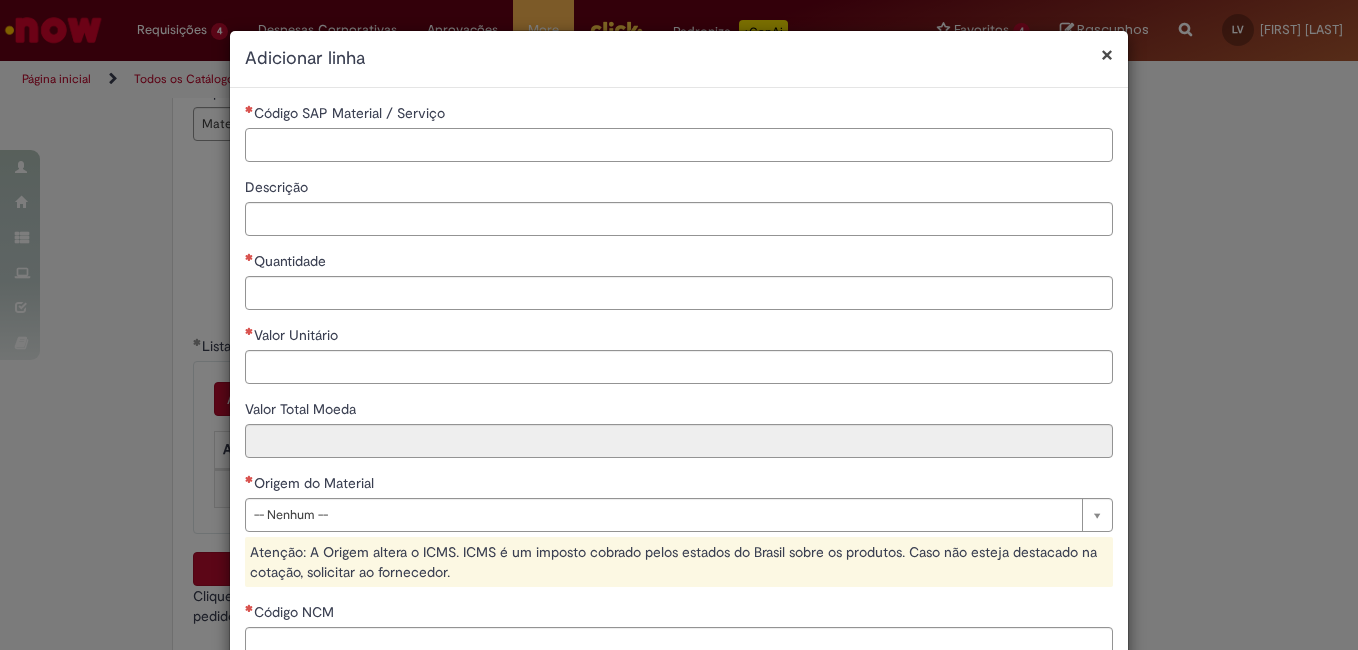 paste on "********" 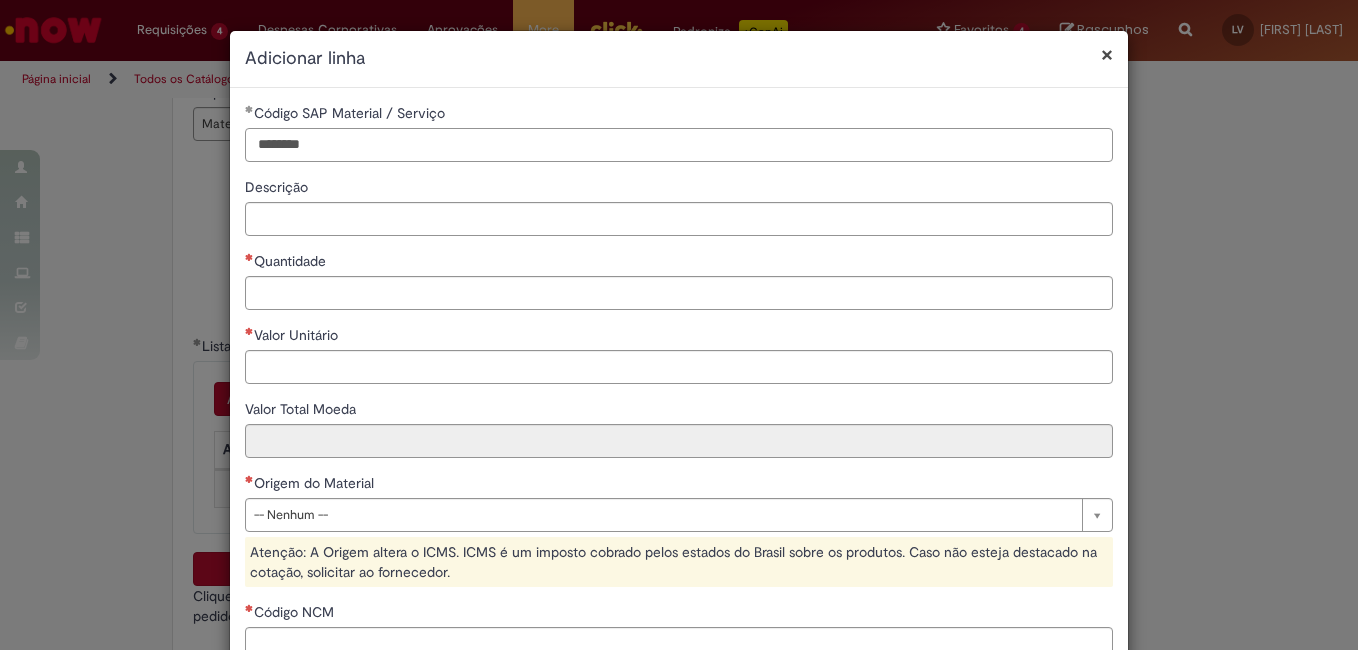 type on "********" 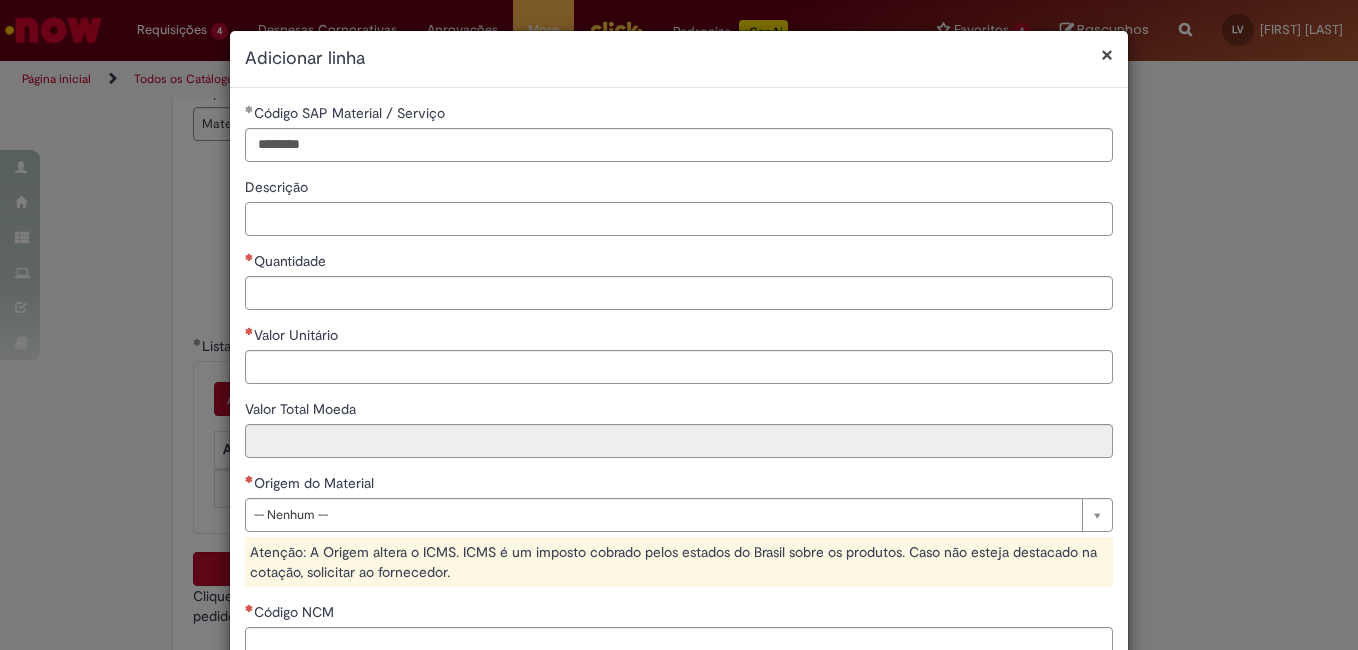 click on "Descrição" at bounding box center [679, 219] 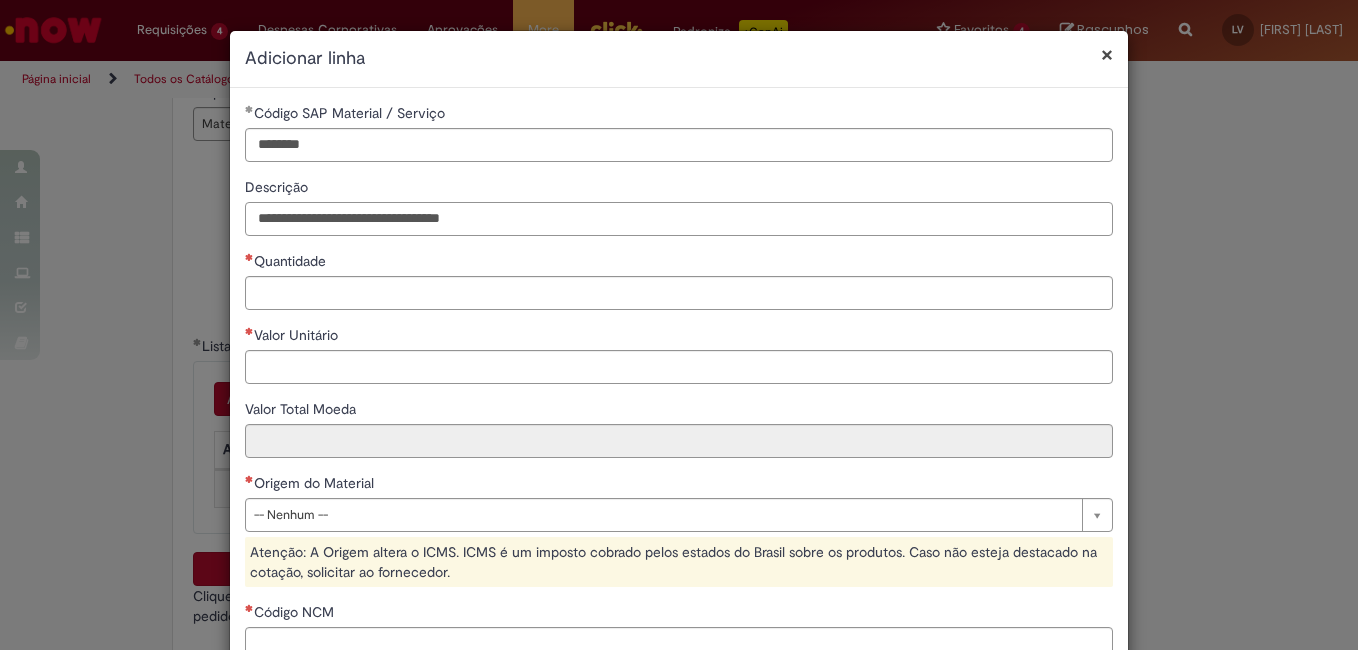 type on "**********" 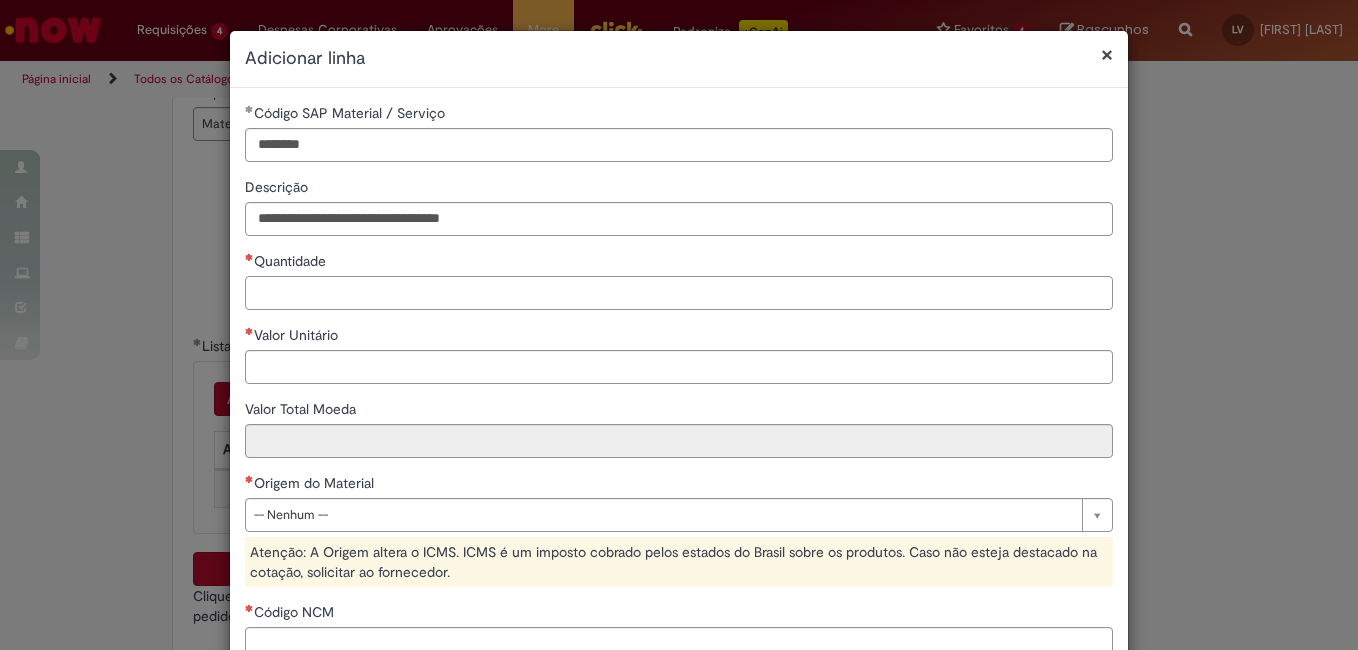 click on "Quantidade" at bounding box center [679, 293] 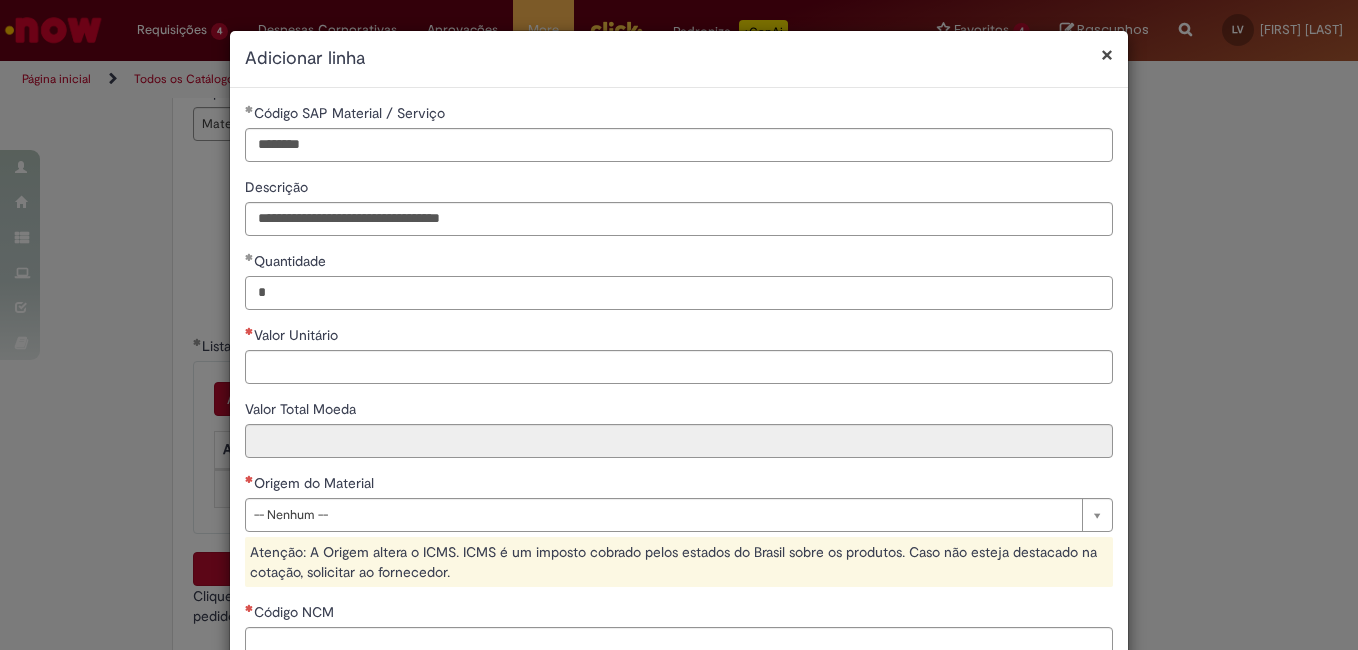 type on "*" 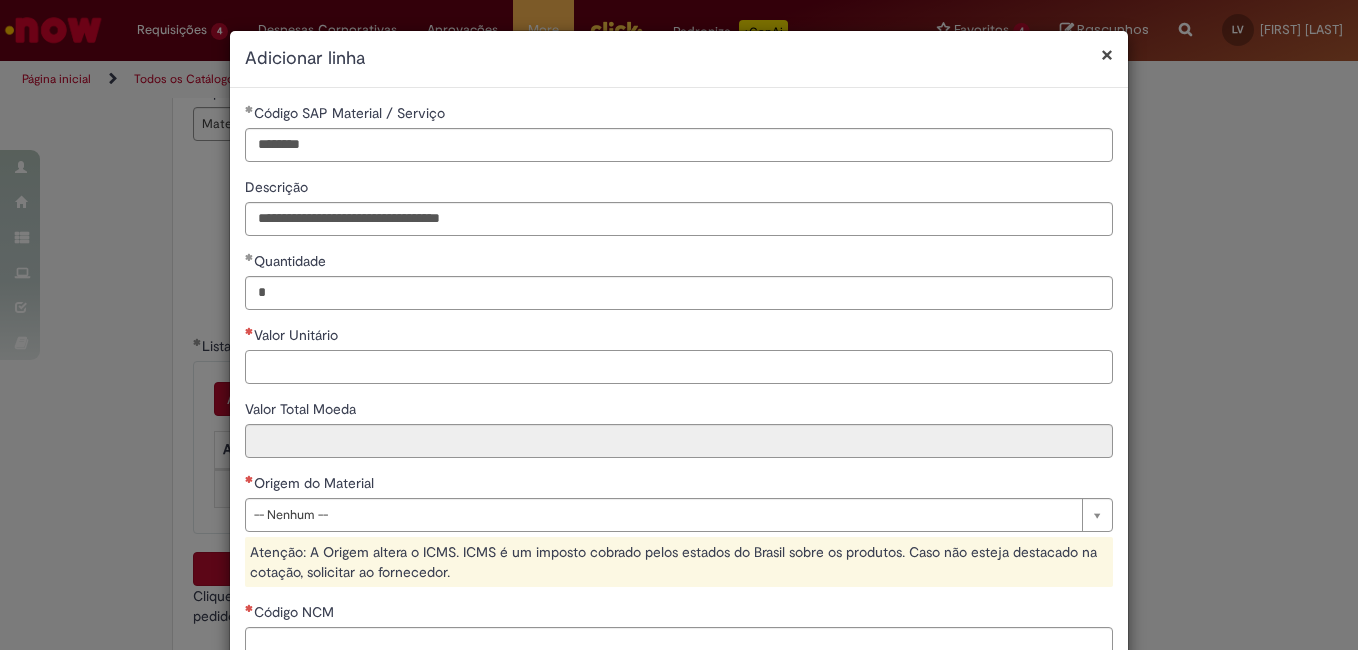 click on "Valor Unitário" at bounding box center [679, 367] 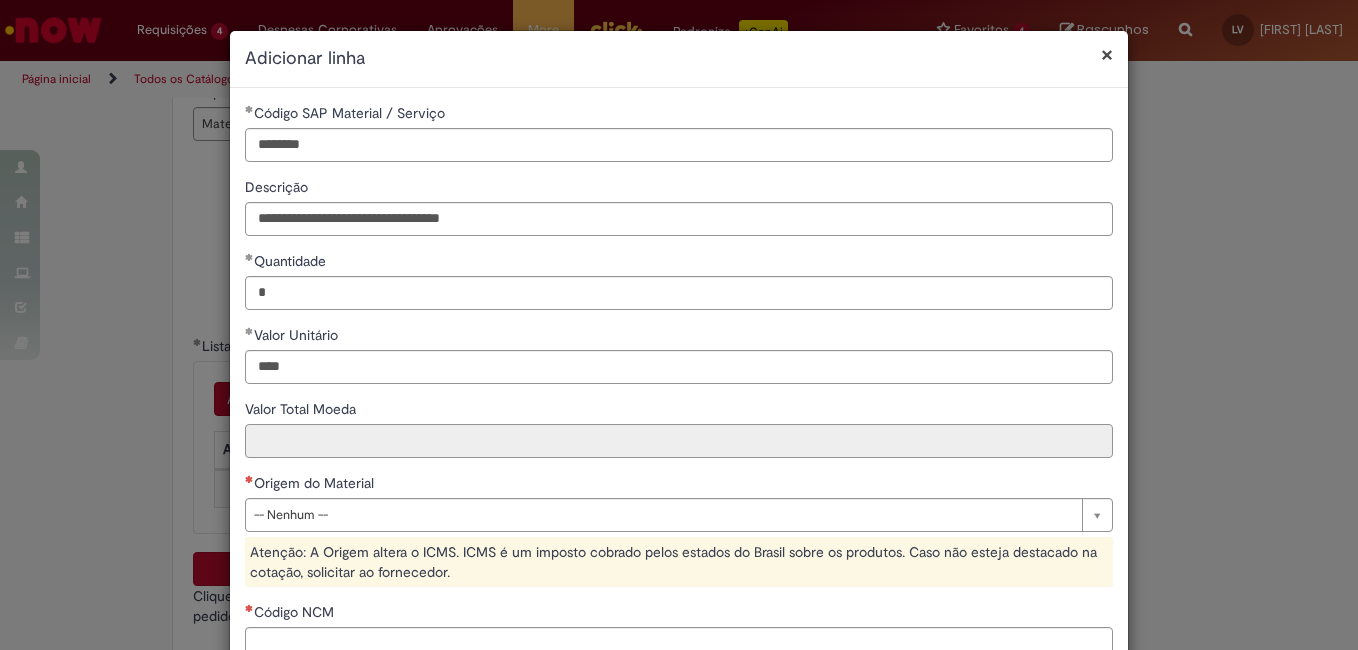 type on "********" 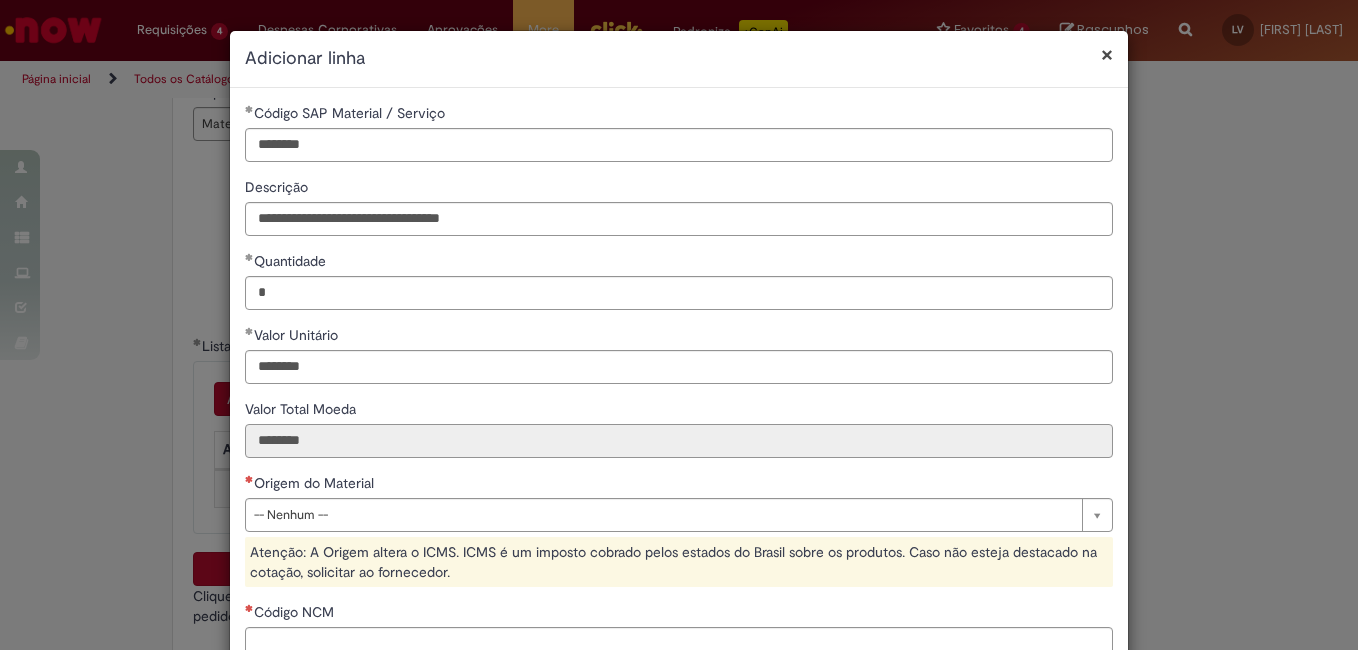 click on "********" at bounding box center [679, 441] 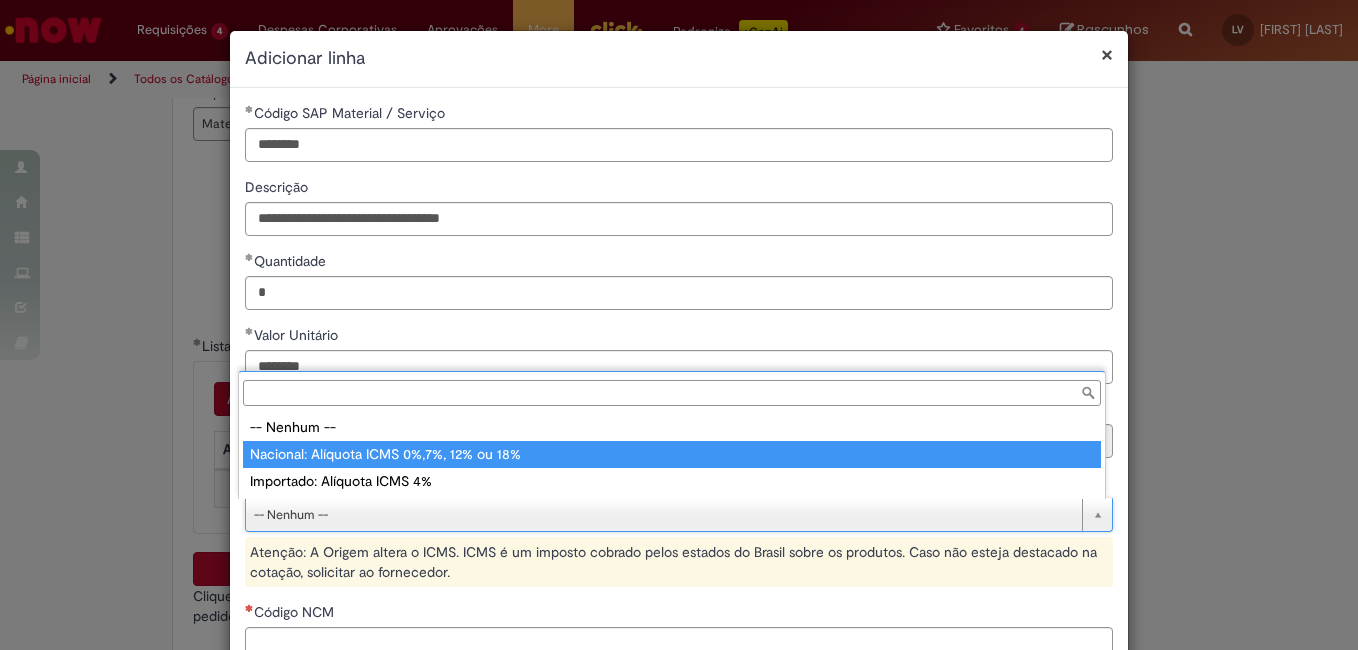 type on "**********" 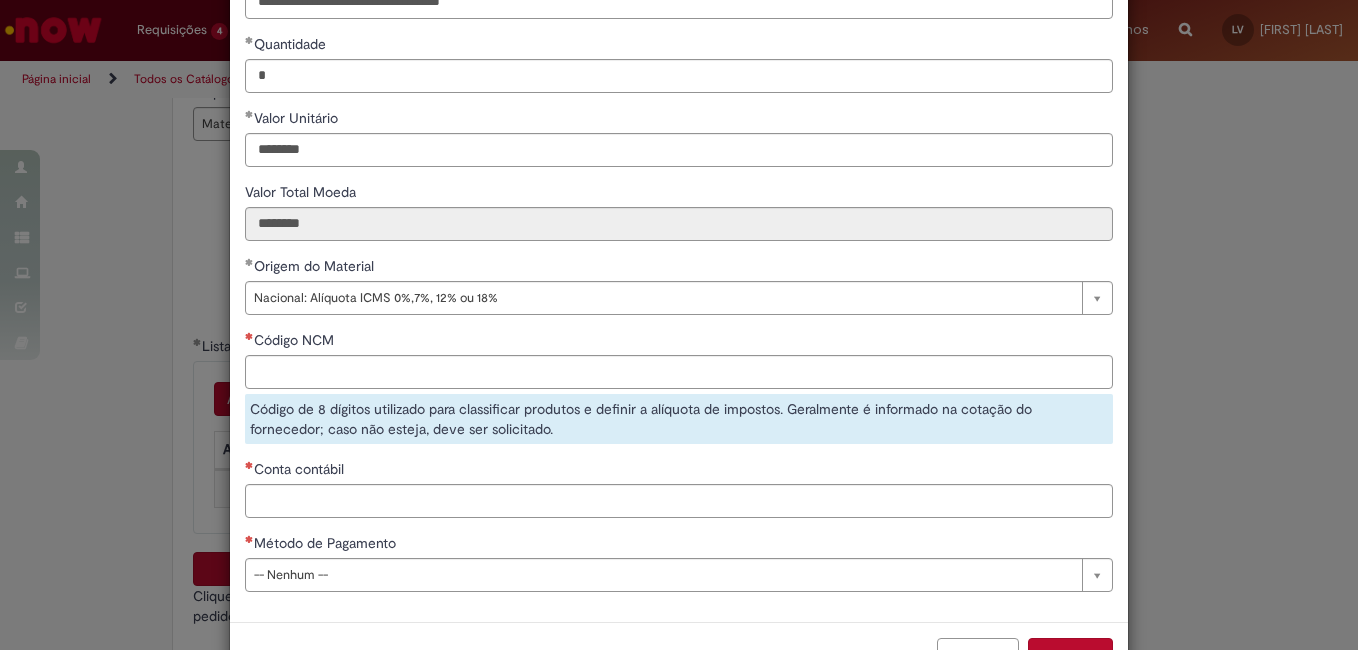 scroll, scrollTop: 233, scrollLeft: 0, axis: vertical 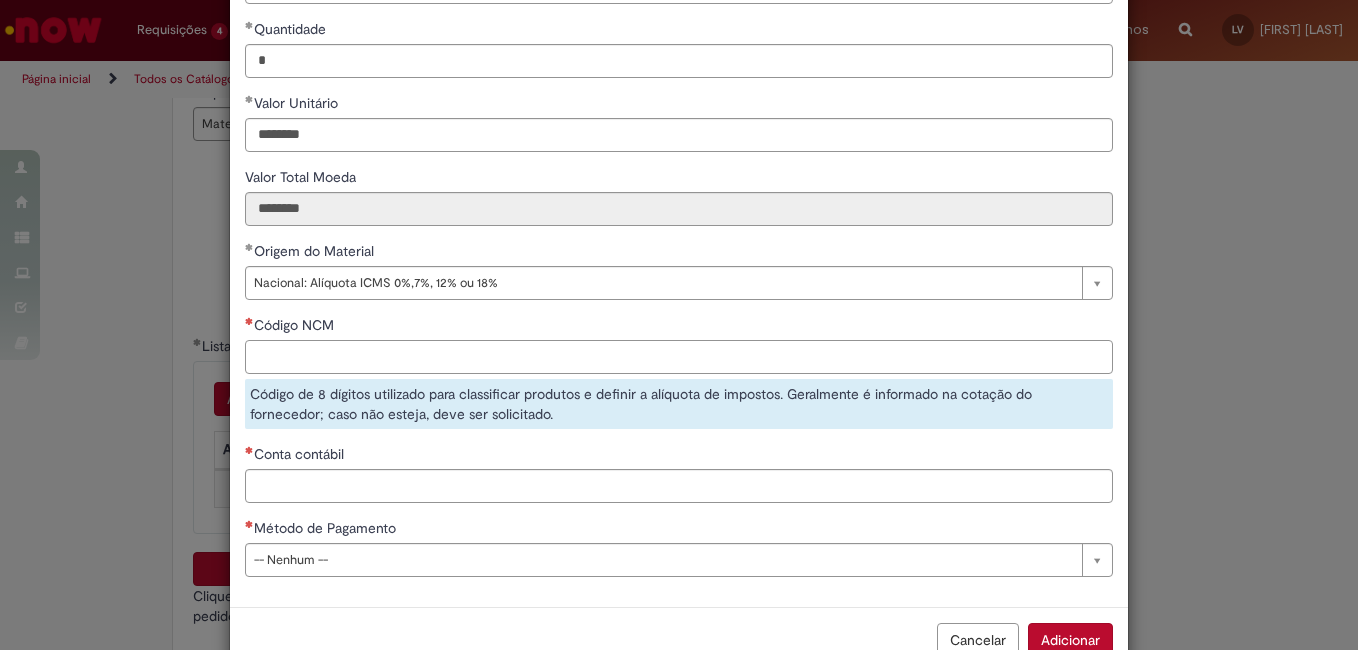 click on "Código NCM" at bounding box center [679, 357] 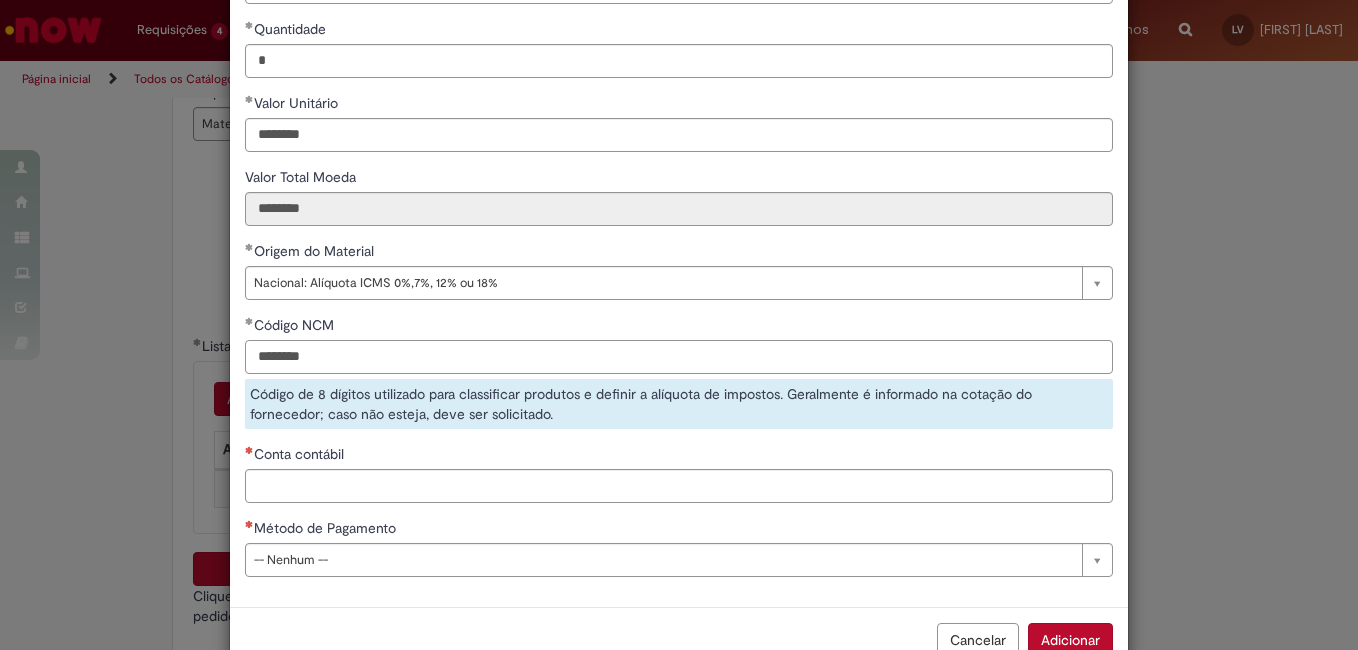 type on "********" 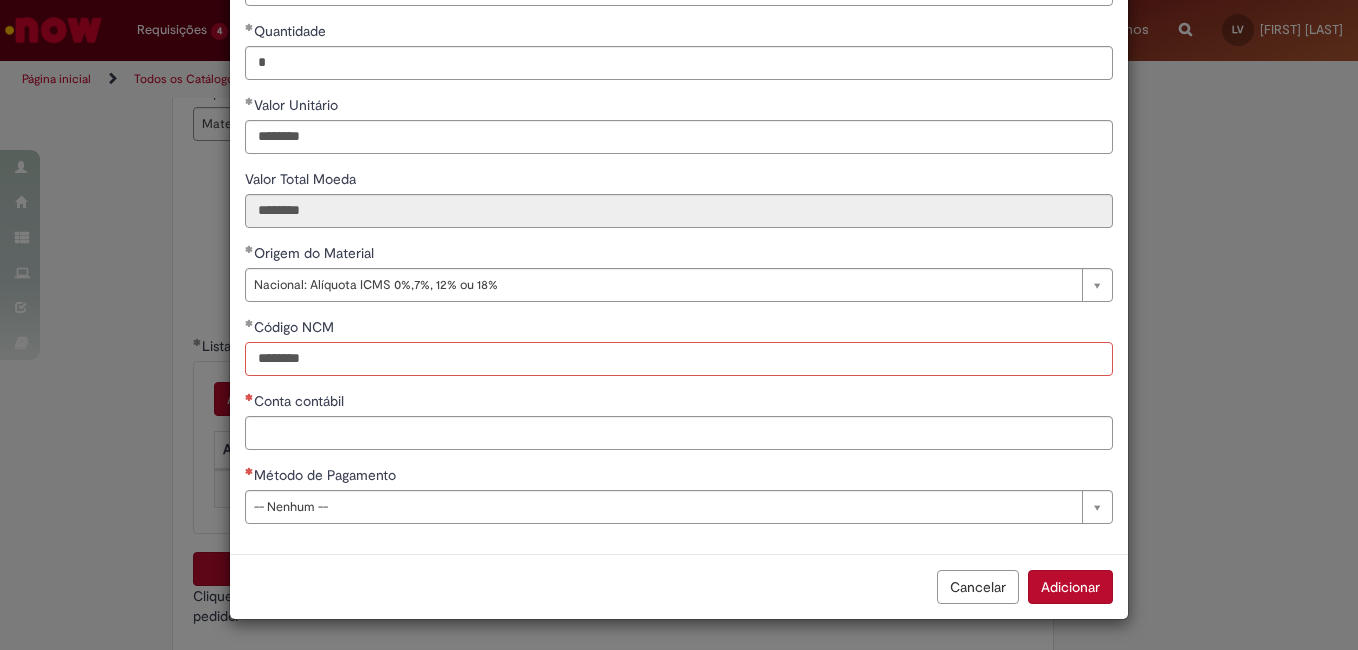 scroll, scrollTop: 230, scrollLeft: 0, axis: vertical 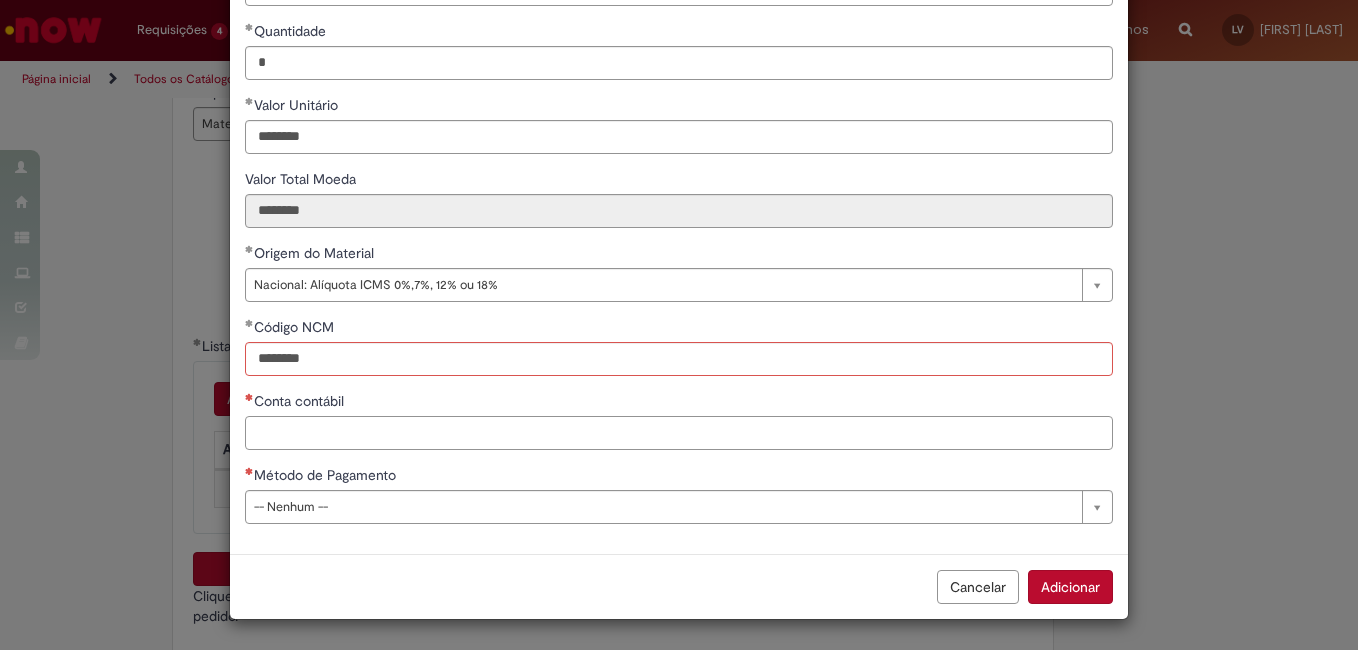 click on "Conta contábil" at bounding box center (679, 433) 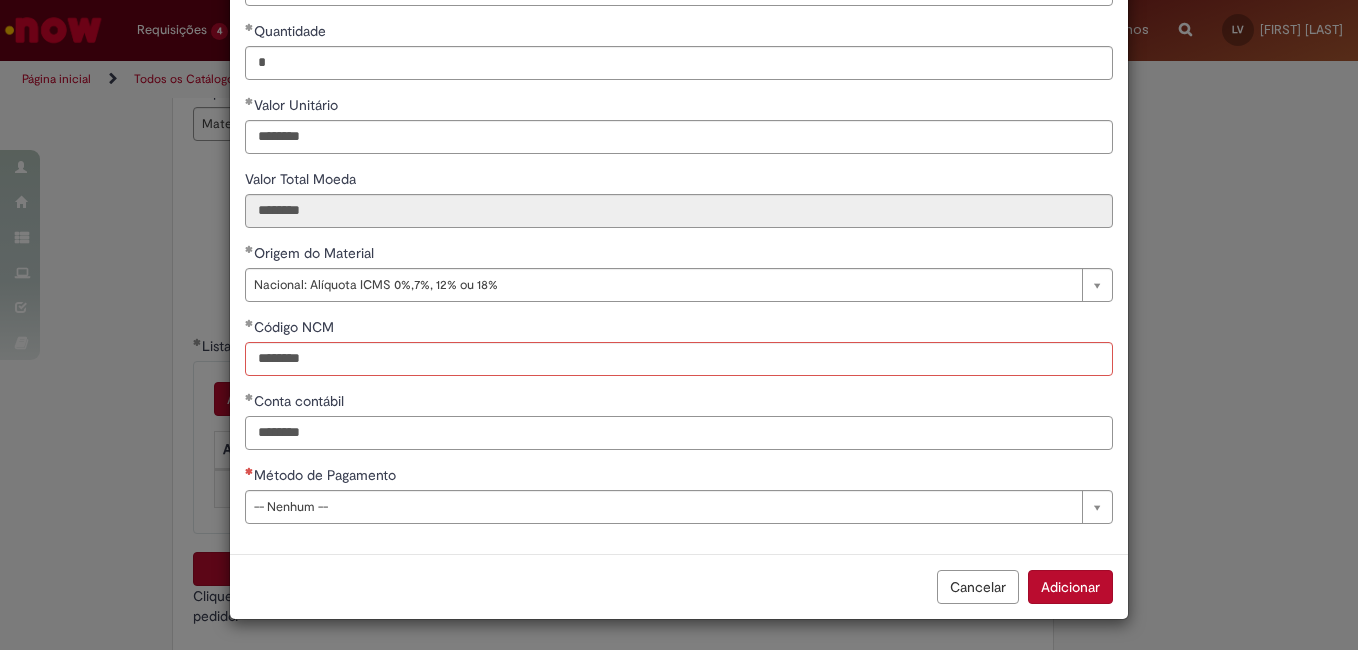 type on "********" 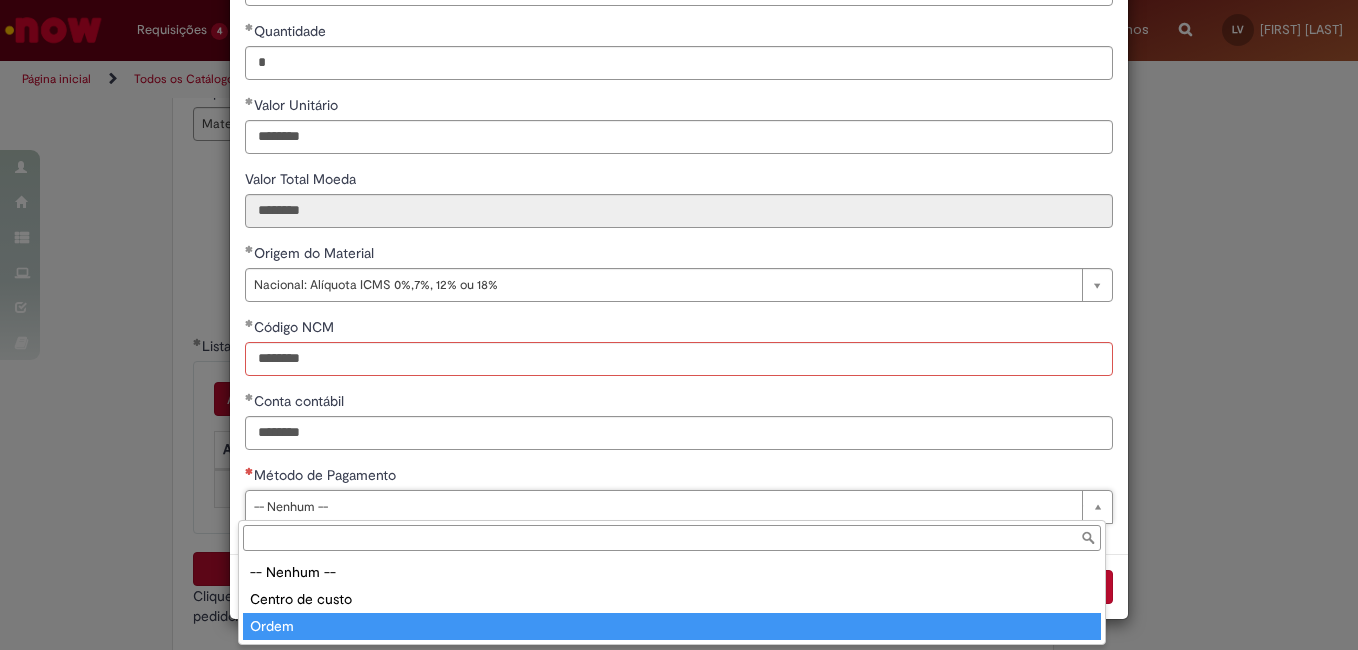 type on "*****" 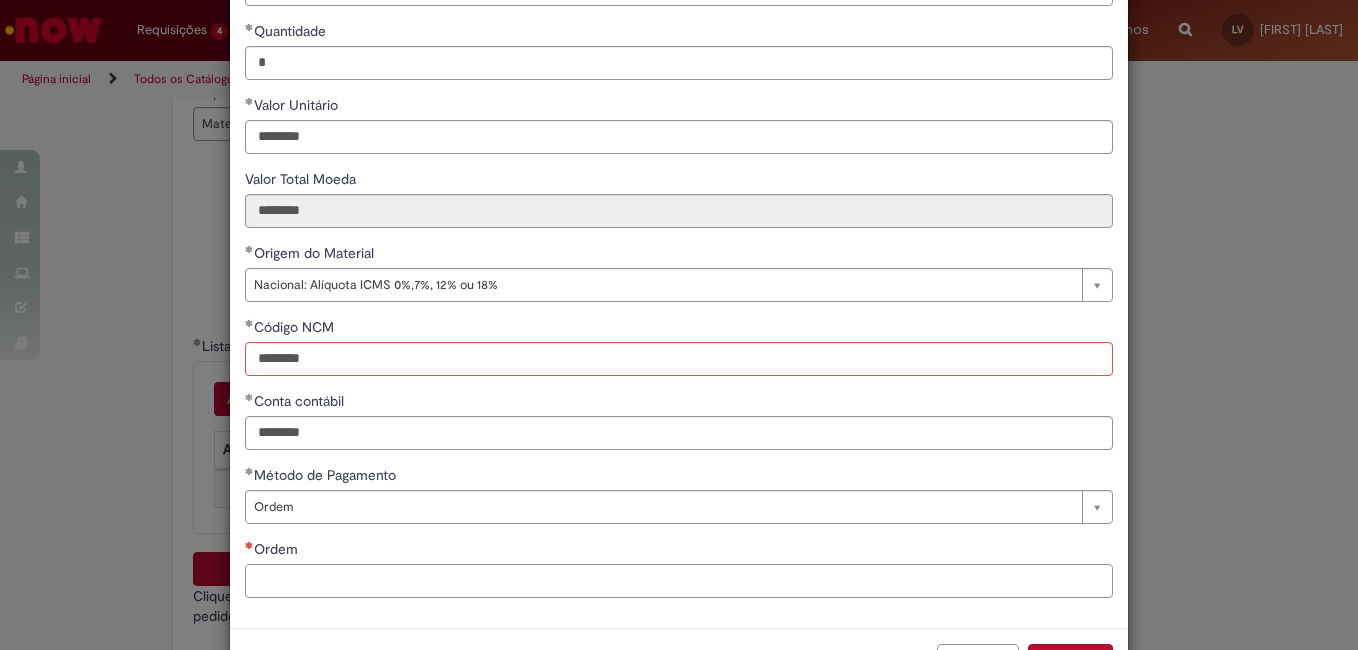 click on "Ordem" at bounding box center (679, 581) 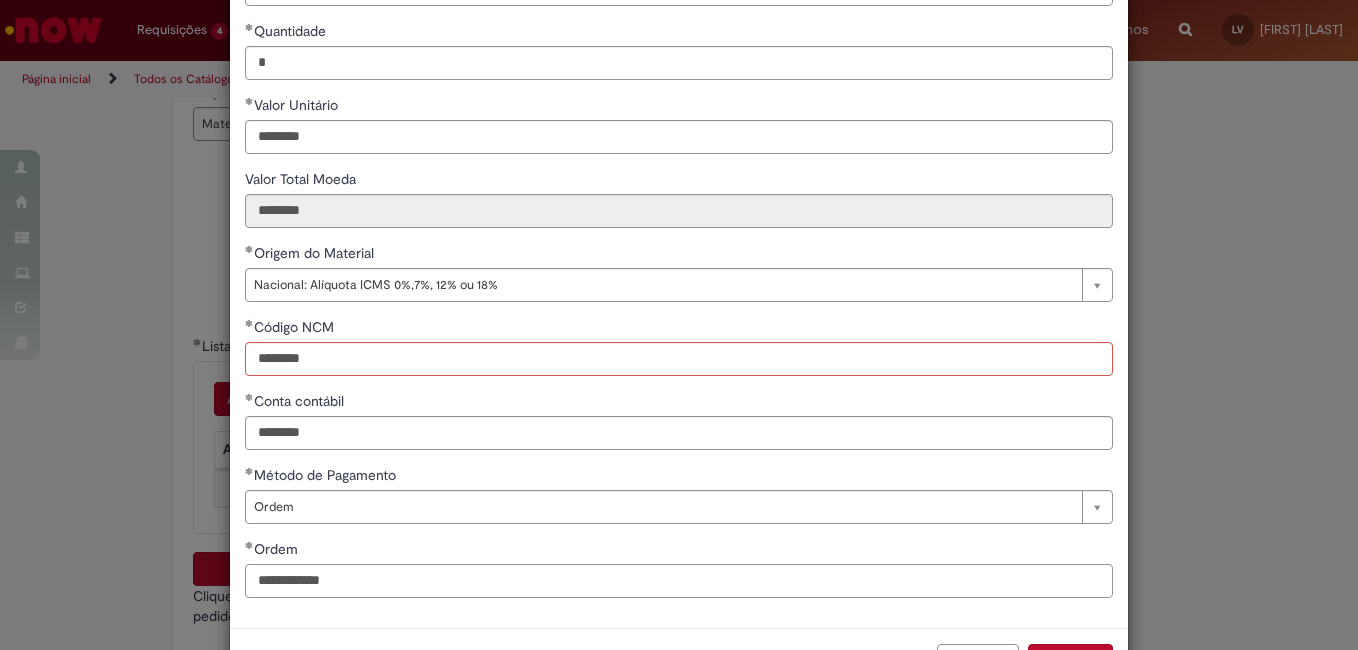 type on "**********" 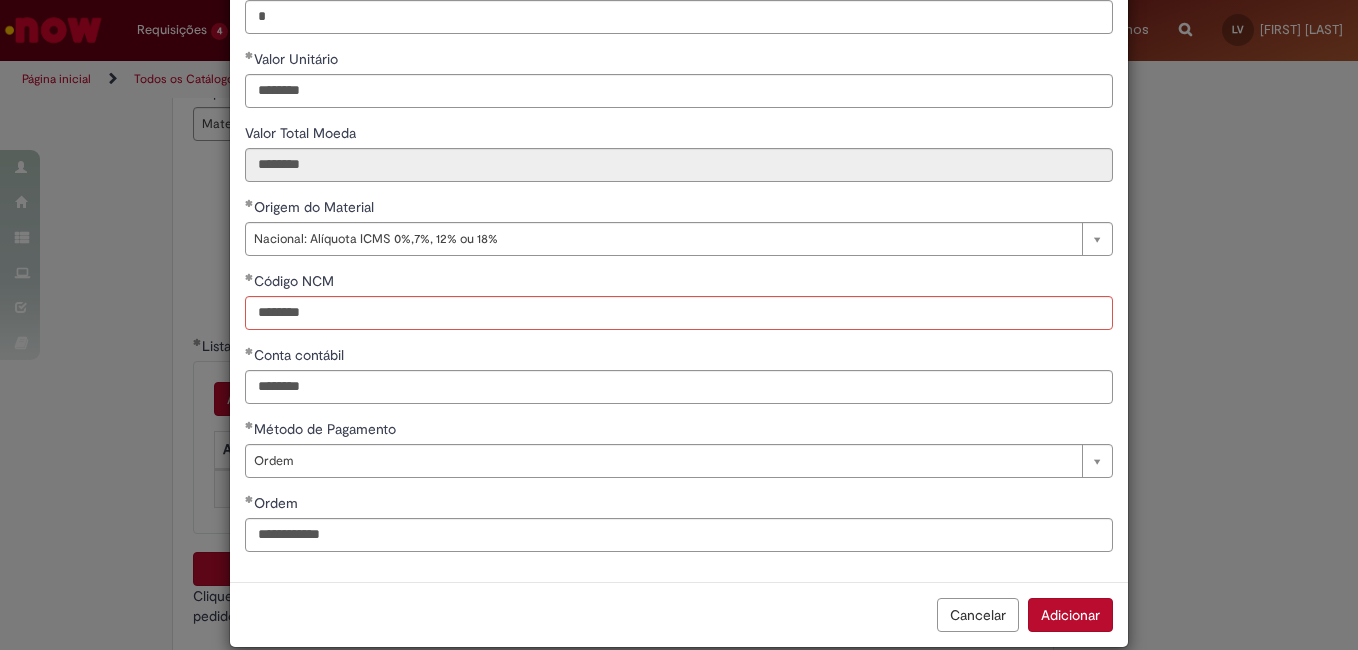 scroll, scrollTop: 306, scrollLeft: 0, axis: vertical 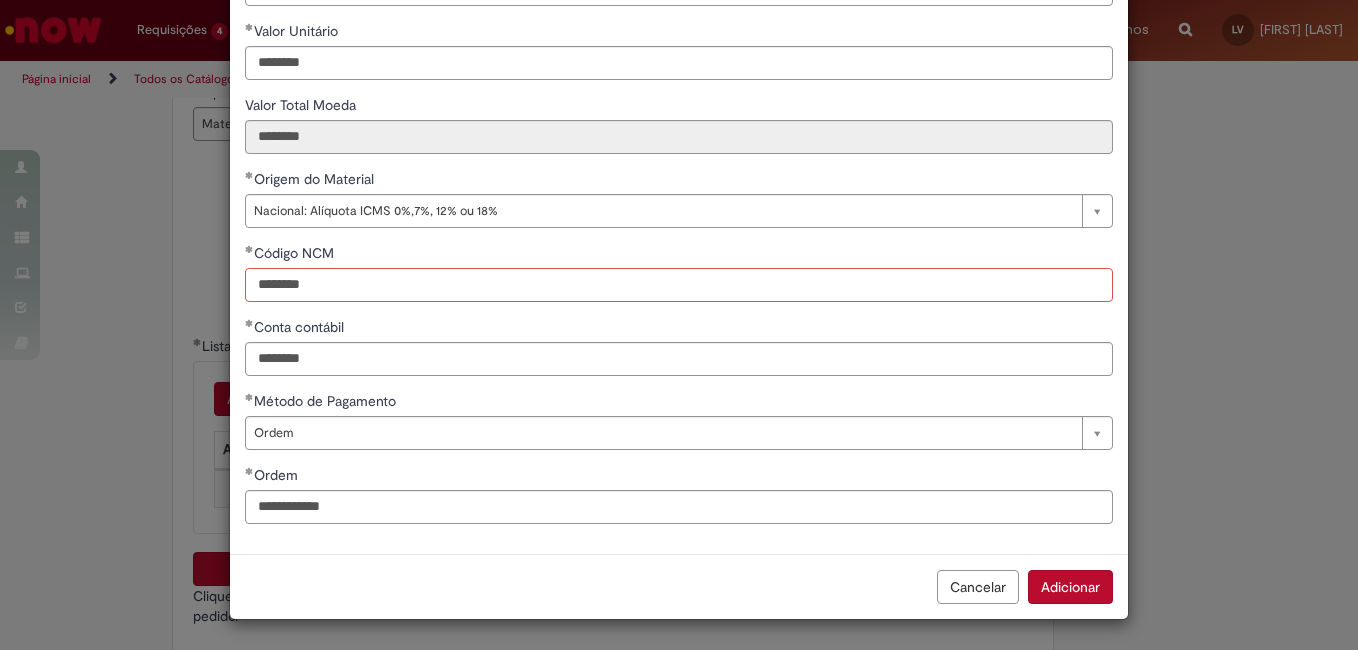 click on "********" at bounding box center (679, 285) 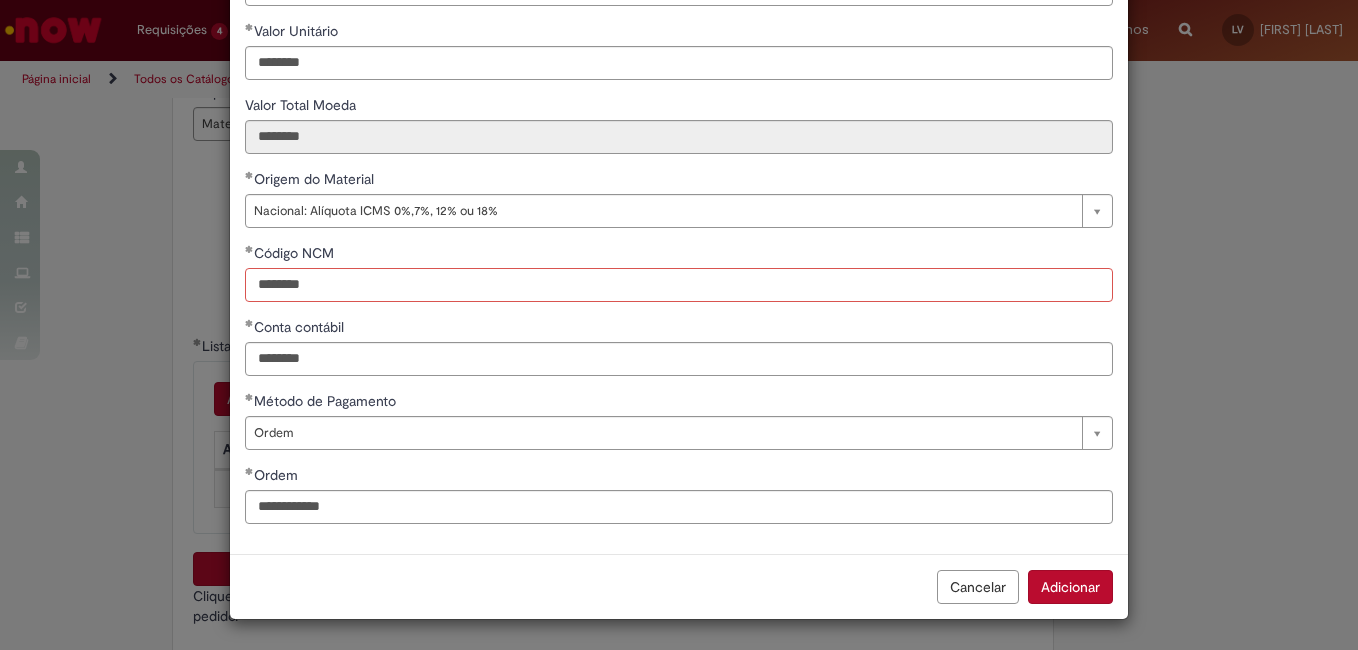 click on "********" at bounding box center (679, 285) 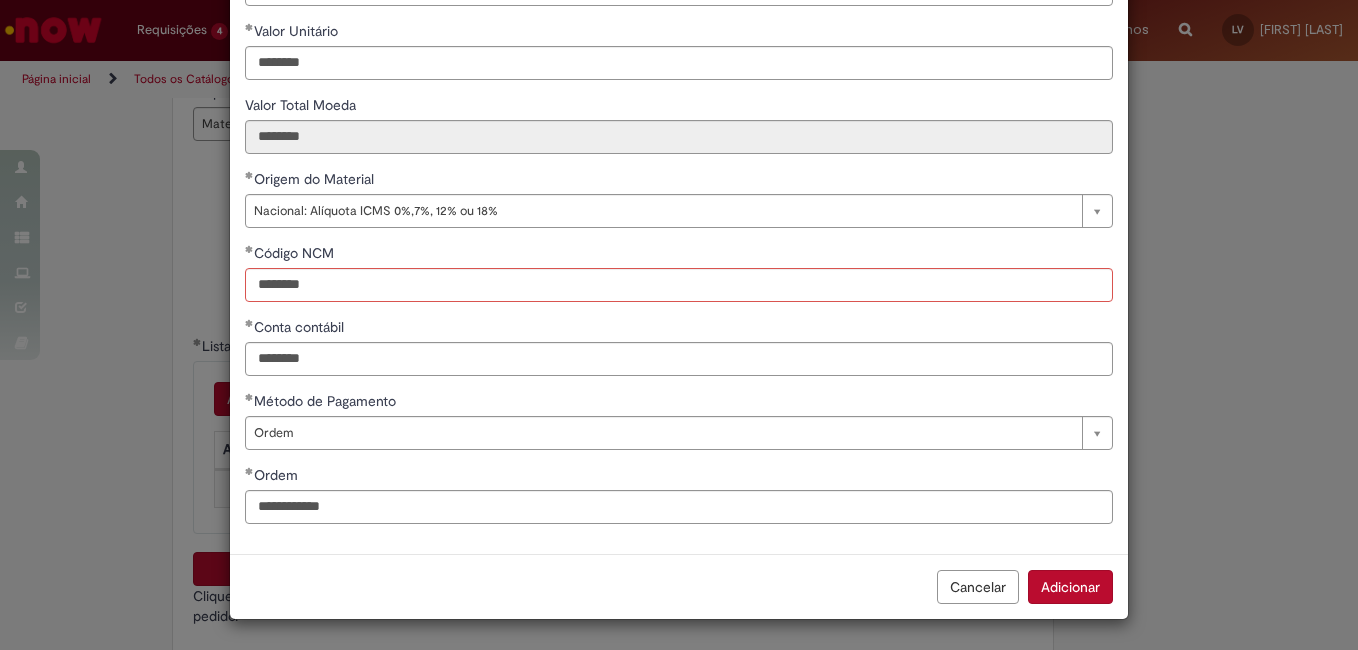 click on "Adicionar" at bounding box center (1070, 587) 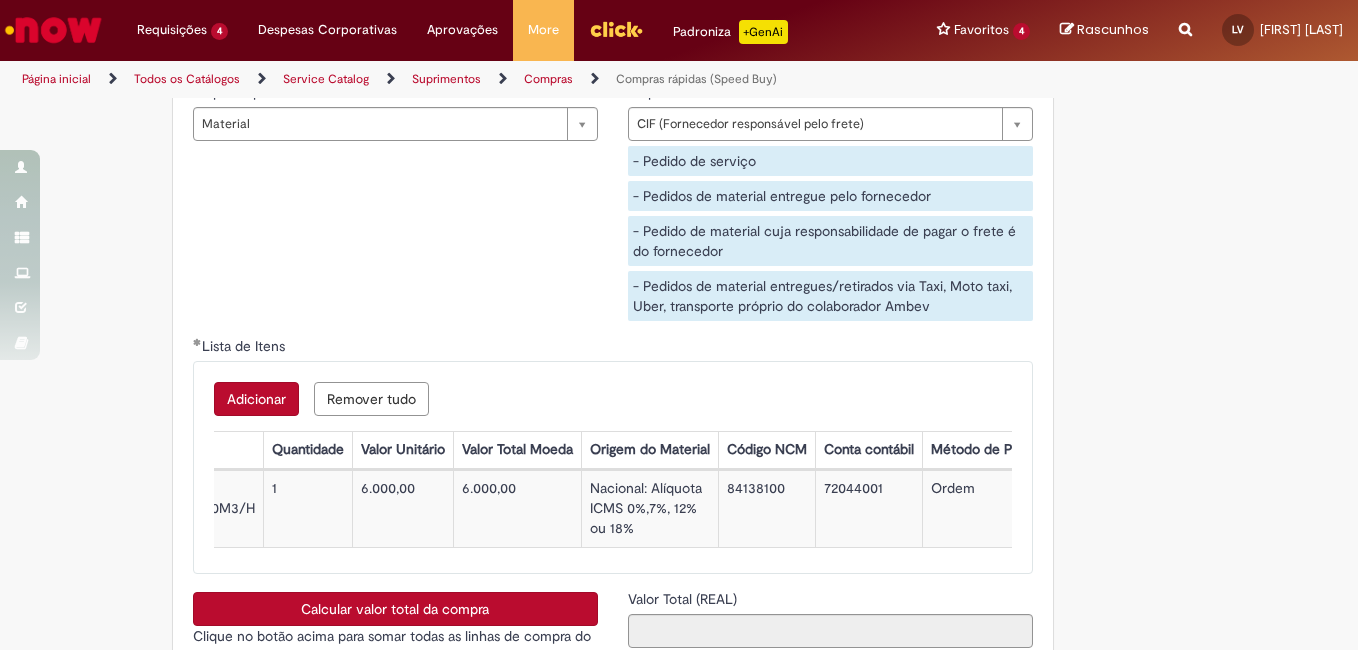 scroll, scrollTop: 0, scrollLeft: 907, axis: horizontal 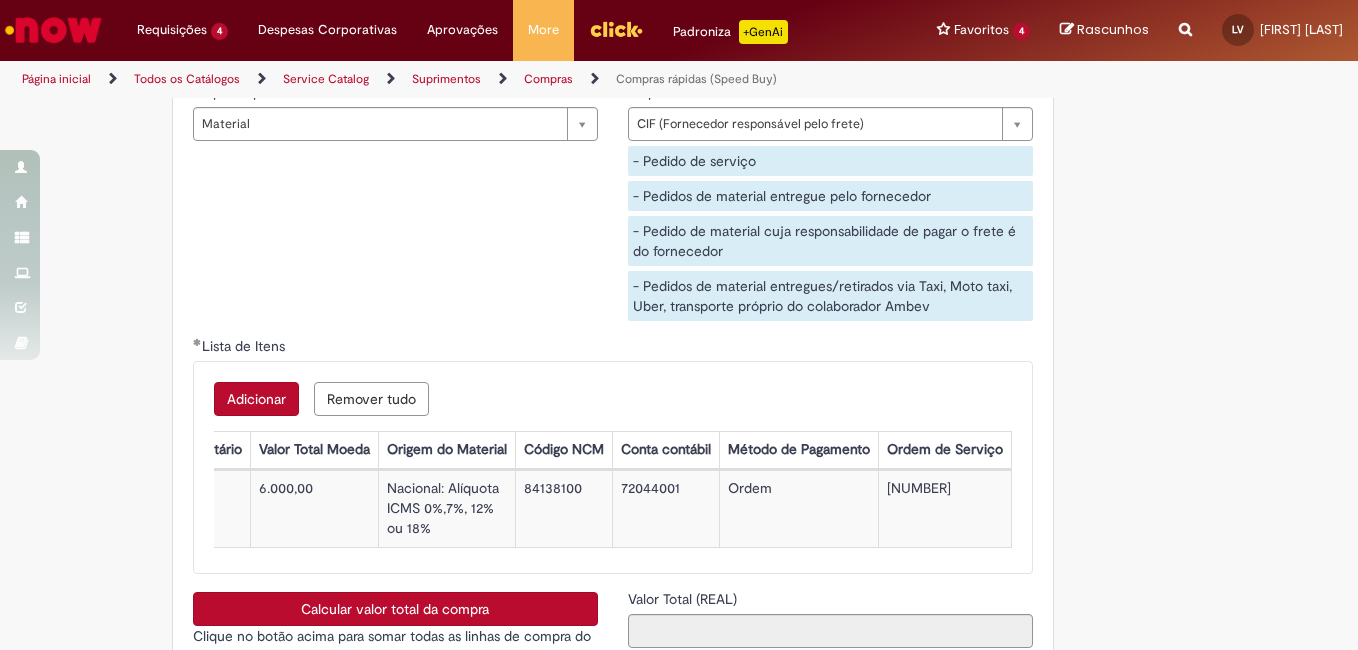 click on "Catalog Item
Tire dúvidas com LupiAssist    +GenAI
Oi! Eu sou LupiAssist, uma Inteligência Artificial Generativa em constante aprendizado   Meu conteúdo é monitorado para trazer uma melhor experiência
Dúvidas comuns:
Só mais um instante, estou consultando nossas bases de conhecimento  e escrevendo a melhor resposta pra você!
Title
Lorem ipsum dolor sit amet    Fazer uma nova pergunta
Gerei esta resposta utilizando IA Generativa em conjunto com os nossos padrões. Em caso de divergência, os documentos oficiais prevalecerão.
Saiba mais em:
Ou ligue para:
E aí, te ajudei?
Sim, obrigado!" at bounding box center (679, 374) 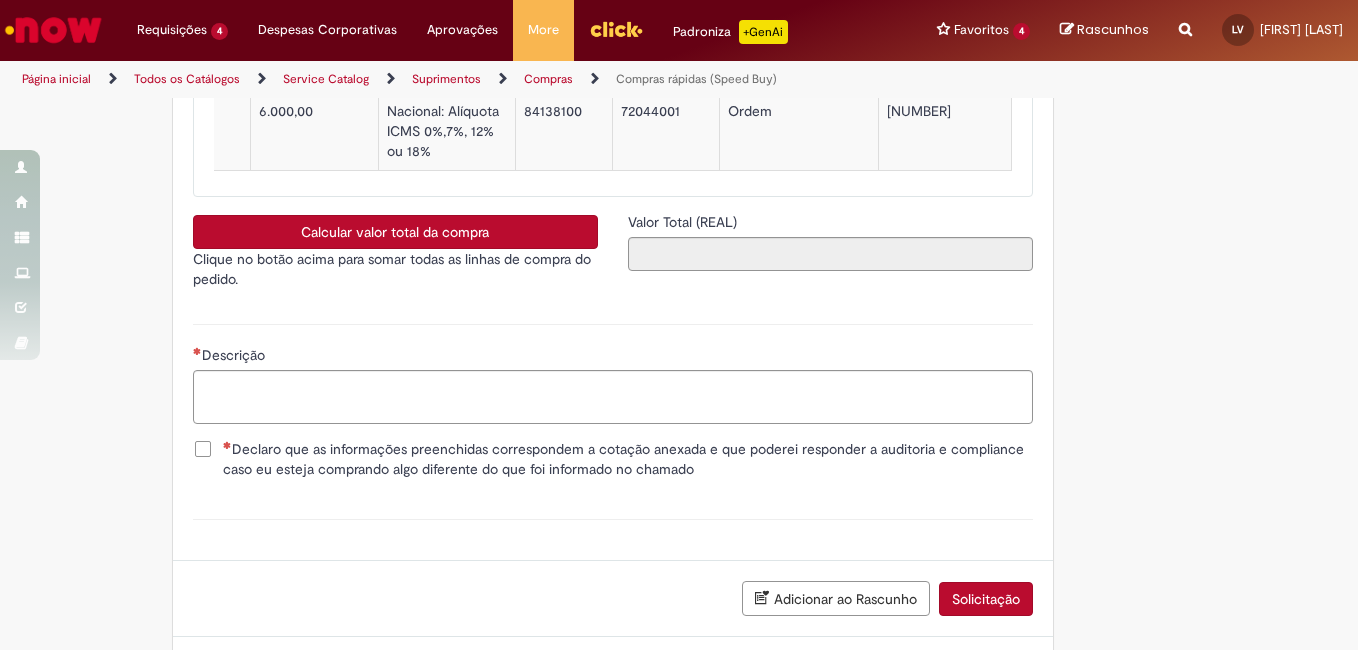 scroll, scrollTop: 3518, scrollLeft: 0, axis: vertical 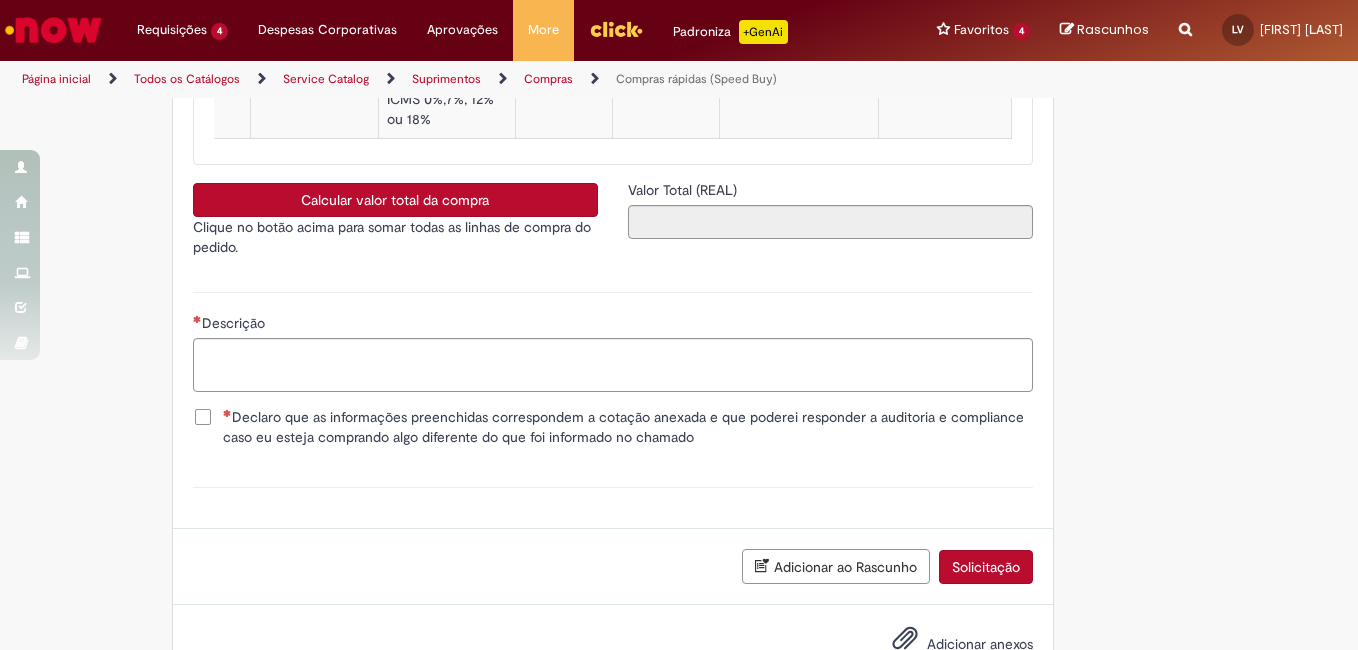 click on "Calcular valor total da compra" at bounding box center (395, 200) 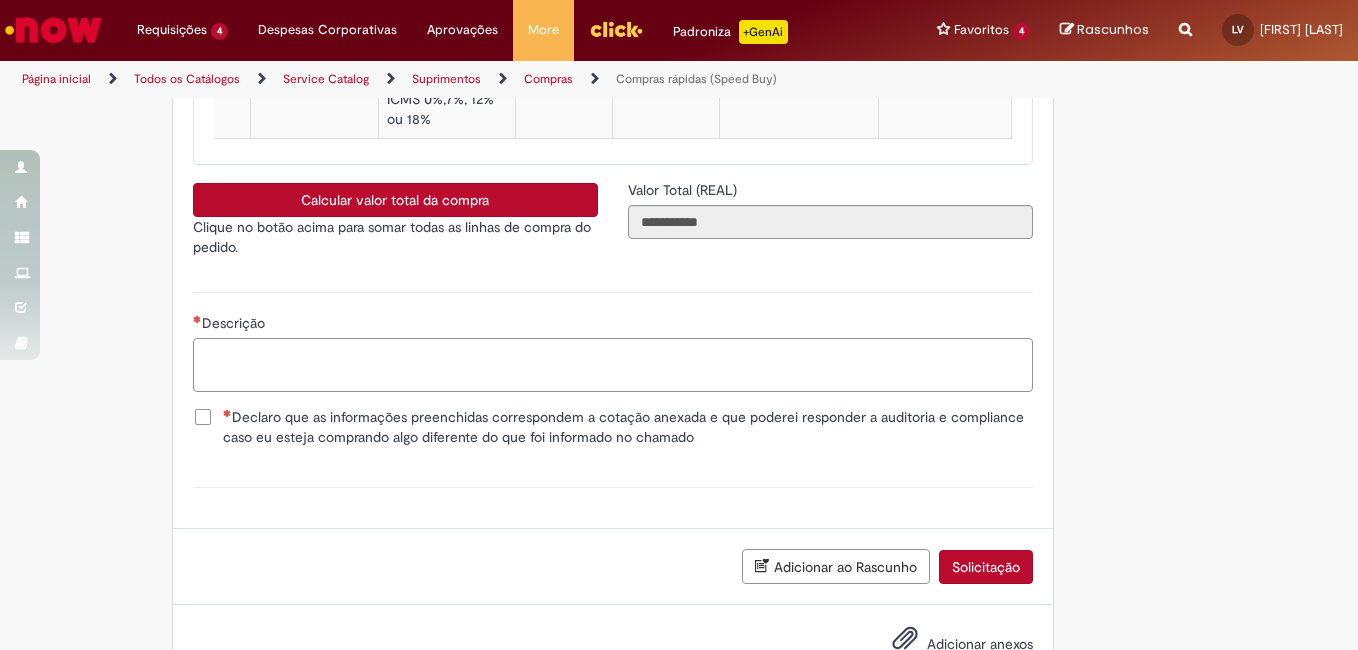 click on "Descrição" at bounding box center [613, 365] 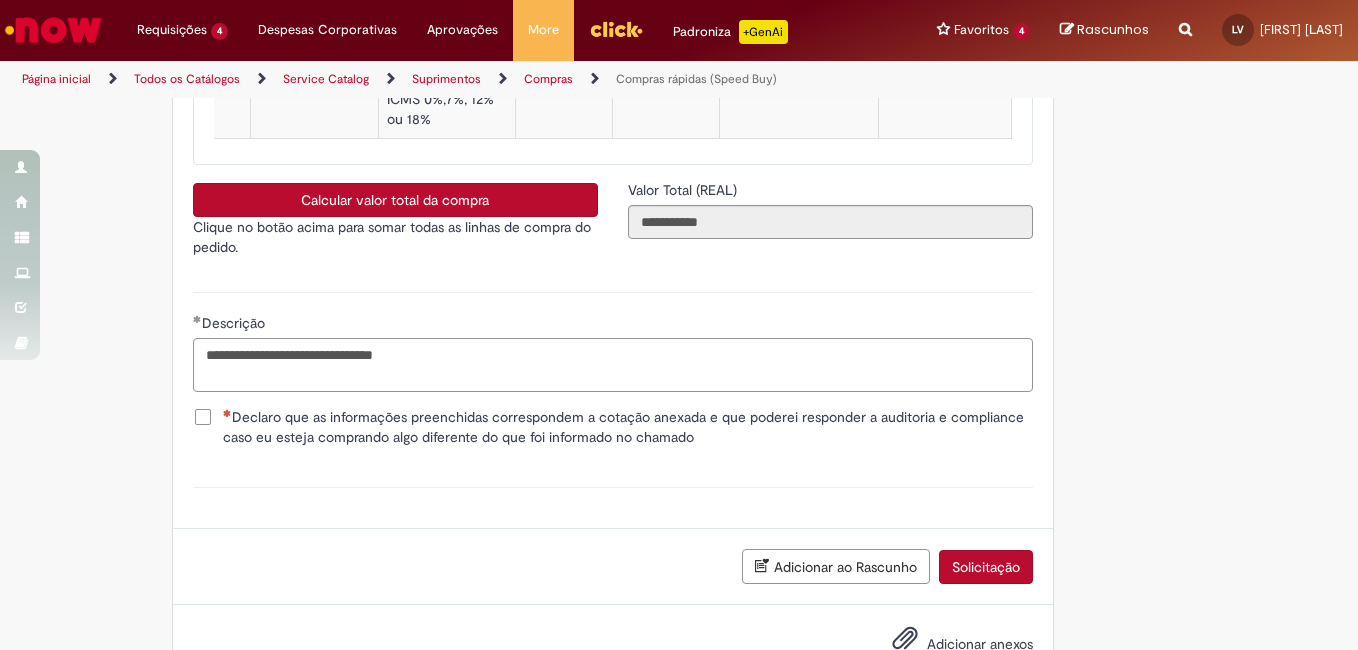 type on "**********" 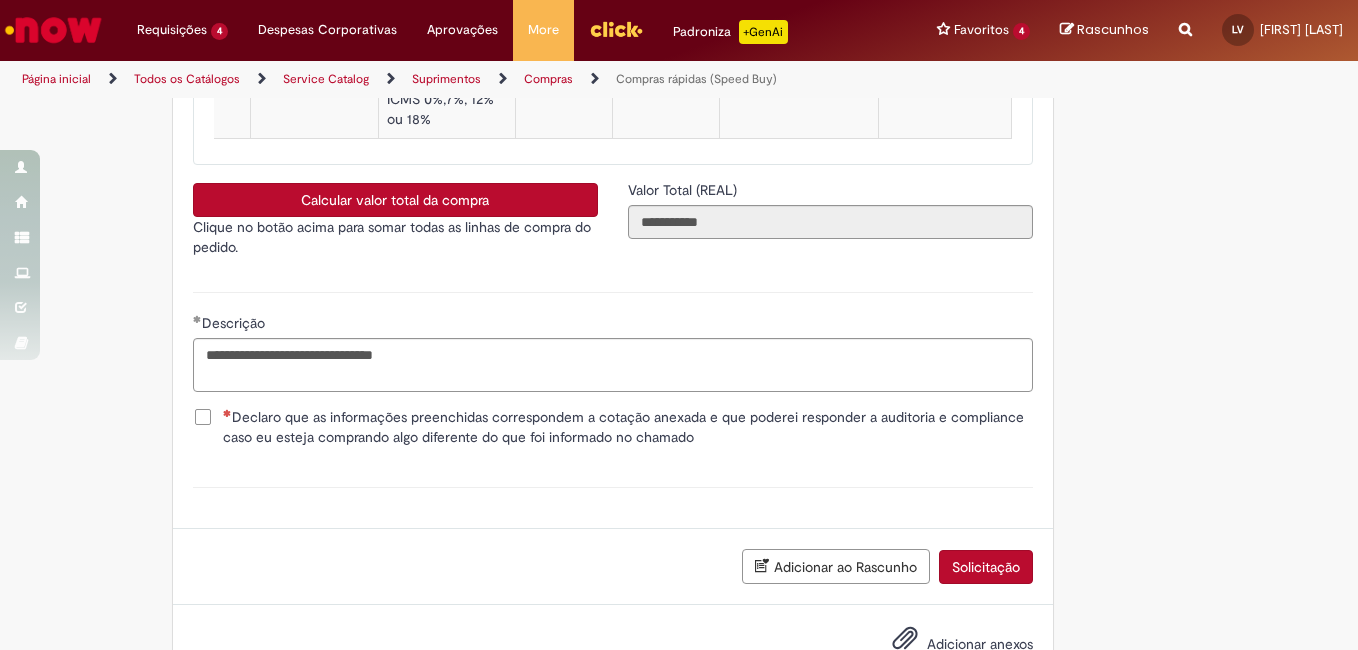 click on "Declaro que as informações preenchidas correspondem a cotação anexada e que poderei responder a auditoria e compliance caso eu esteja comprando algo diferente do que foi informado no chamado" at bounding box center [628, 427] 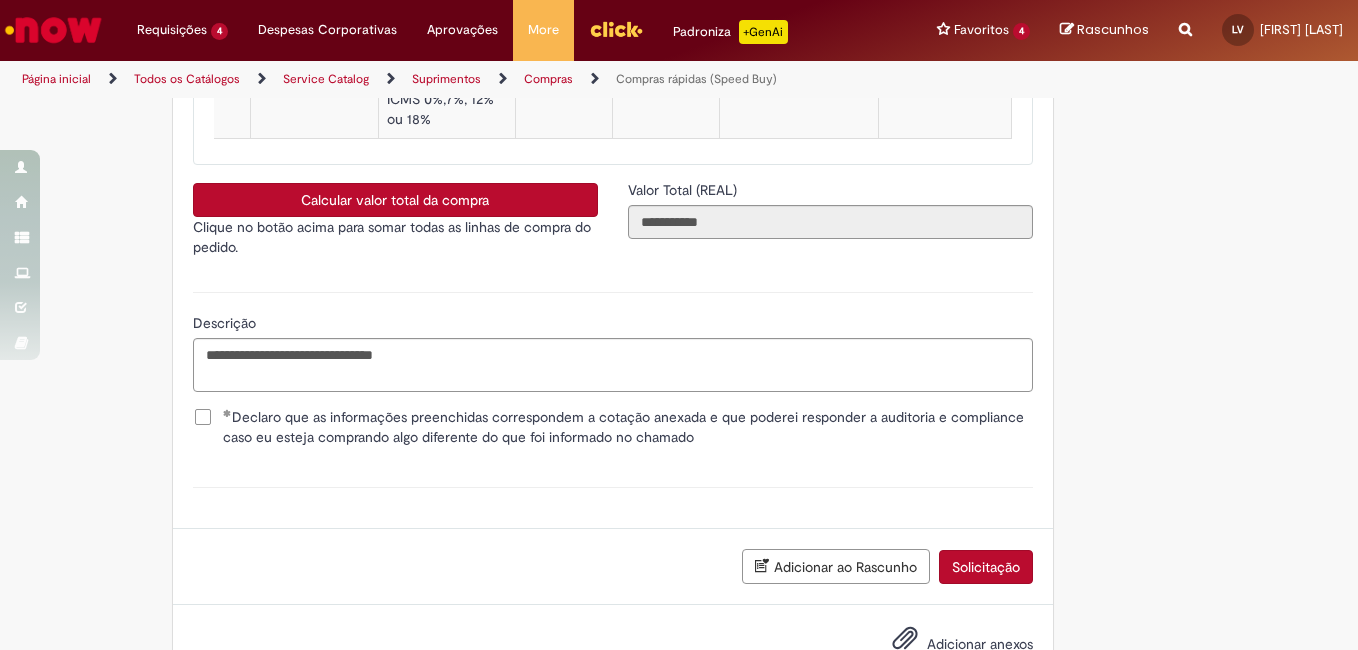 click on "Solicitação" at bounding box center (986, 567) 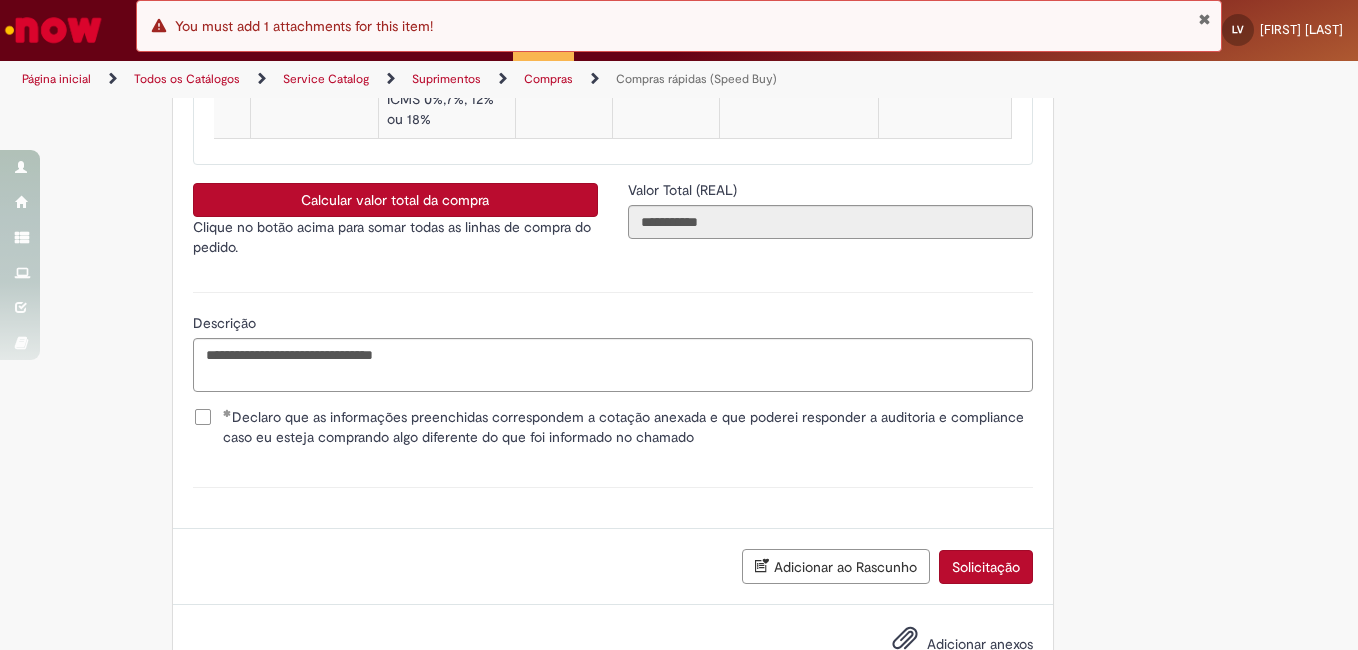 click at bounding box center [1204, 19] 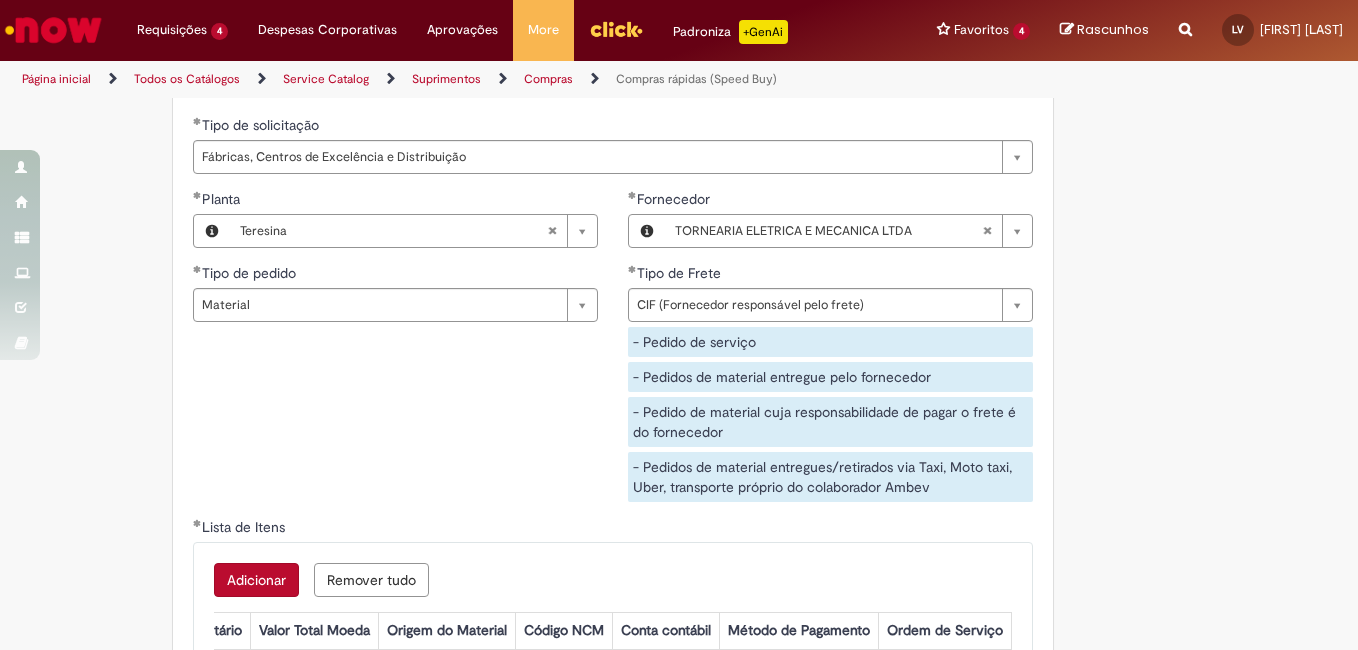 scroll, scrollTop: 2953, scrollLeft: 0, axis: vertical 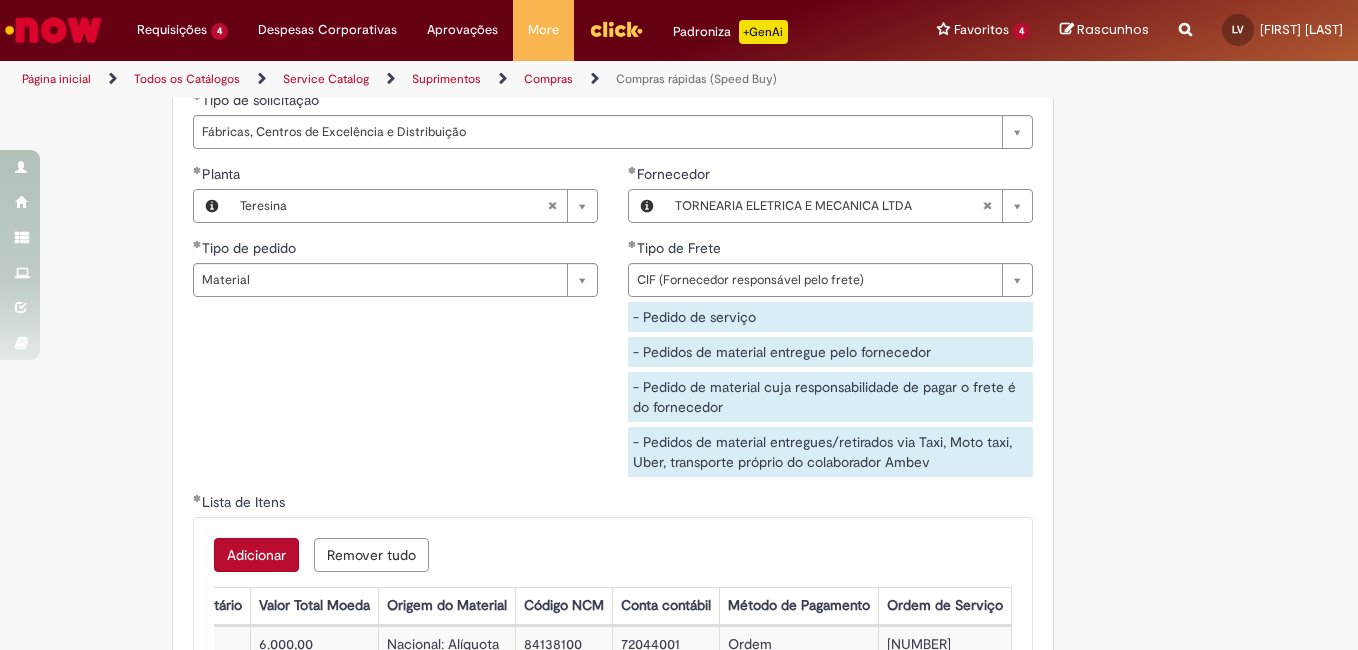 click on "**********" at bounding box center [613, 328] 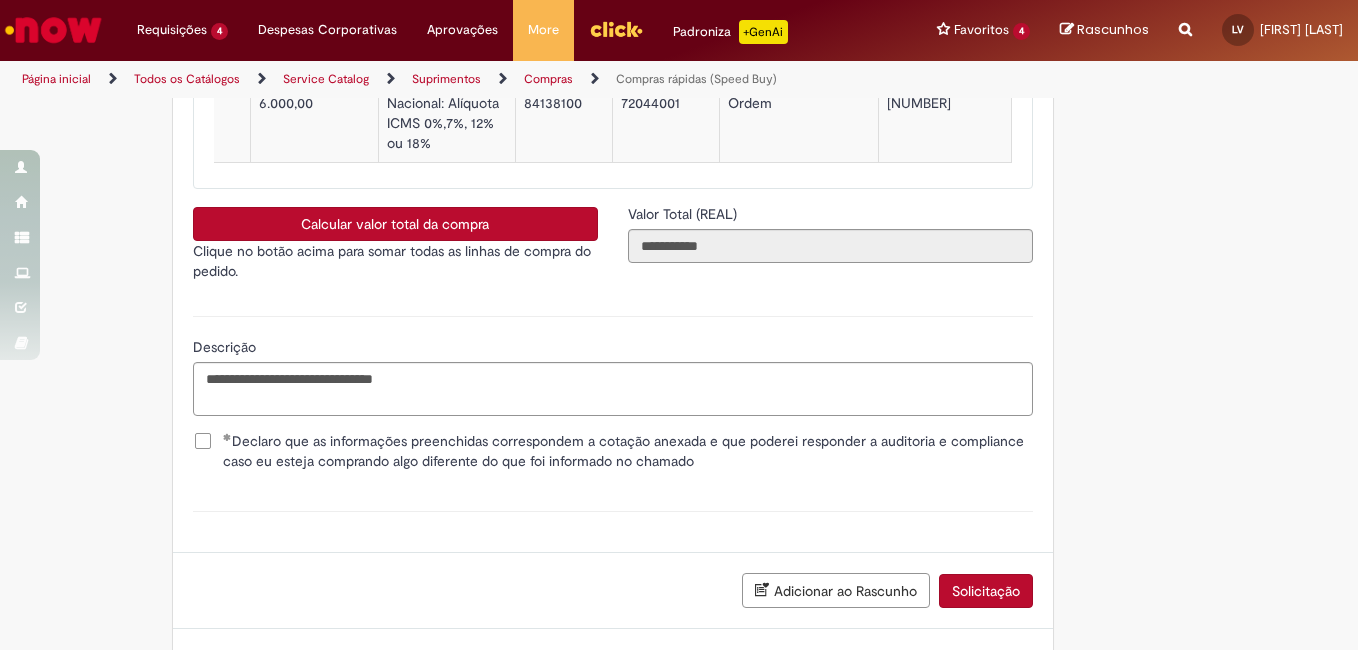 scroll, scrollTop: 3510, scrollLeft: 0, axis: vertical 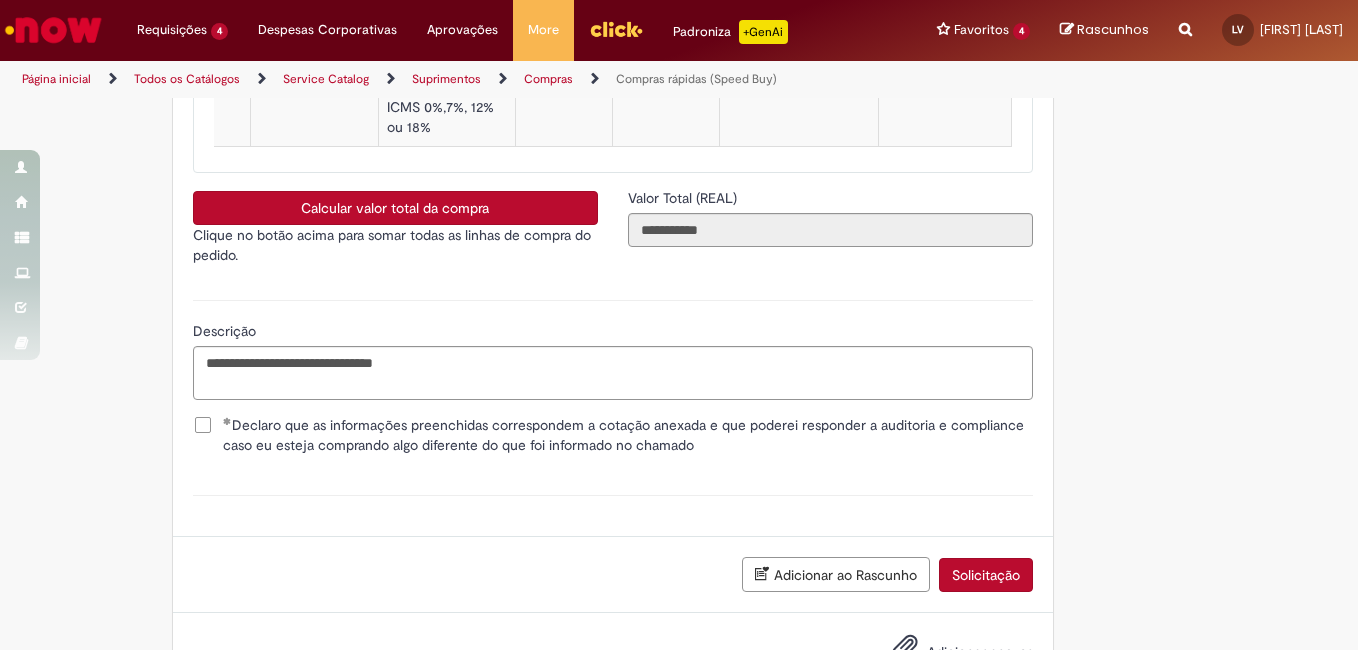 click on "Tire dúvidas com LupiAssist    +GenAI
Oi! Eu sou LupiAssist, uma Inteligência Artificial Generativa em constante aprendizado   Meu conteúdo é monitorado para trazer uma melhor experiência
Dúvidas comuns:
Só mais um instante, estou consultando nossas bases de conhecimento  e escrevendo a melhor resposta pra você!
Title
Lorem ipsum dolor sit amet    Fazer uma nova pergunta
Gerei esta resposta utilizando IA Generativa em conjunto com os nossos padrões. Em caso de divergência, os documentos oficiais prevalecerão.
Saiba mais em:
Ou ligue para:
E aí, te ajudei?
Sim, obrigado!" at bounding box center [679, -1344] 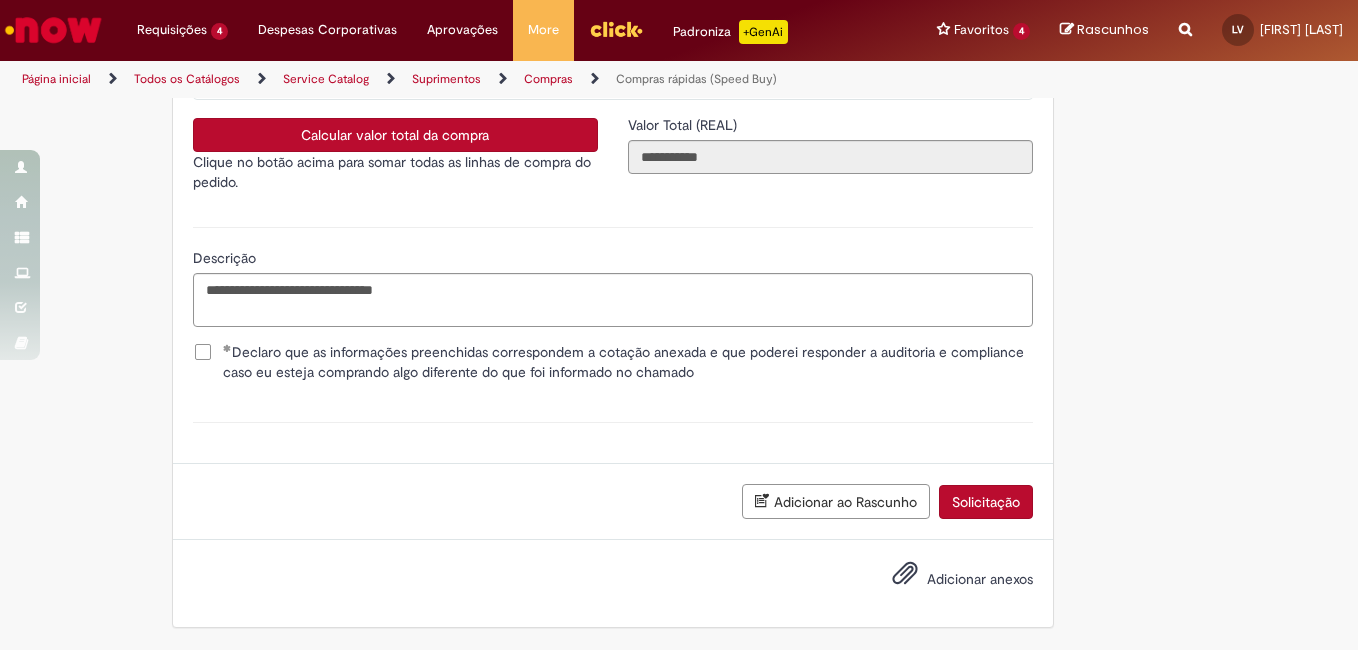 click on "Adicionar anexos" at bounding box center [980, 579] 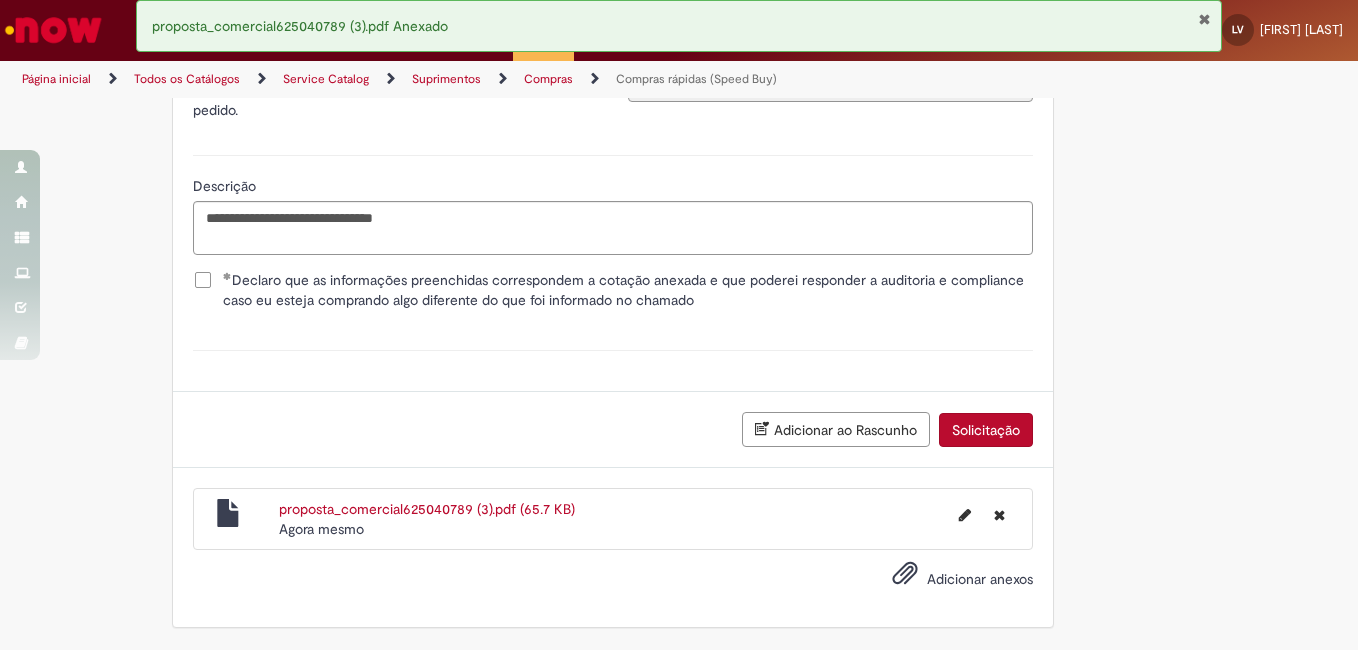 scroll, scrollTop: 3670, scrollLeft: 0, axis: vertical 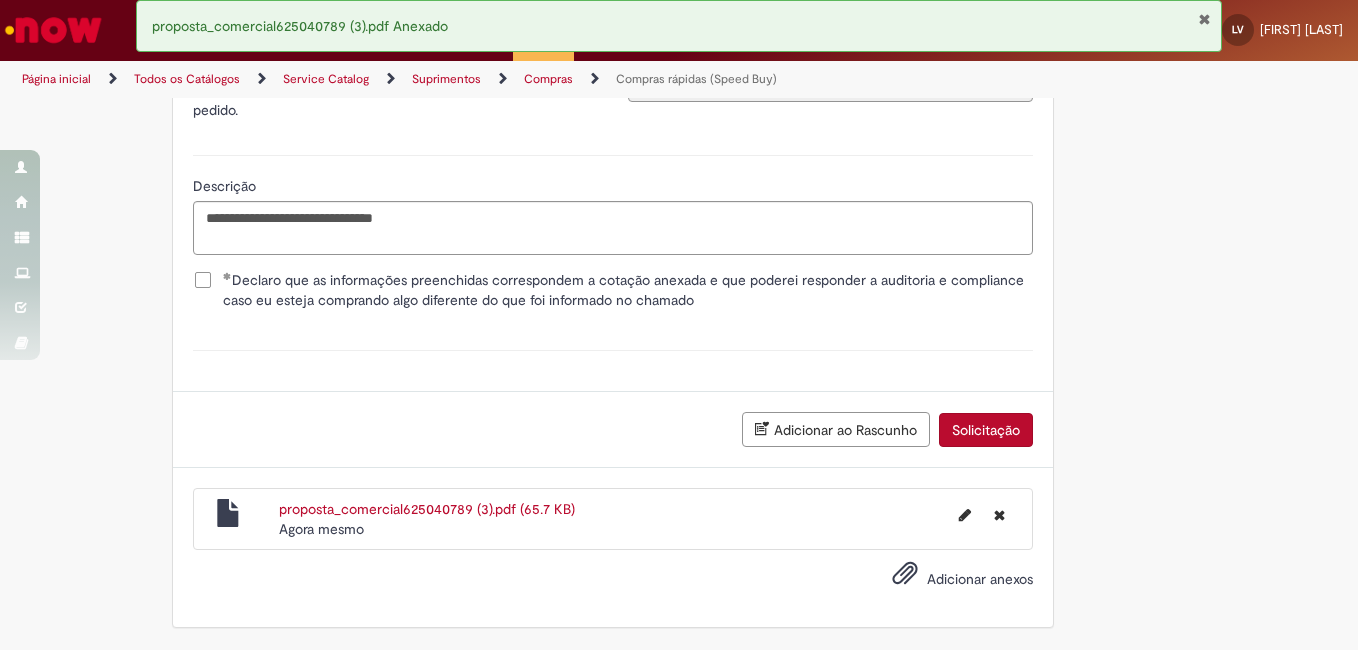 click on "Solicitação" at bounding box center (986, 430) 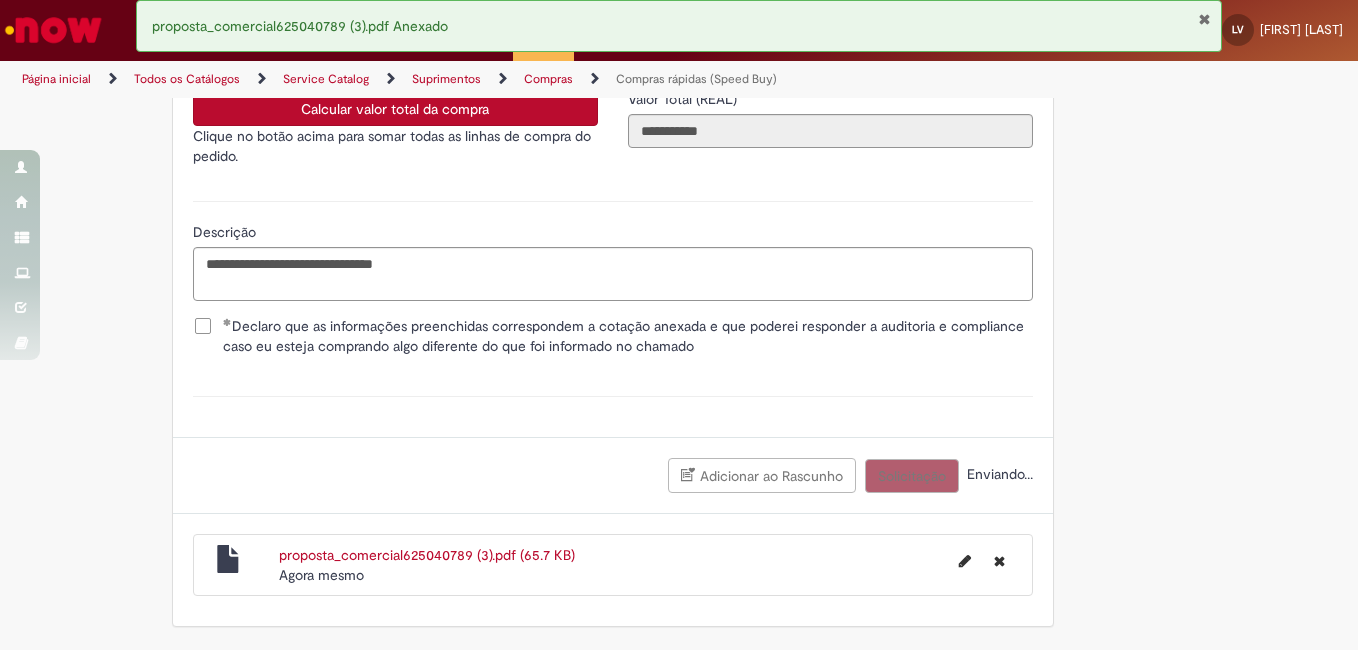 scroll, scrollTop: 3624, scrollLeft: 0, axis: vertical 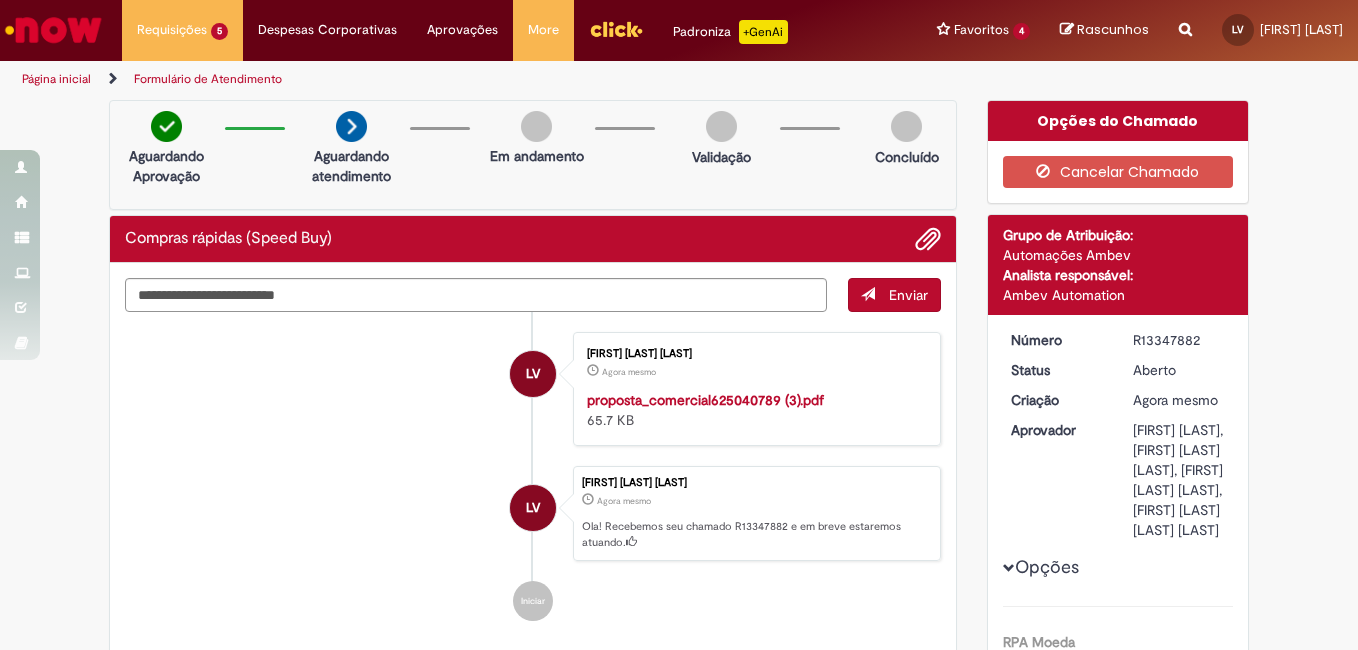 drag, startPoint x: 1123, startPoint y: 340, endPoint x: 1202, endPoint y: 337, distance: 79.05694 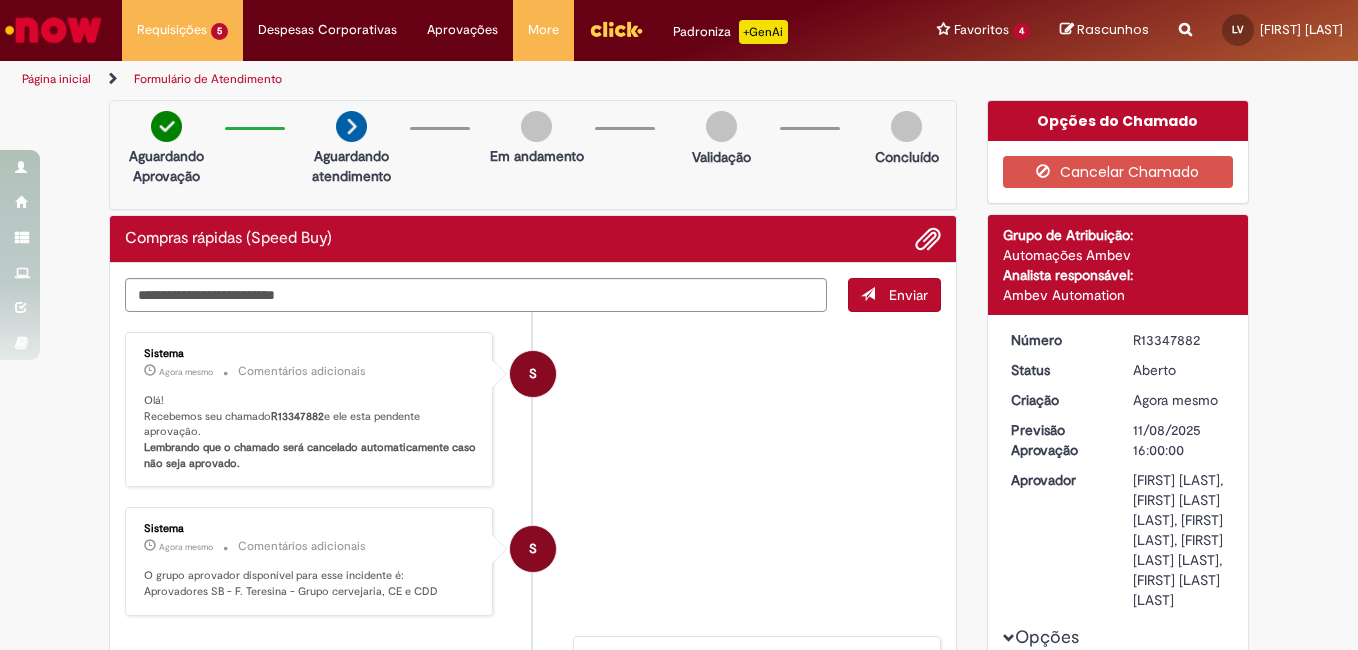 drag, startPoint x: 1127, startPoint y: 341, endPoint x: 1192, endPoint y: 337, distance: 65.12296 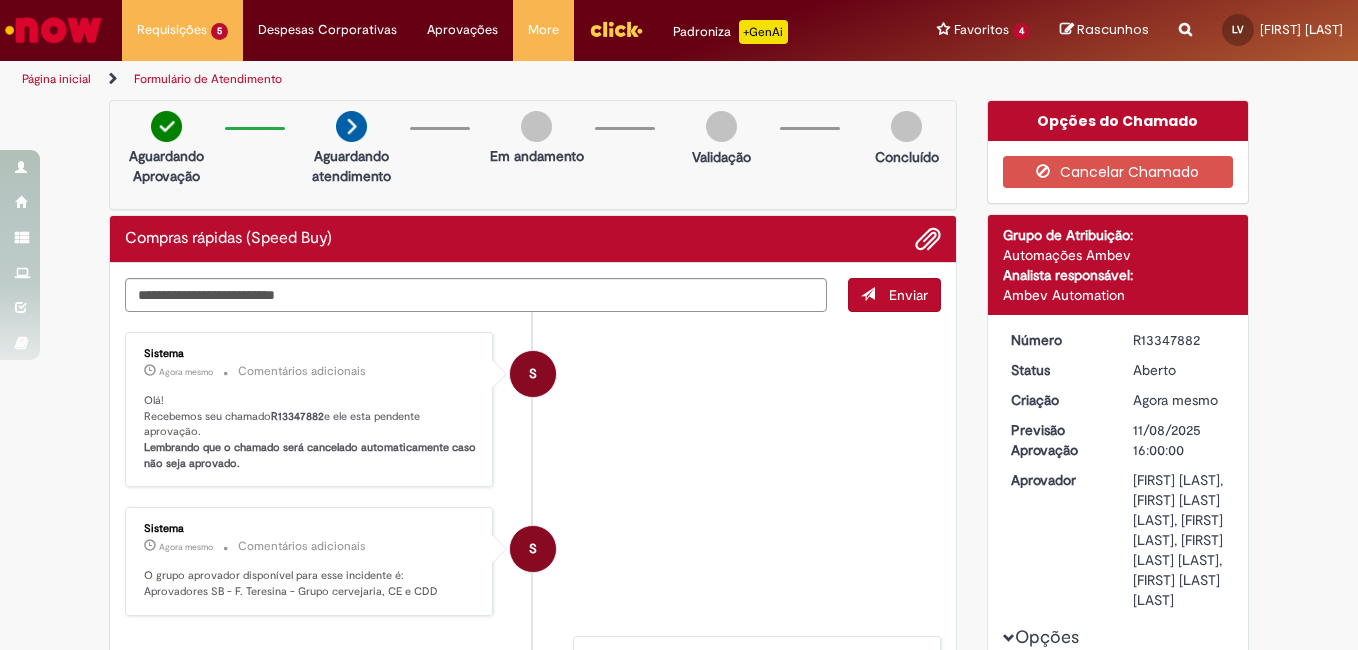 copy on "R13347882" 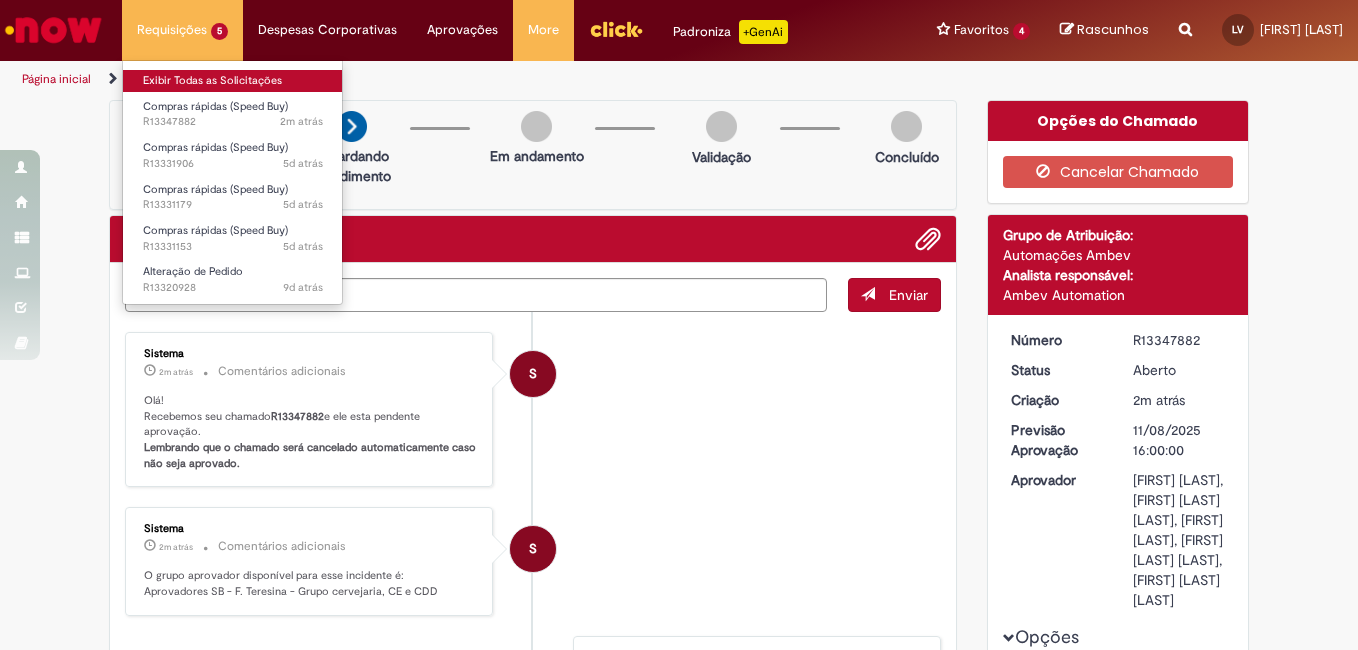 click on "Exibir Todas as Solicitações" at bounding box center (233, 81) 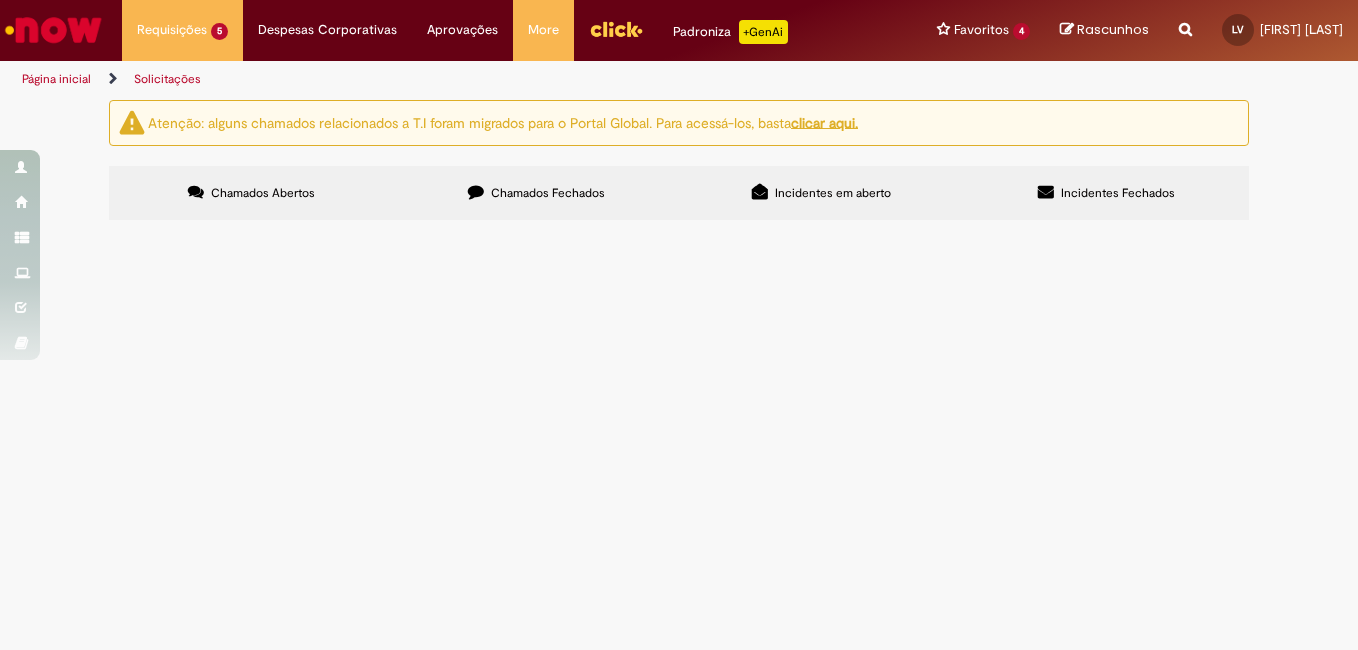 click on "Chamados Fechados" at bounding box center [548, 193] 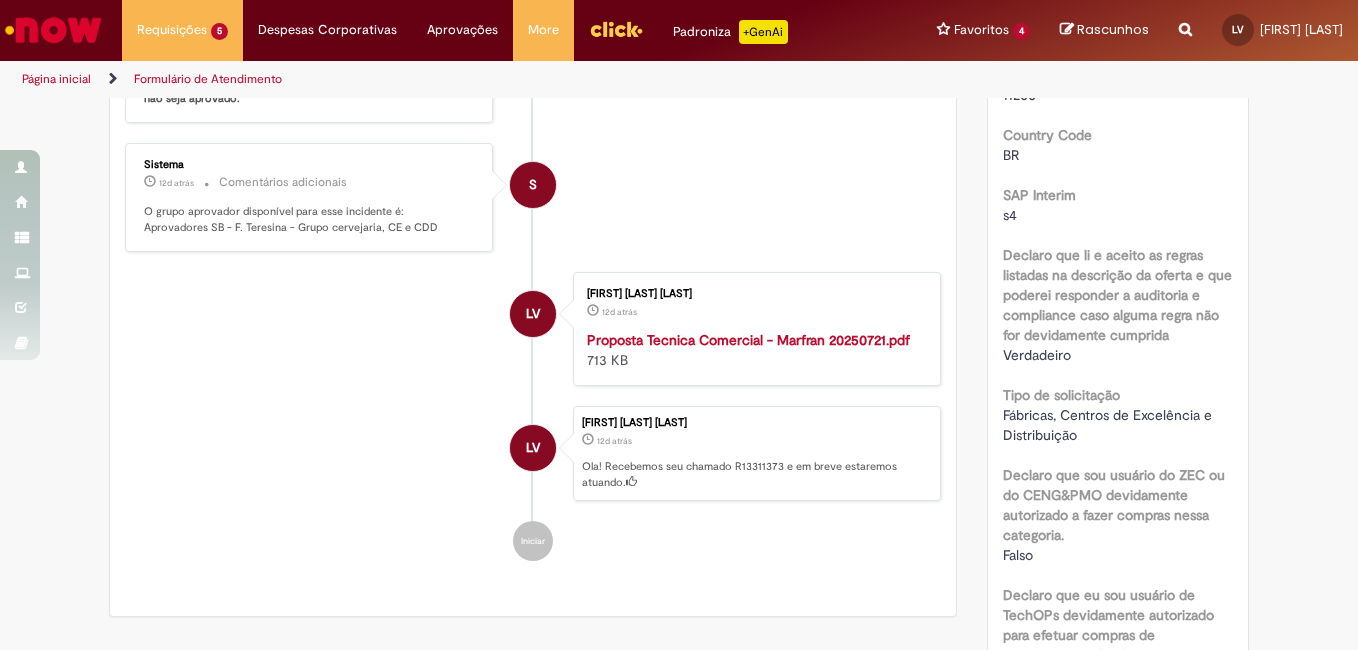 scroll, scrollTop: 449, scrollLeft: 0, axis: vertical 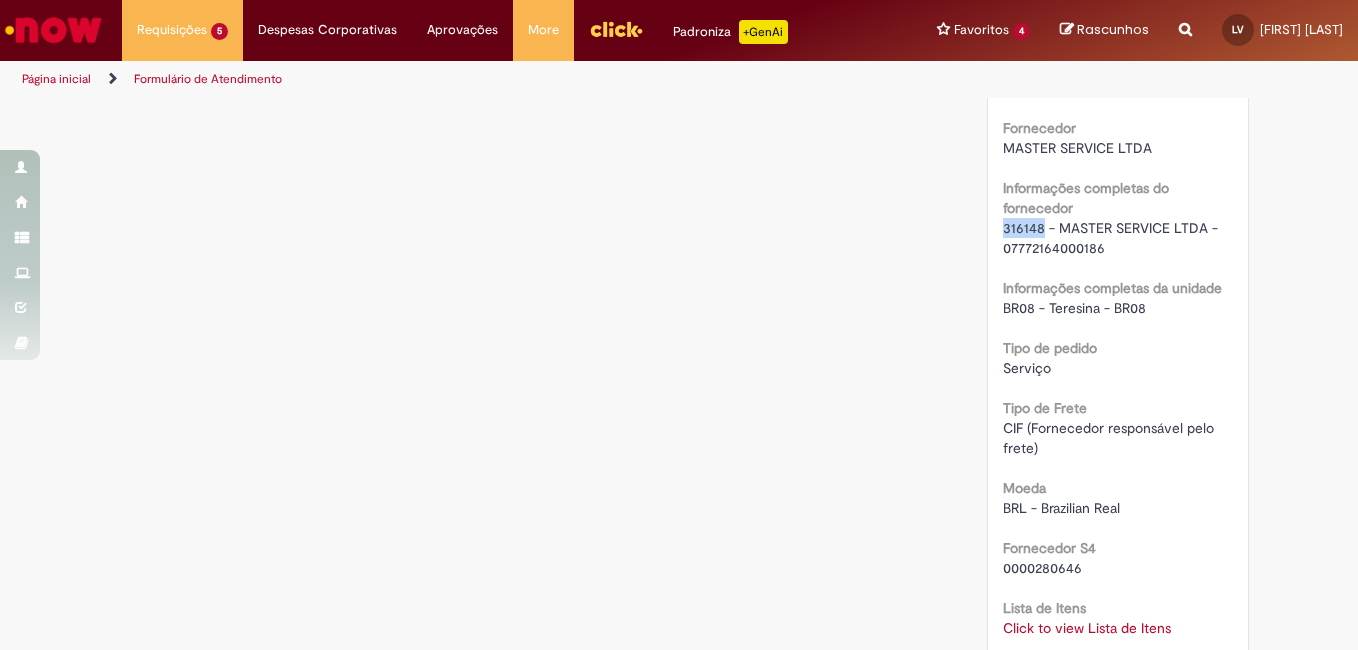 drag, startPoint x: 995, startPoint y: 230, endPoint x: 1034, endPoint y: 228, distance: 39.051247 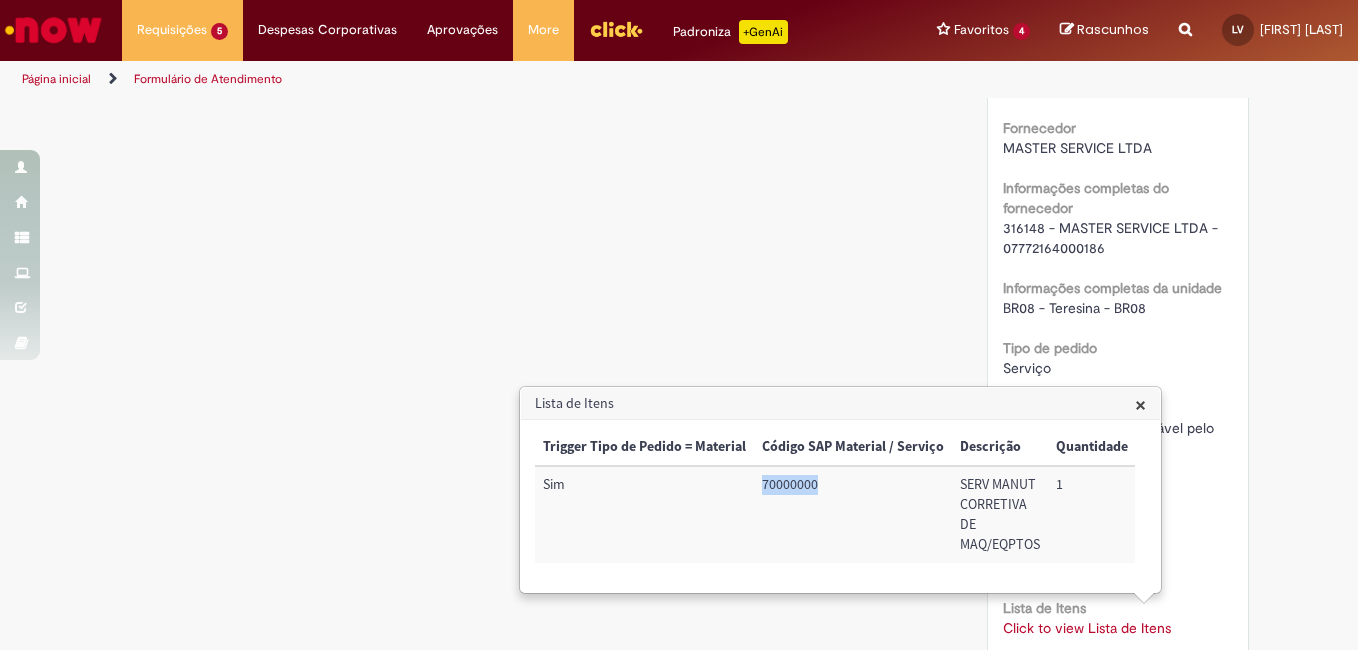 drag, startPoint x: 760, startPoint y: 483, endPoint x: 826, endPoint y: 480, distance: 66.068146 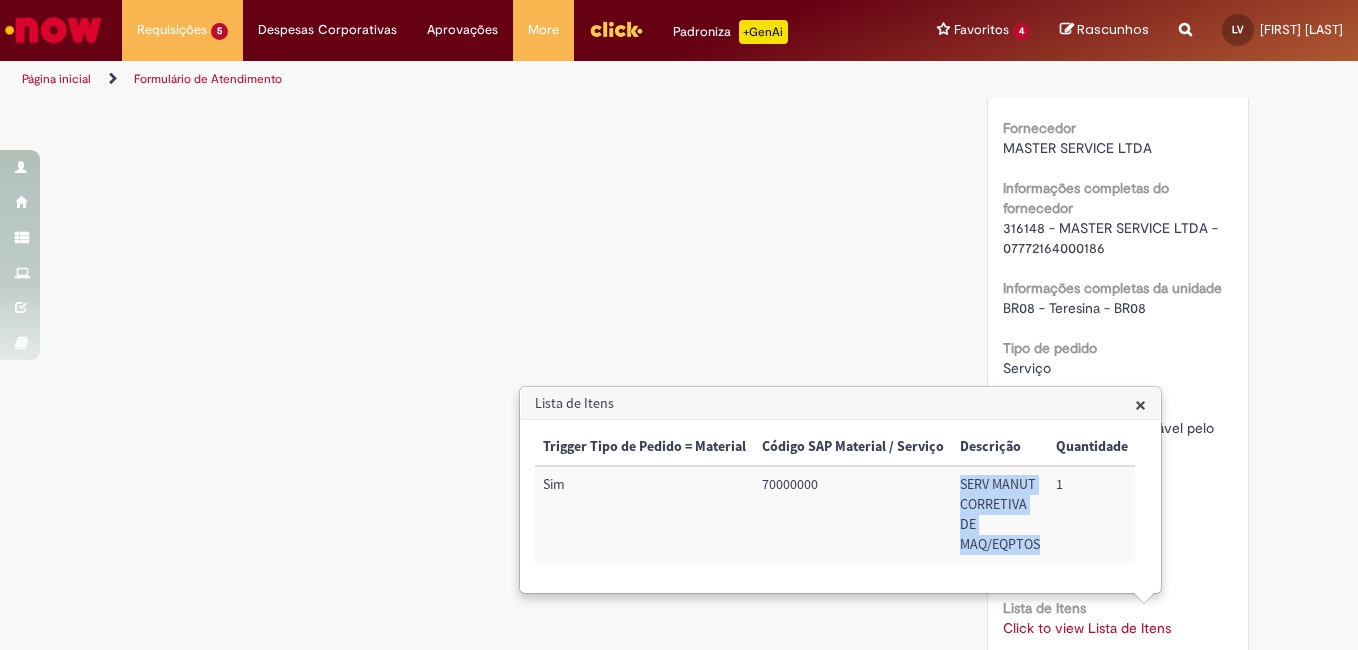 drag, startPoint x: 957, startPoint y: 483, endPoint x: 1039, endPoint y: 548, distance: 104.63747 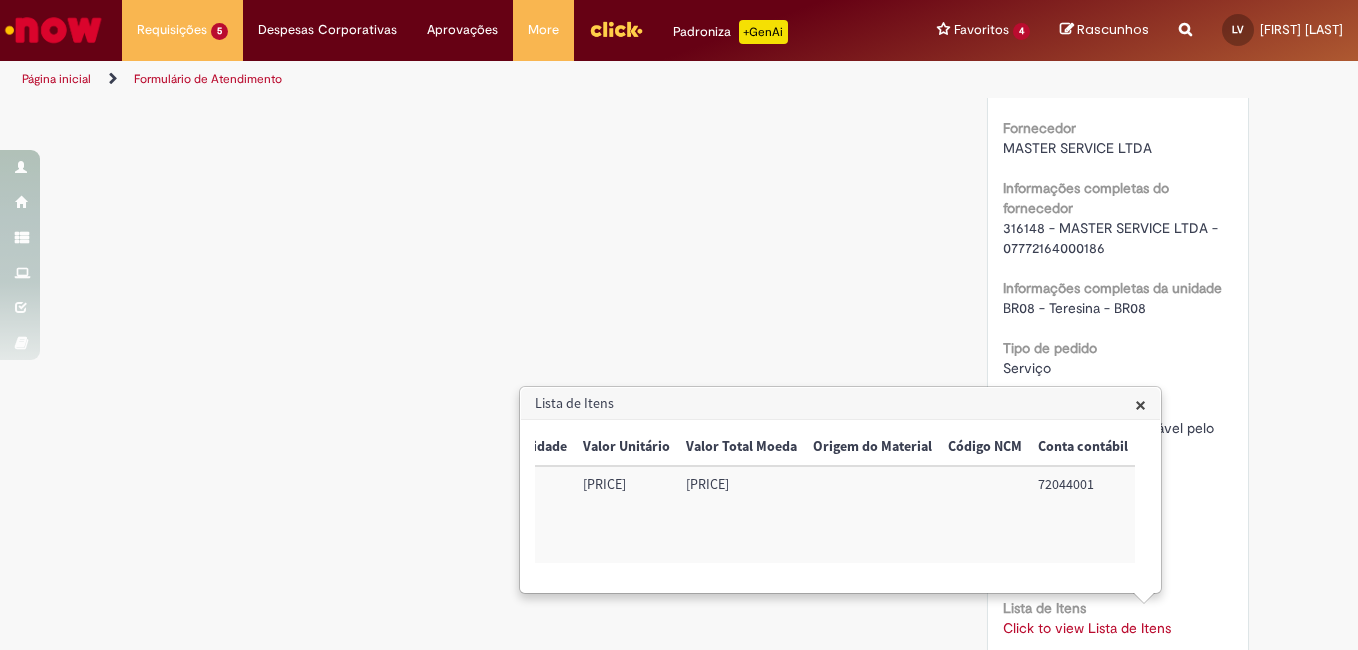 scroll, scrollTop: 0, scrollLeft: 613, axis: horizontal 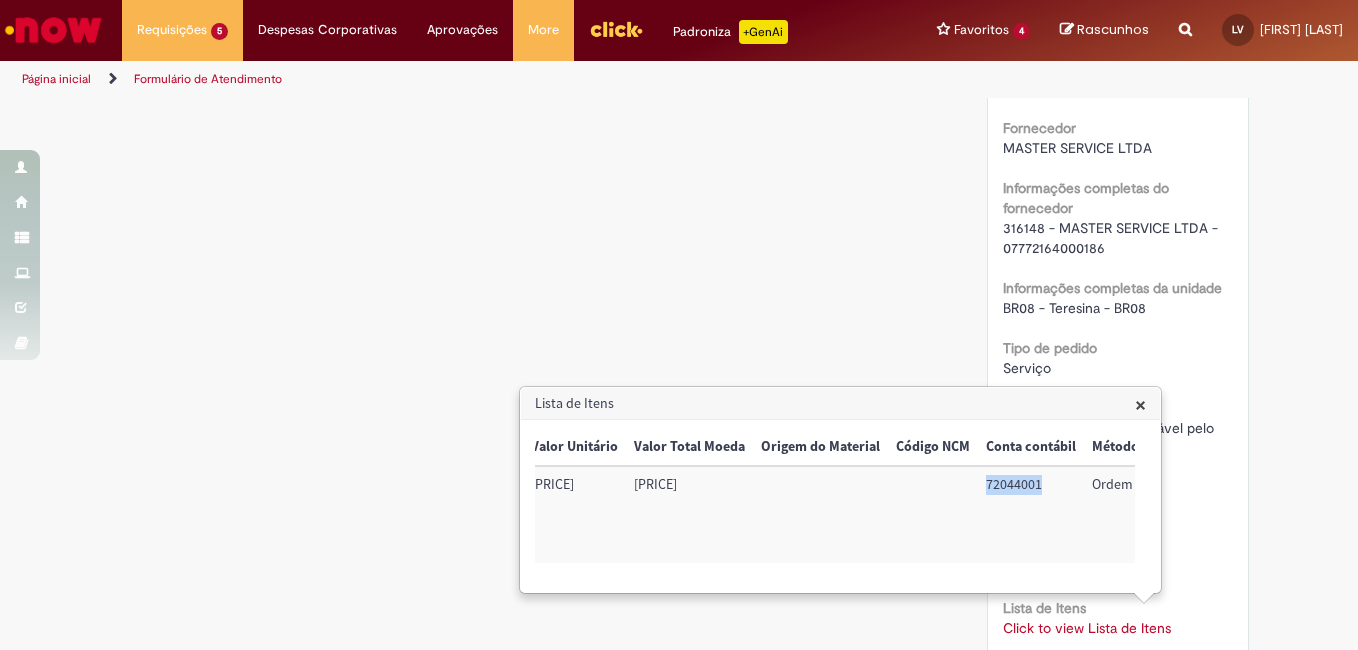 drag, startPoint x: 976, startPoint y: 490, endPoint x: 1040, endPoint y: 485, distance: 64.195015 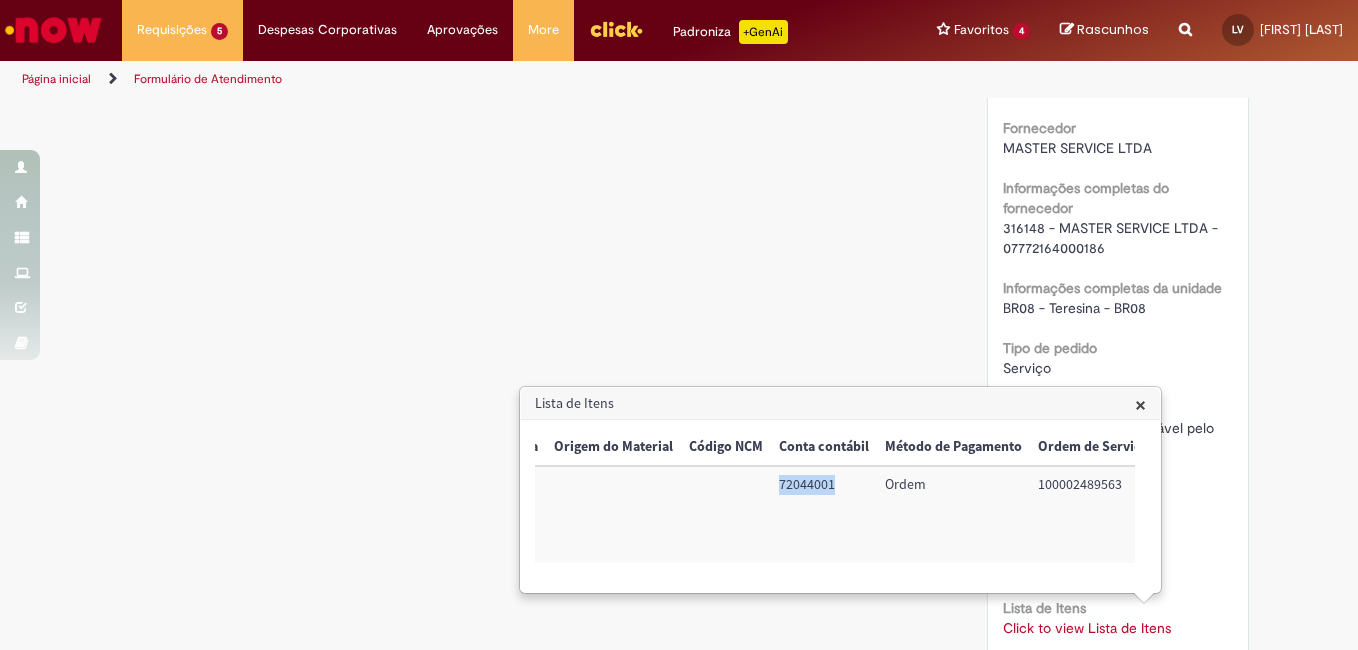 scroll, scrollTop: 0, scrollLeft: 833, axis: horizontal 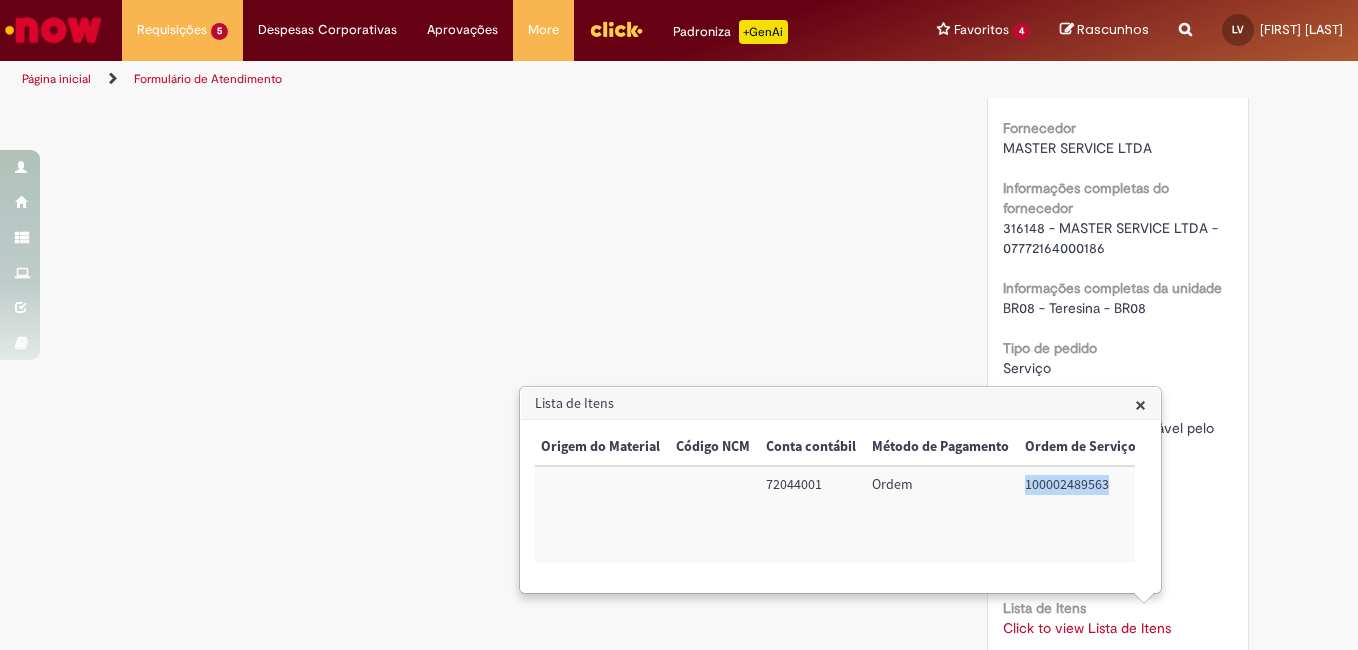 drag, startPoint x: 1019, startPoint y: 485, endPoint x: 1113, endPoint y: 484, distance: 94.00532 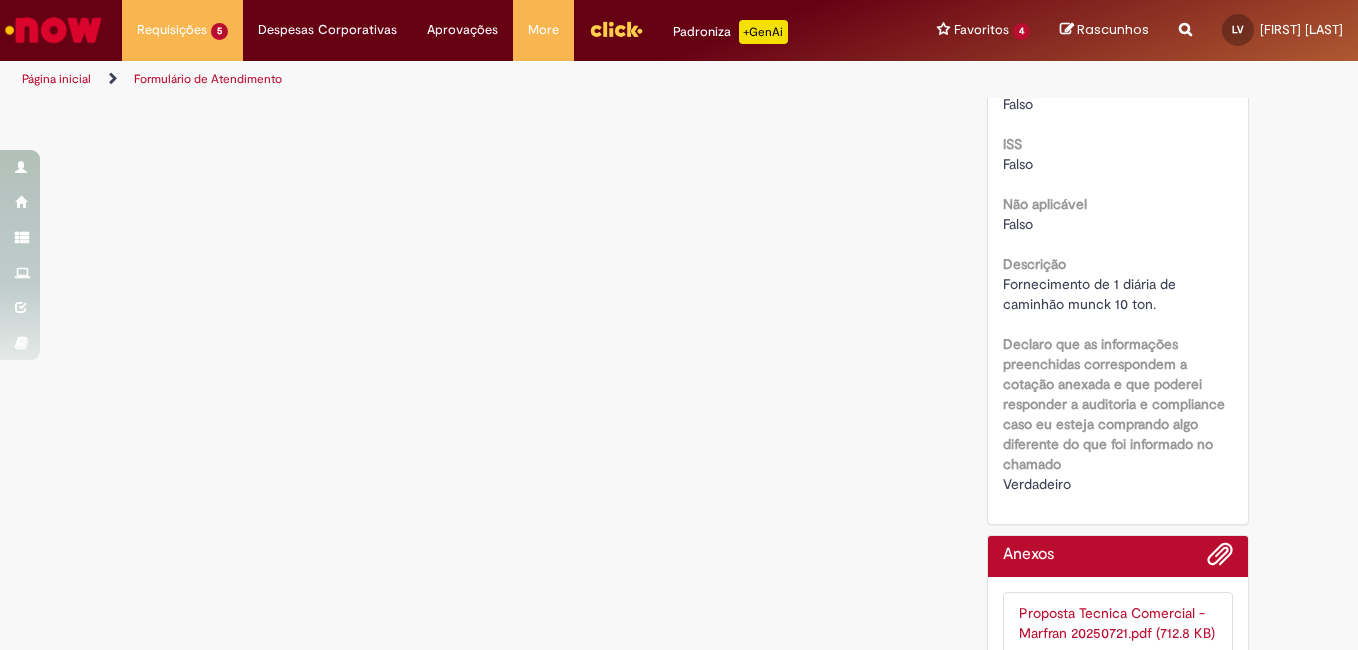 scroll, scrollTop: 2476, scrollLeft: 0, axis: vertical 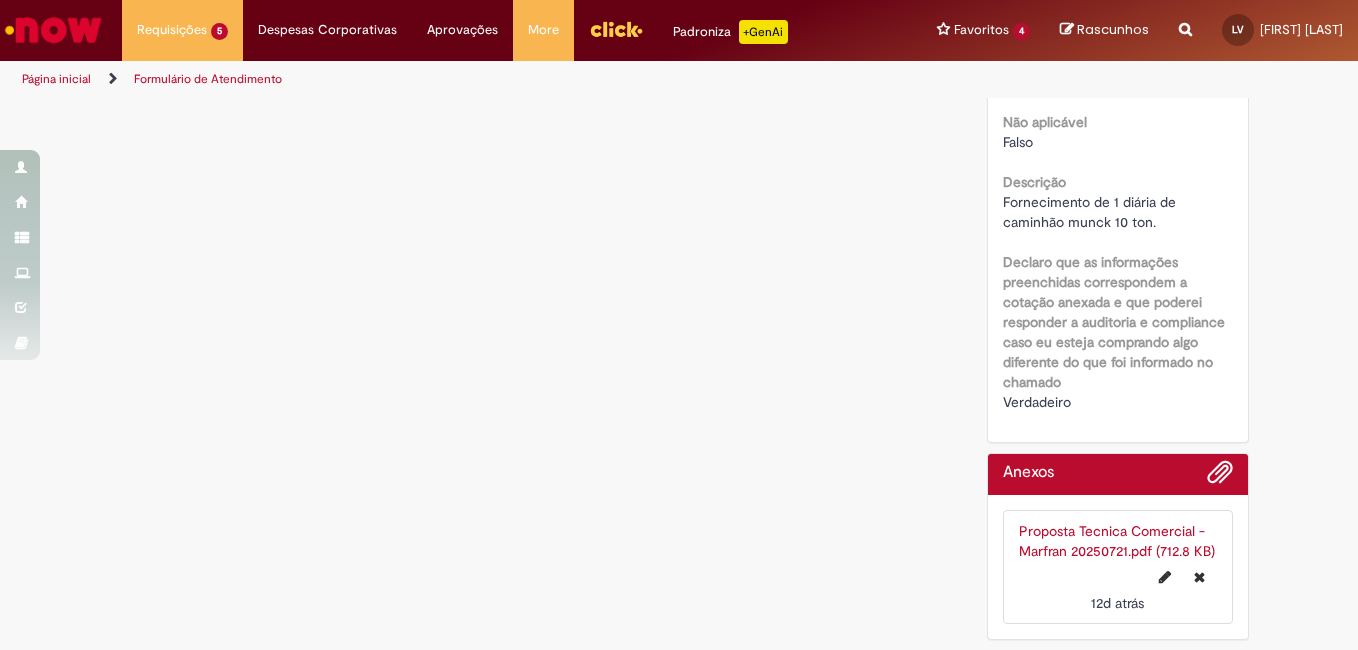 click on "Proposta Tecnica Comercial - Marfran  20250721.pdf (712.8 KB)" at bounding box center (1117, 541) 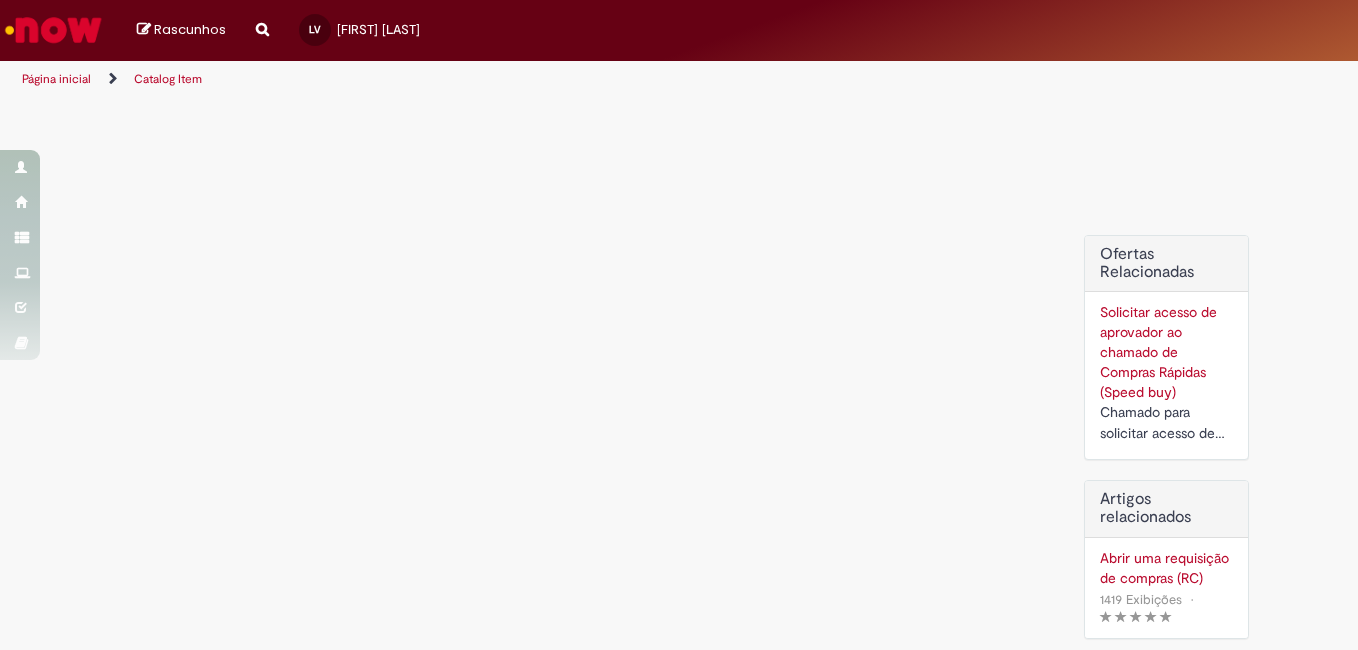 scroll, scrollTop: 0, scrollLeft: 0, axis: both 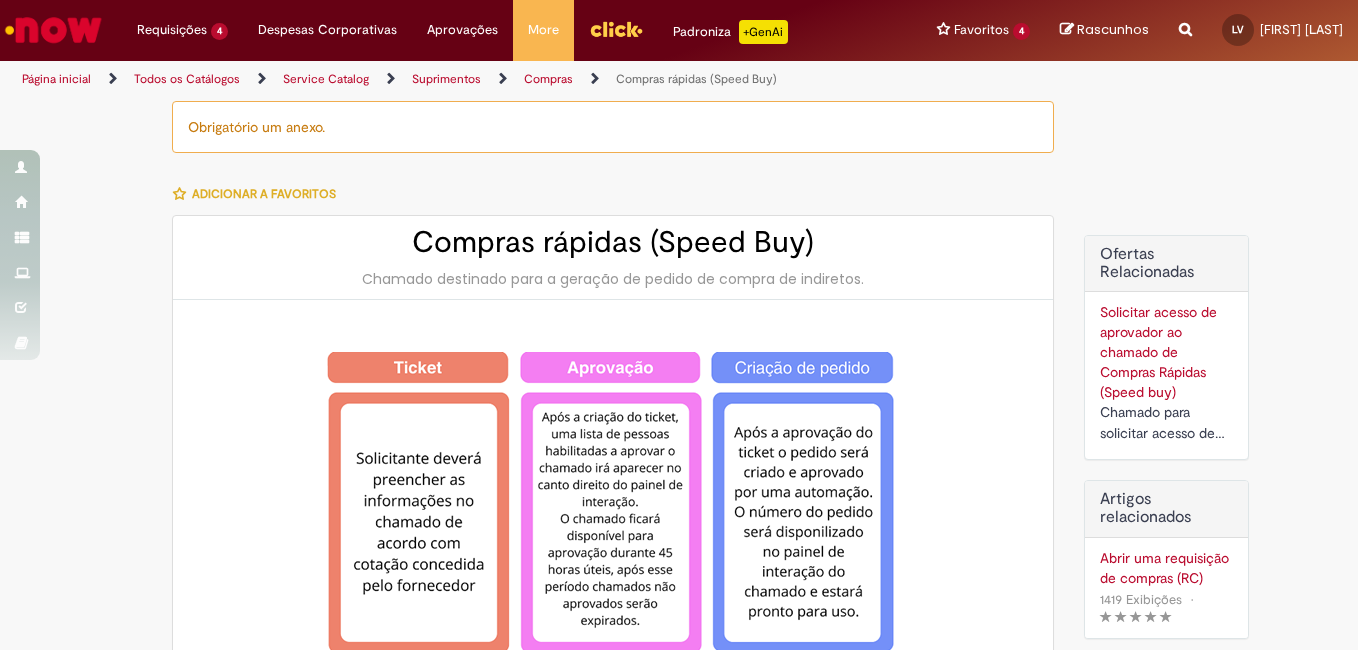 type on "********" 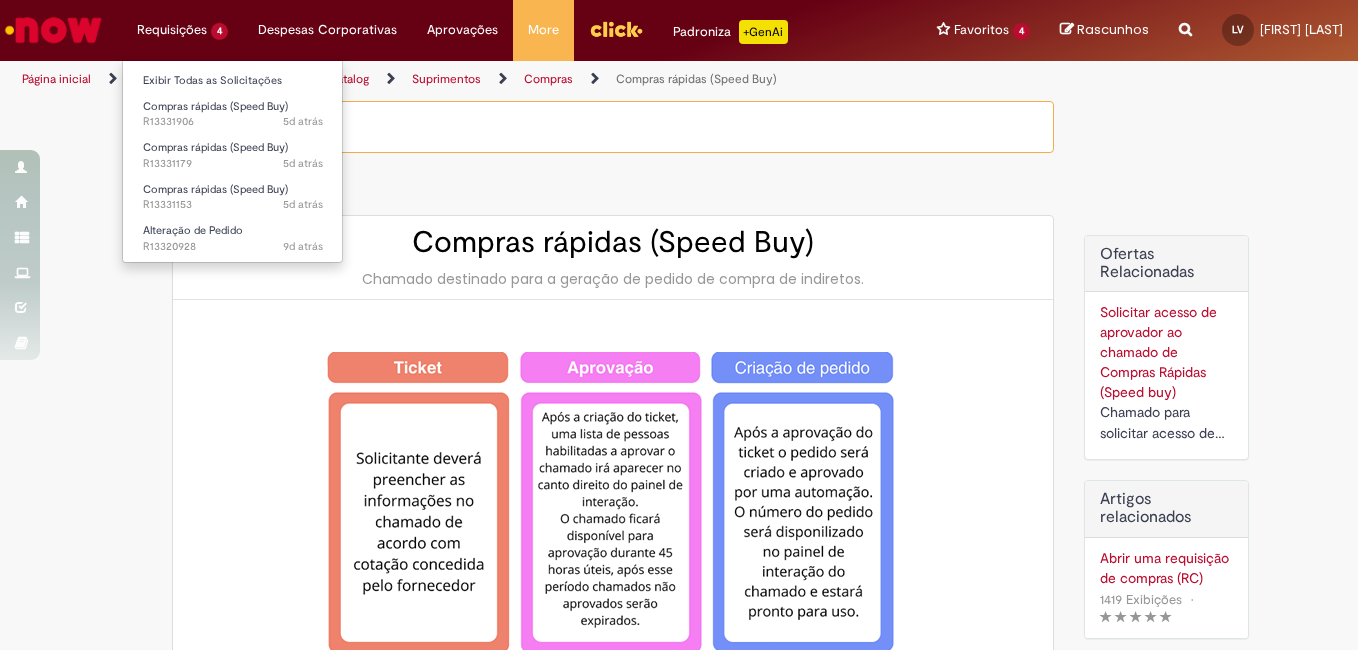 type on "**********" 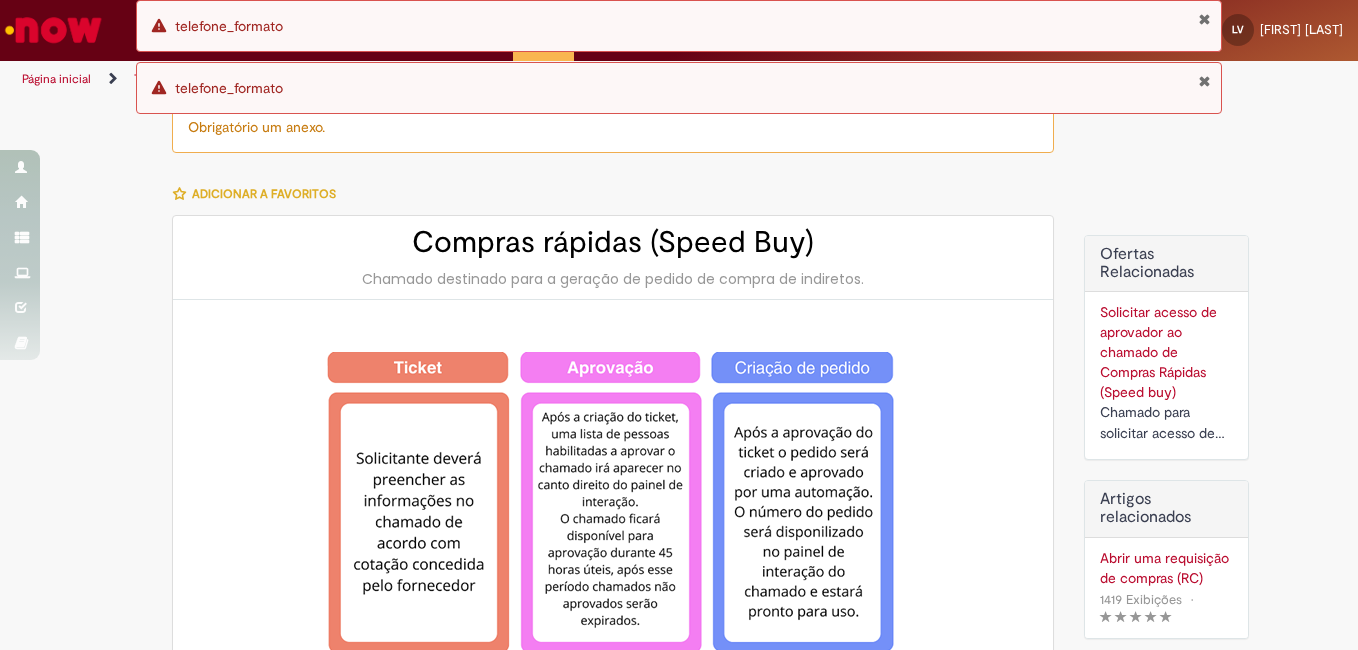 click at bounding box center [1204, 81] 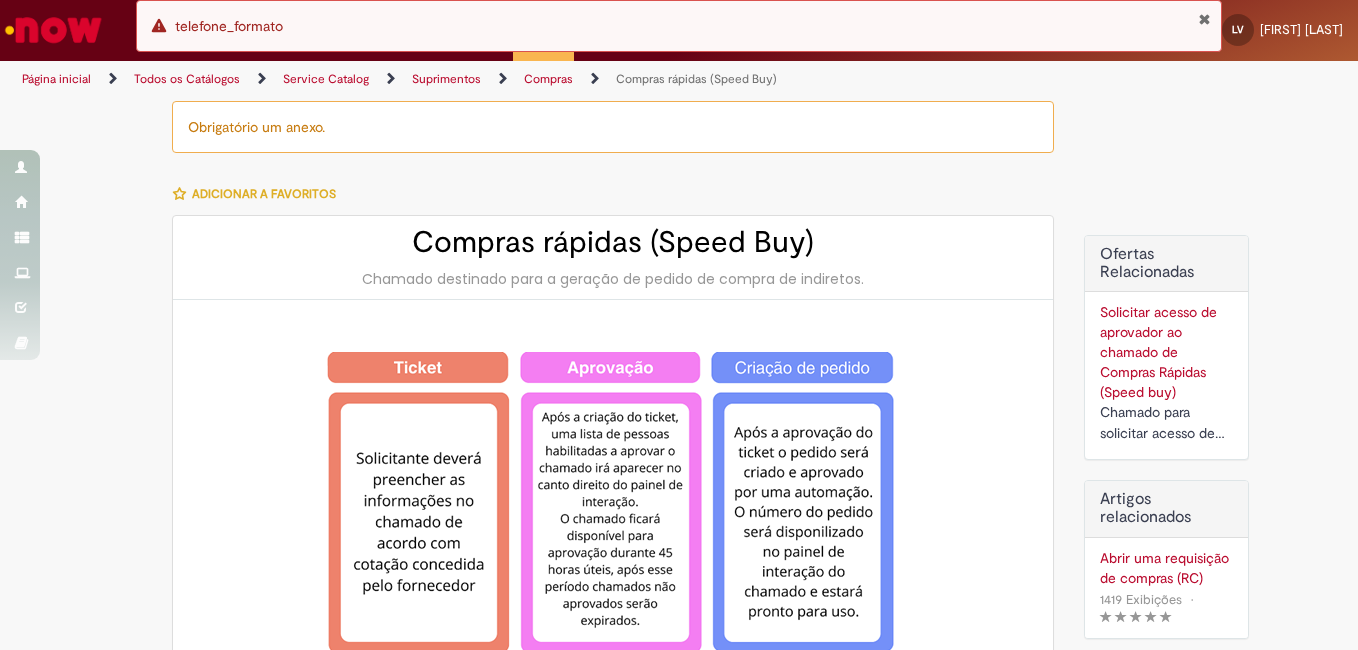 click at bounding box center [1204, 19] 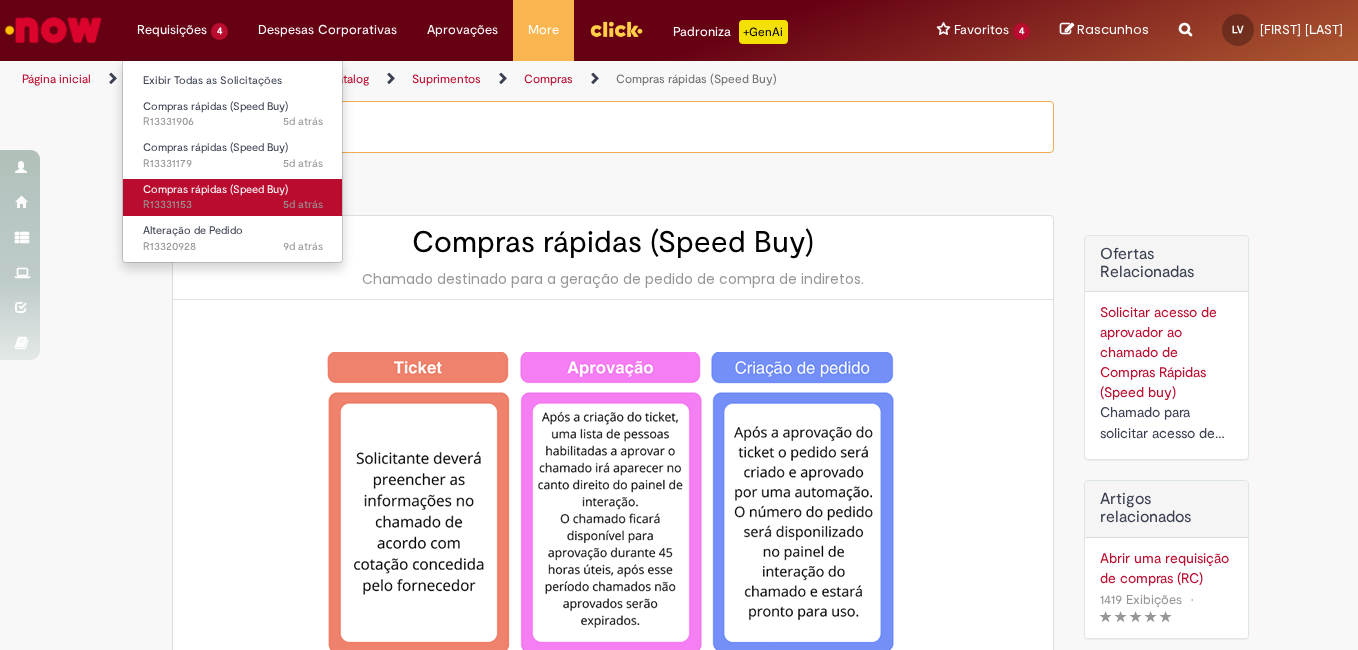 click on "5d atrás 5 dias atrás  R[PHONE]" at bounding box center [233, 205] 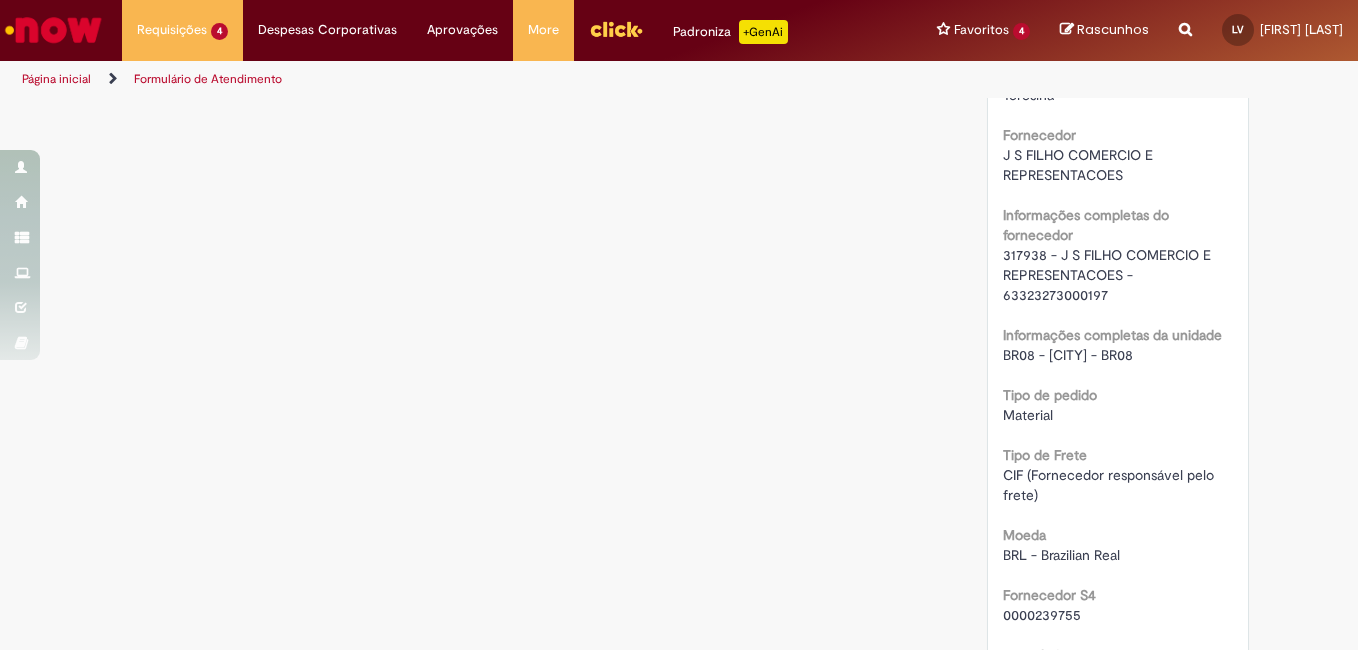 scroll, scrollTop: 1619, scrollLeft: 0, axis: vertical 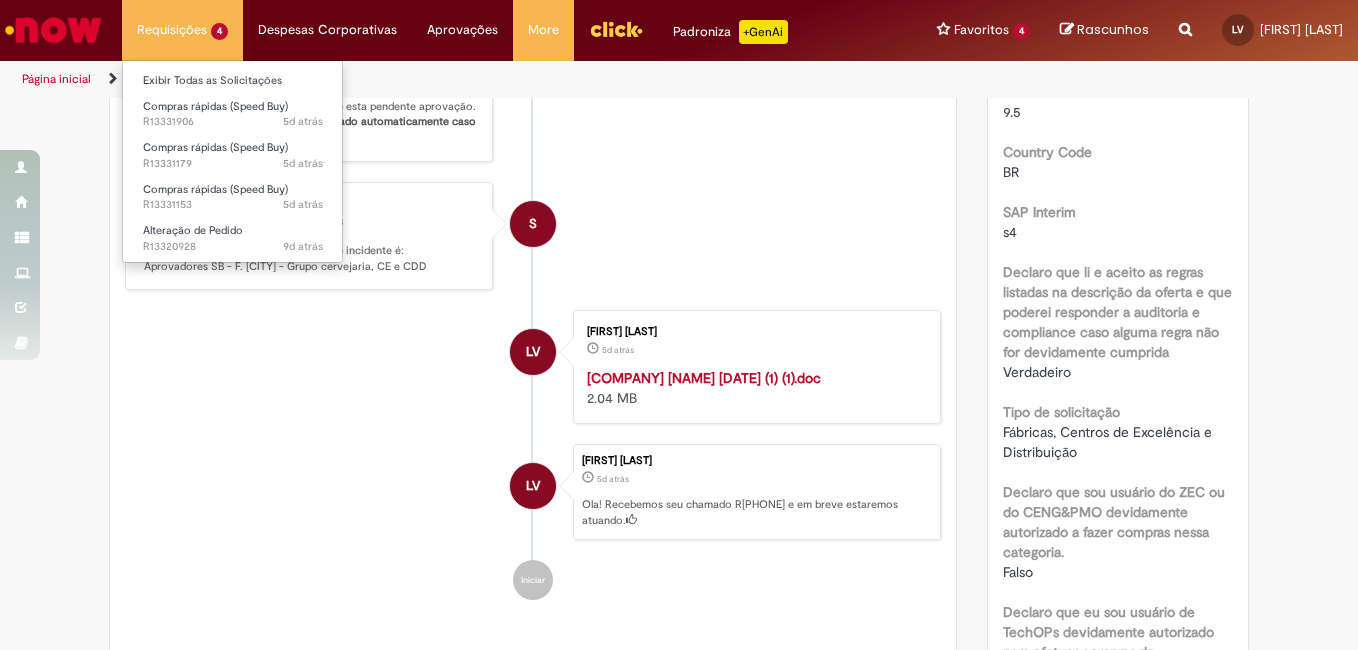 click on "Requisições   [PHONE]
Exibir Todas as Solicitações
Compras rápidas (Speed Buy)
5d atrás 5 dias atrás  R[PHONE]
Compras rápidas (Speed Buy)
5d atrás 5 dias atrás  R[PHONE]
Compras rápidas (Speed Buy)
5d atrás 5 dias atrás  R[PHONE]
Alteração de Pedido
9d atrás 9 dias atrás  R[PHONE]" at bounding box center [182, 30] 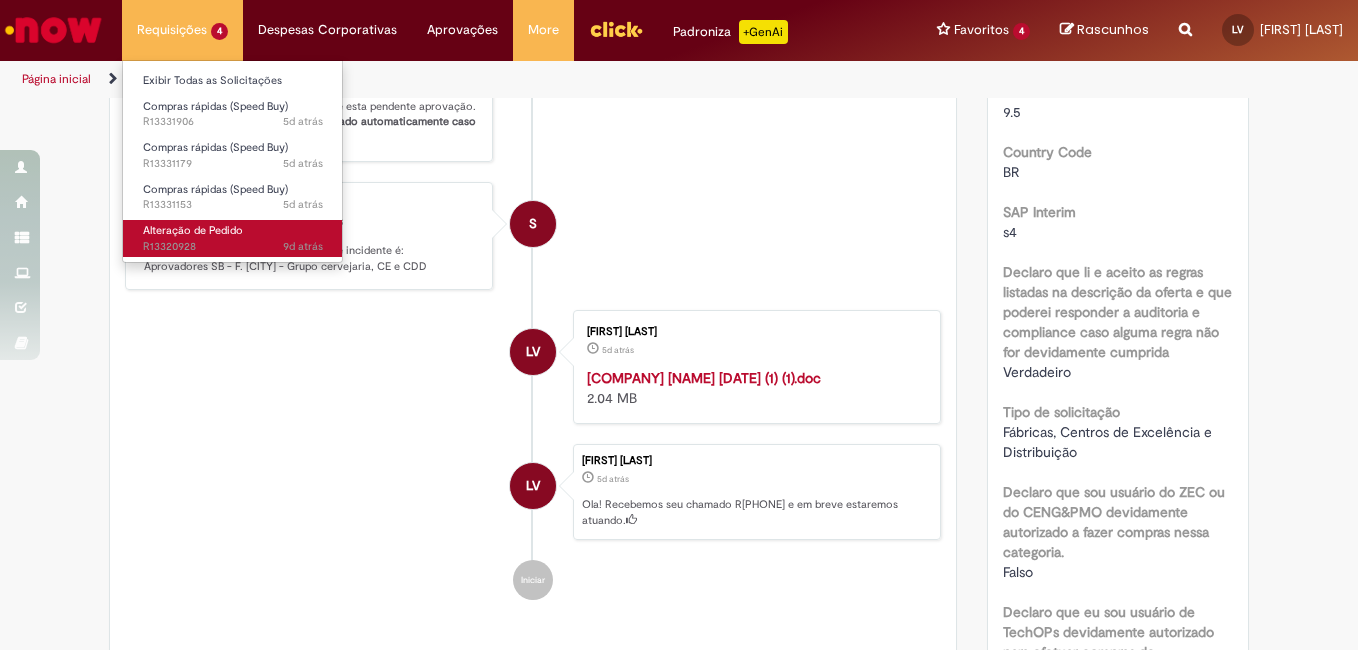click on "9d atrás 9 dias atrás  R[PHONE]" at bounding box center [233, 247] 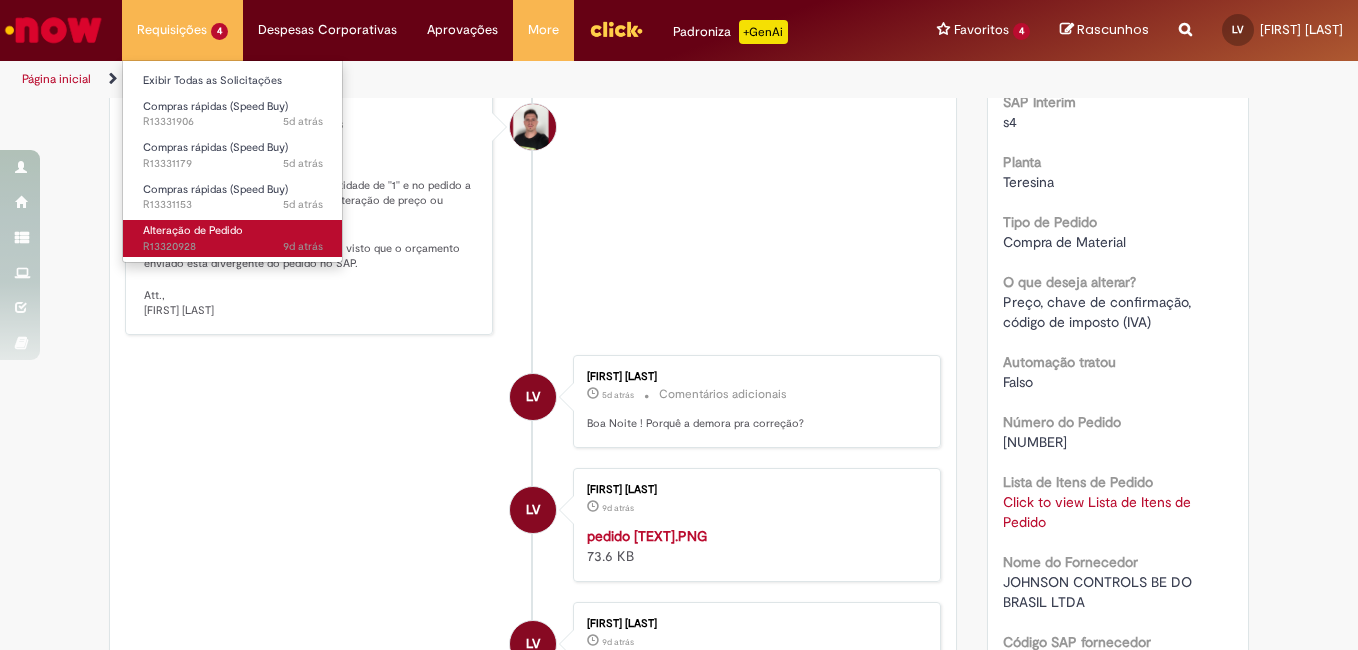 scroll, scrollTop: 0, scrollLeft: 0, axis: both 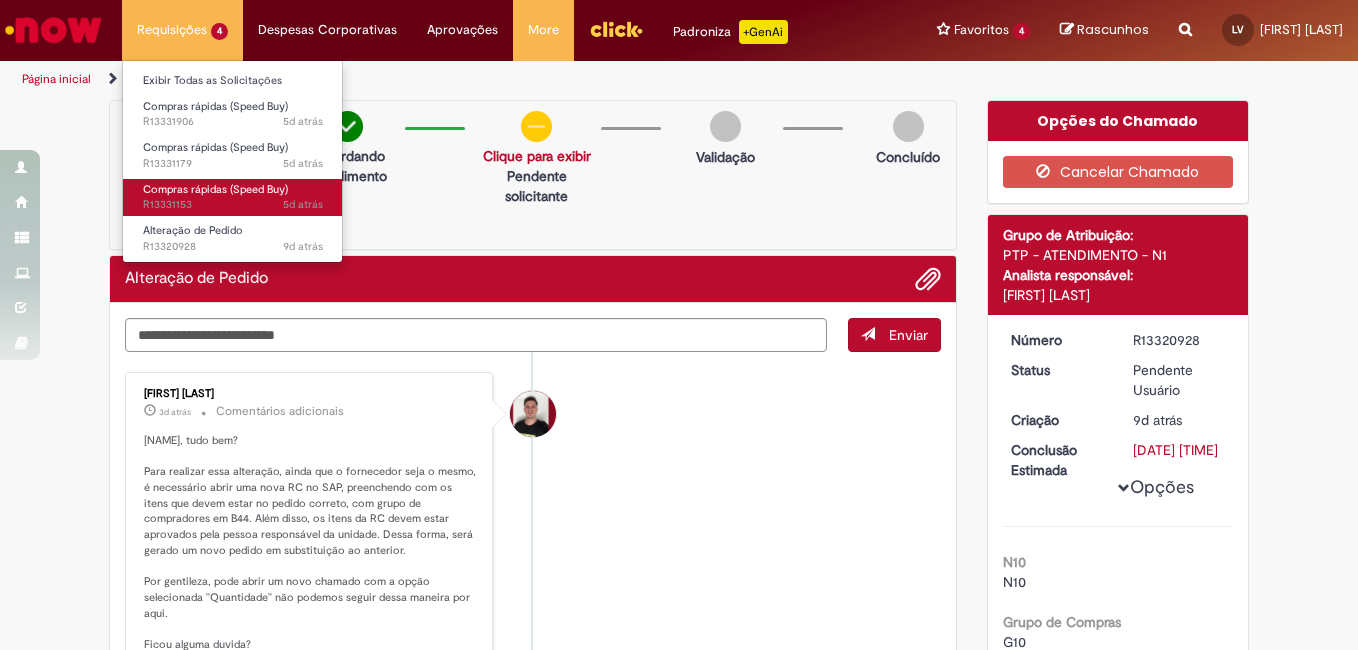 click on "5d atrás 5 dias atrás  R13331153" at bounding box center (233, 205) 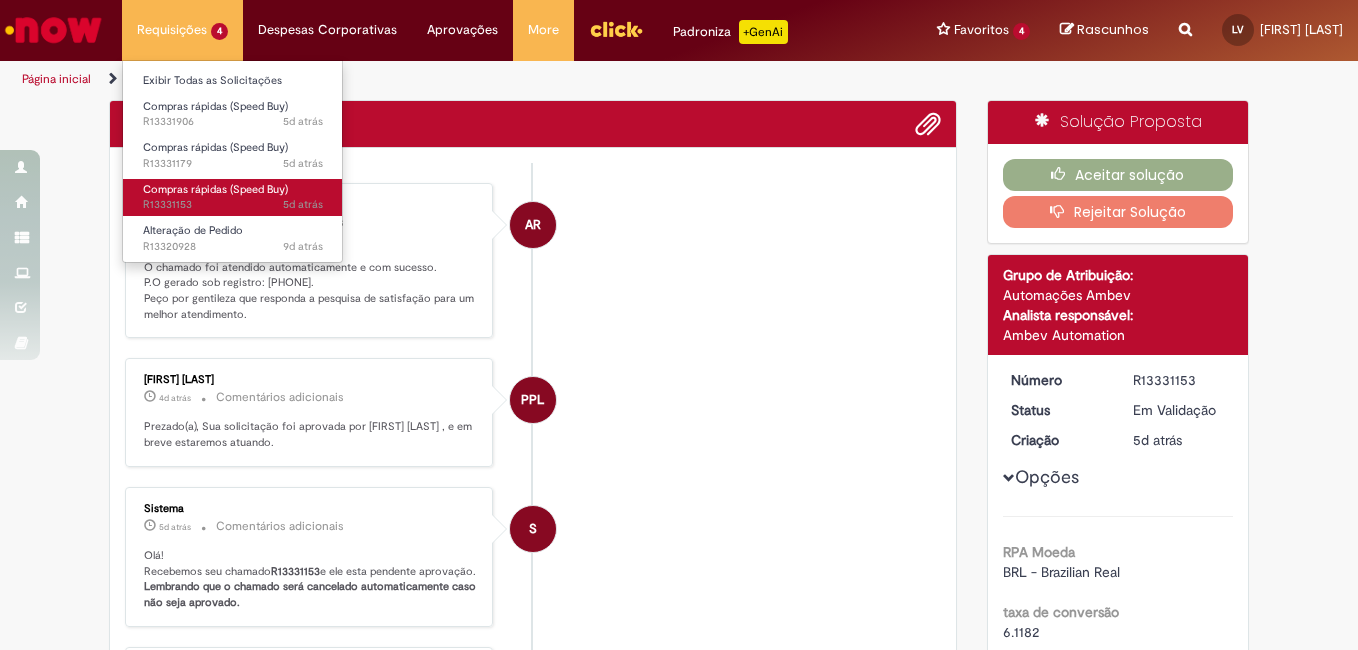 click on "5d atrás 5 dias atrás  R13331153" at bounding box center (233, 205) 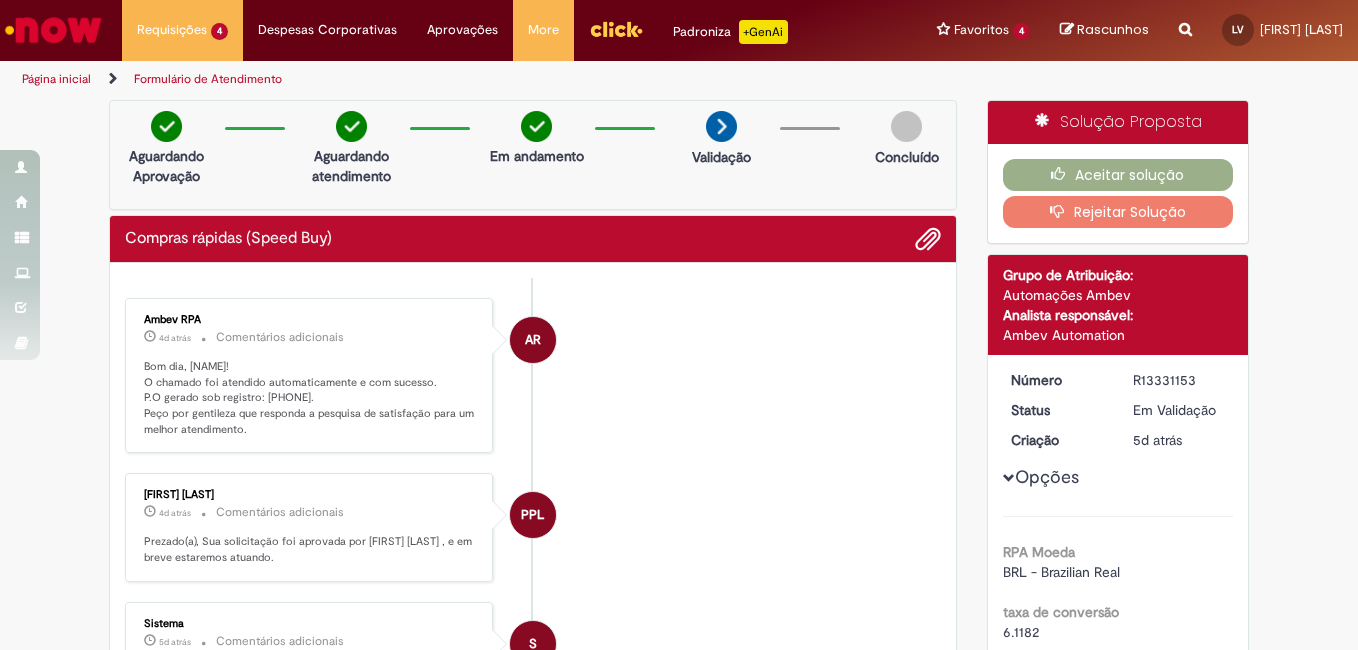 click on "AR
Ambev RPA
4d atrás 4 dias atrás     Comentários adicionais
Bom dia, Lucas!
O chamado foi atendido automaticamente e com sucesso.
P.O gerado sob registro: 4501289934.
Peço por gentileza que responda a pesquisa de satisfação para um melhor atendimento." at bounding box center [533, 376] 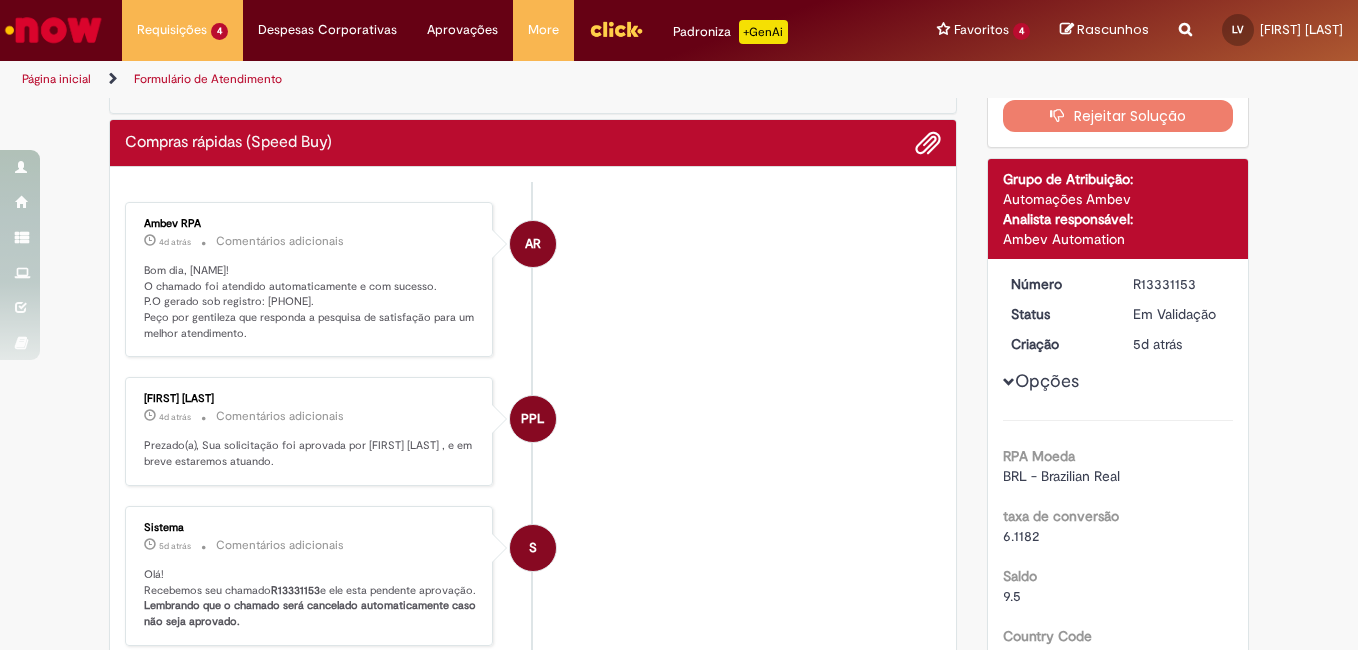 scroll, scrollTop: 0, scrollLeft: 0, axis: both 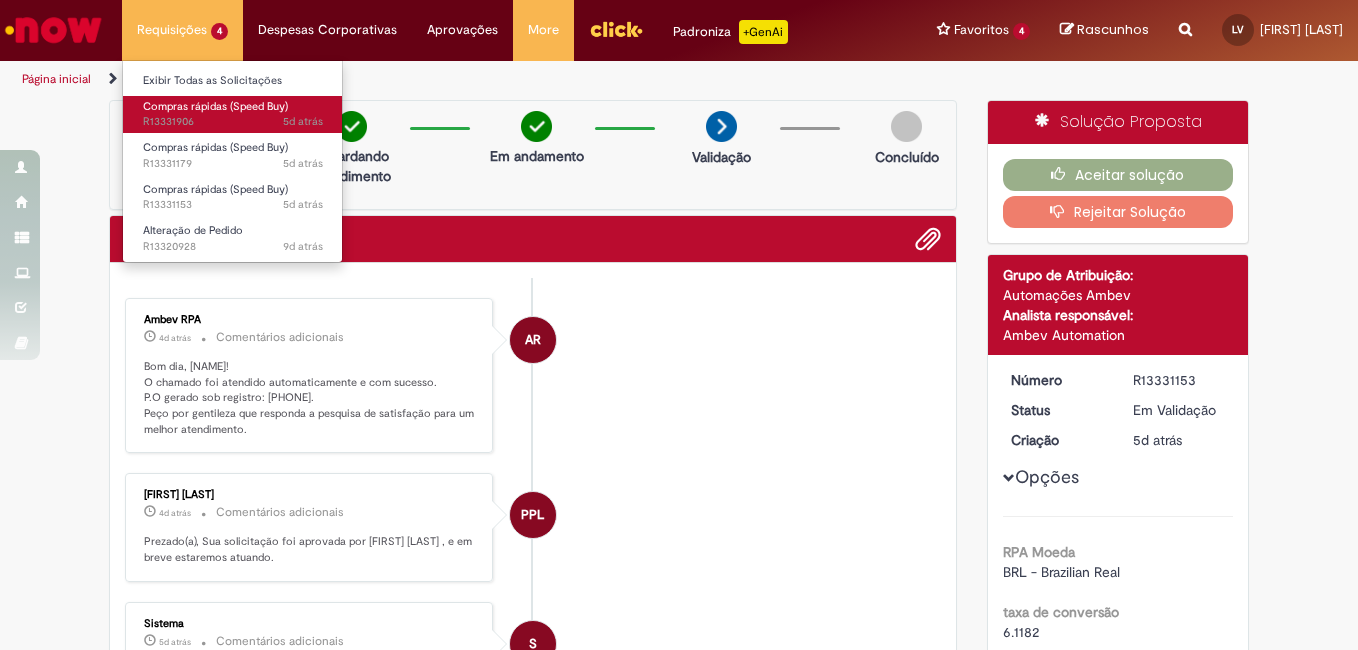 click on "5d atrás 5 dias atrás  R13331906" at bounding box center [233, 122] 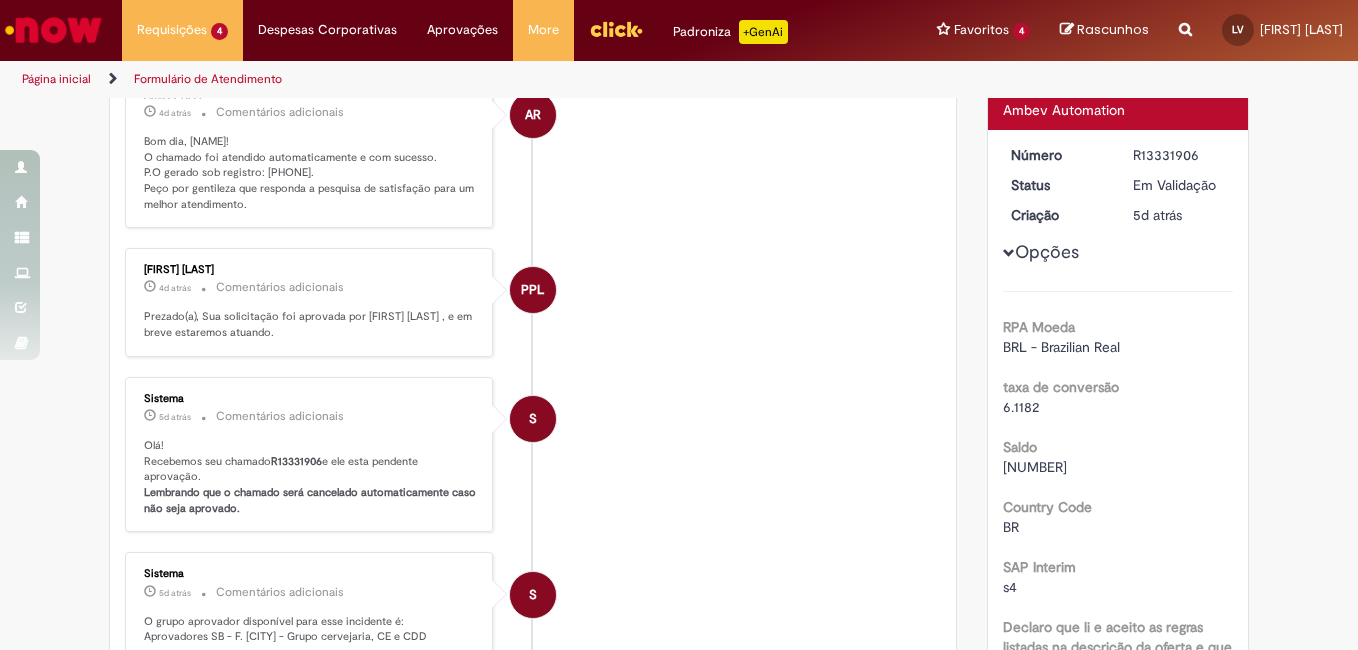 scroll, scrollTop: 0, scrollLeft: 0, axis: both 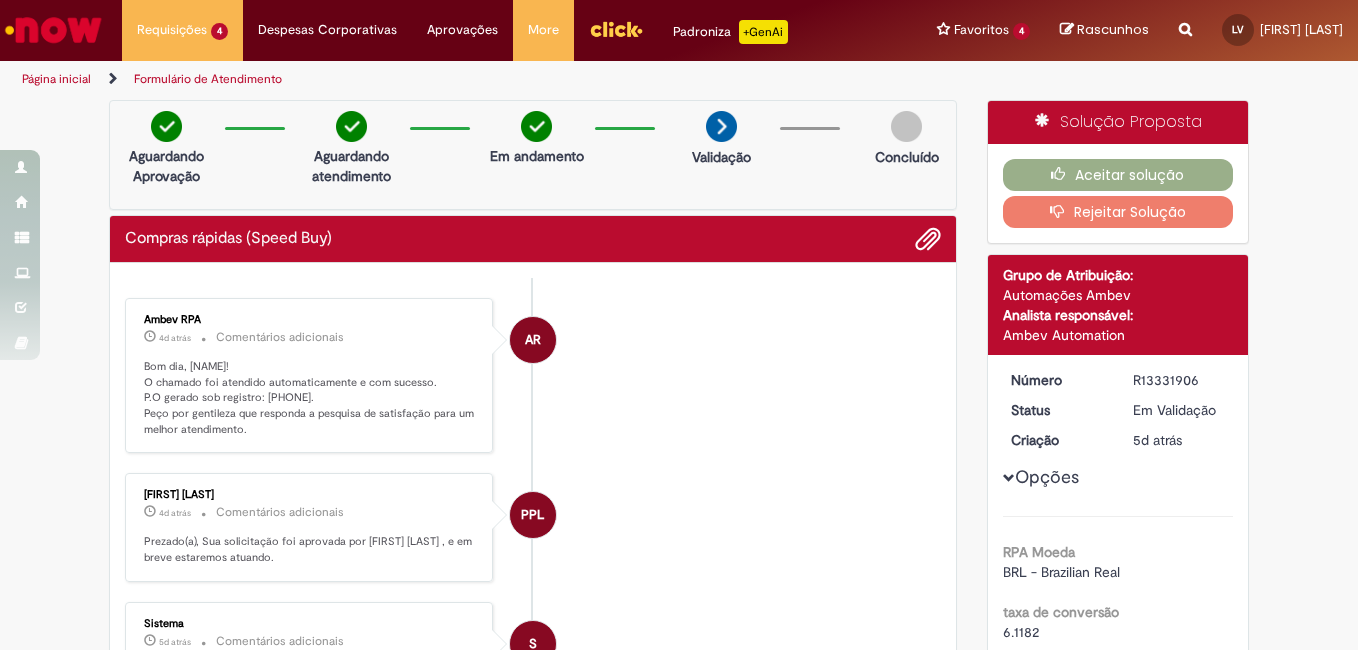 click on "Verificar Código de Barras
Aguardando Aprovação
Aguardando atendimento
Em andamento
Validação
Concluído
Compras rápidas (Speed Buy)
Enviar
AR
Ambev RPA
4d atrás 4 dias atrás     Comentários adicionais
Bom dia, Lucas!
O chamado foi atendido automaticamente e com sucesso.
P.O gerado sob registro: 4501289629.
Peço por gentileza que responda a pesquisa de satisfação para um melhor atendimento." at bounding box center (679, 1670) 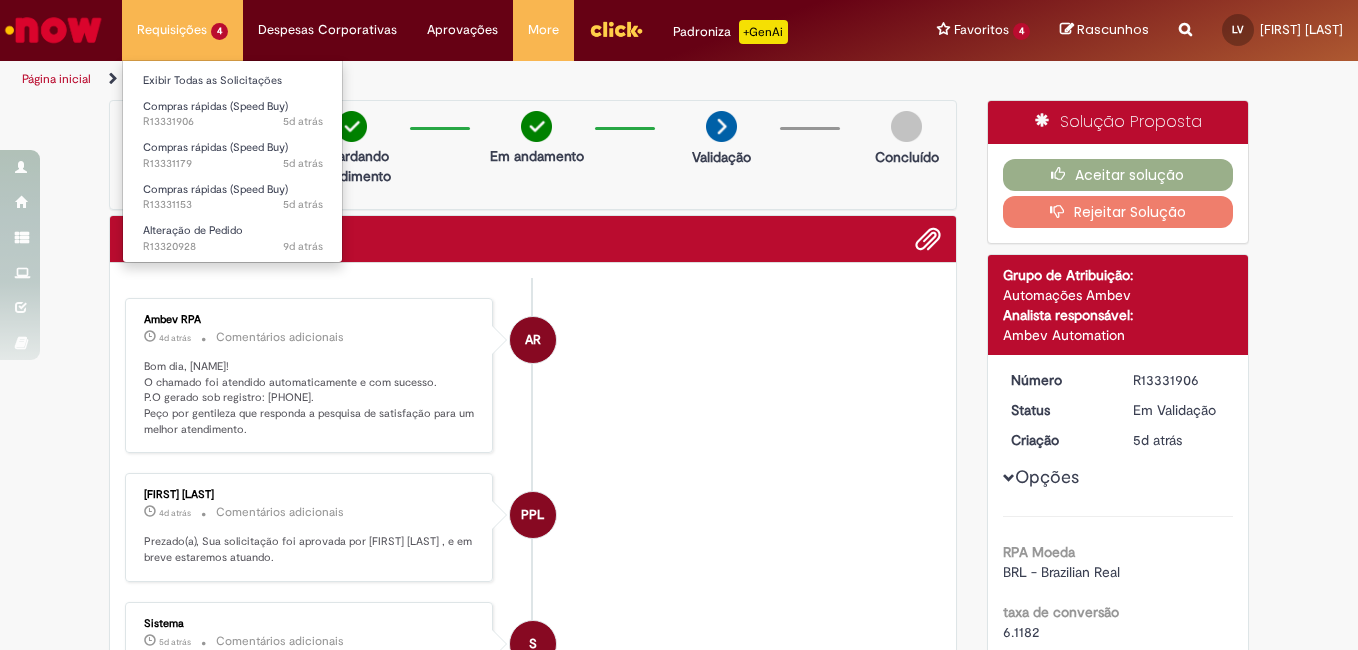 click on "Requisições   4
Exibir Todas as Solicitações
Compras rápidas (Speed Buy)
5d atrás 5 dias atrás  R13331906
Compras rápidas (Speed Buy)
5d atrás 5 dias atrás  R13331179
Compras rápidas (Speed Buy)
5d atrás 5 dias atrás  R13331153
Alteração de Pedido
9d atrás 9 dias atrás  R13320928" at bounding box center (182, 30) 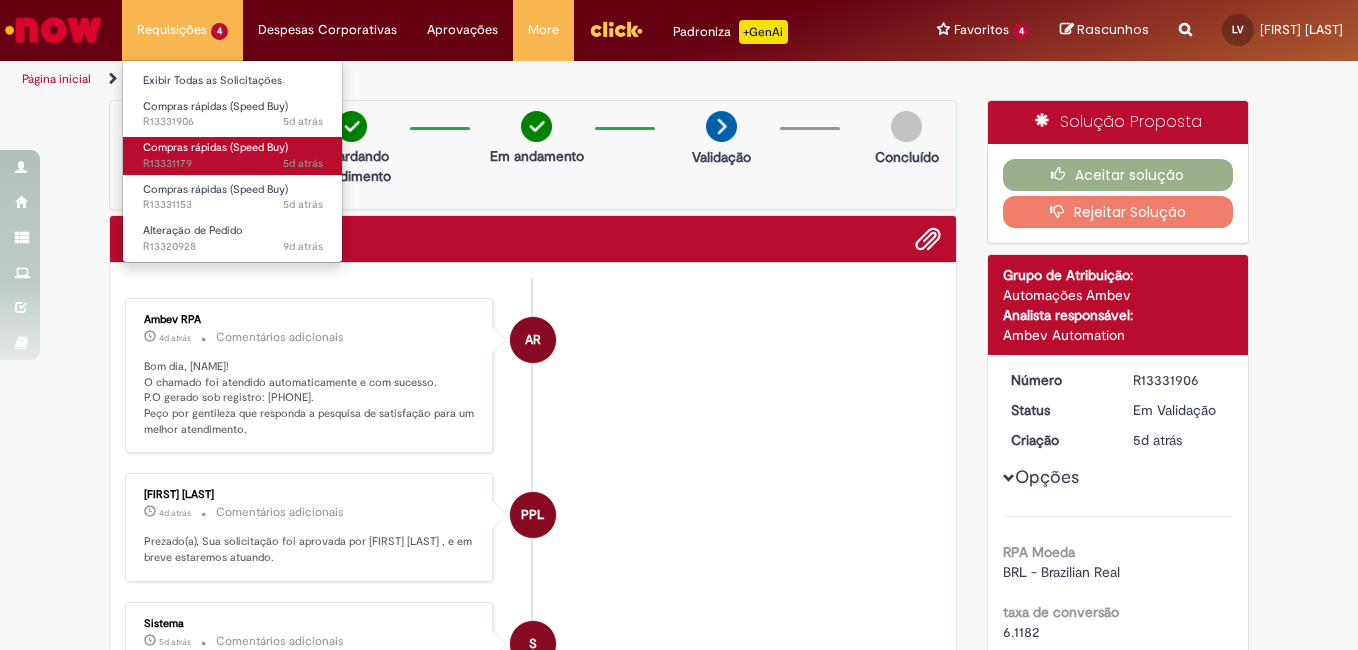 click on "5d atrás 5 dias atrás  R13331179" at bounding box center [233, 164] 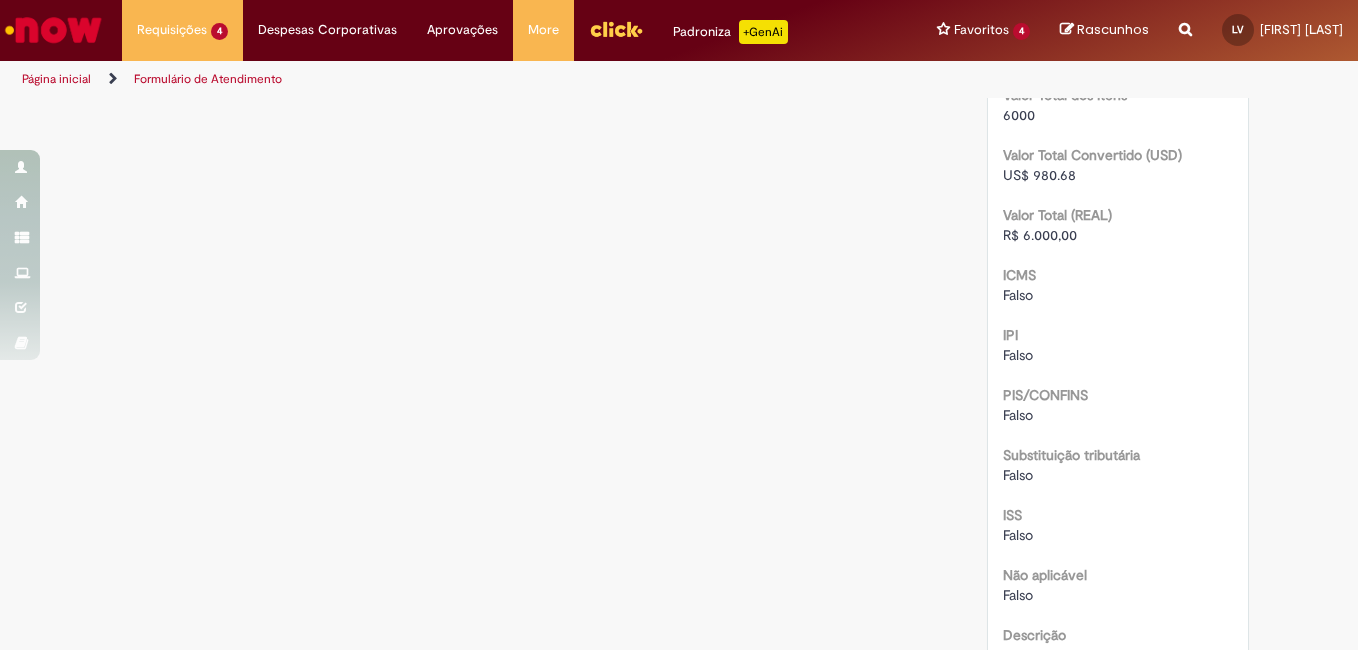 scroll, scrollTop: 1932, scrollLeft: 0, axis: vertical 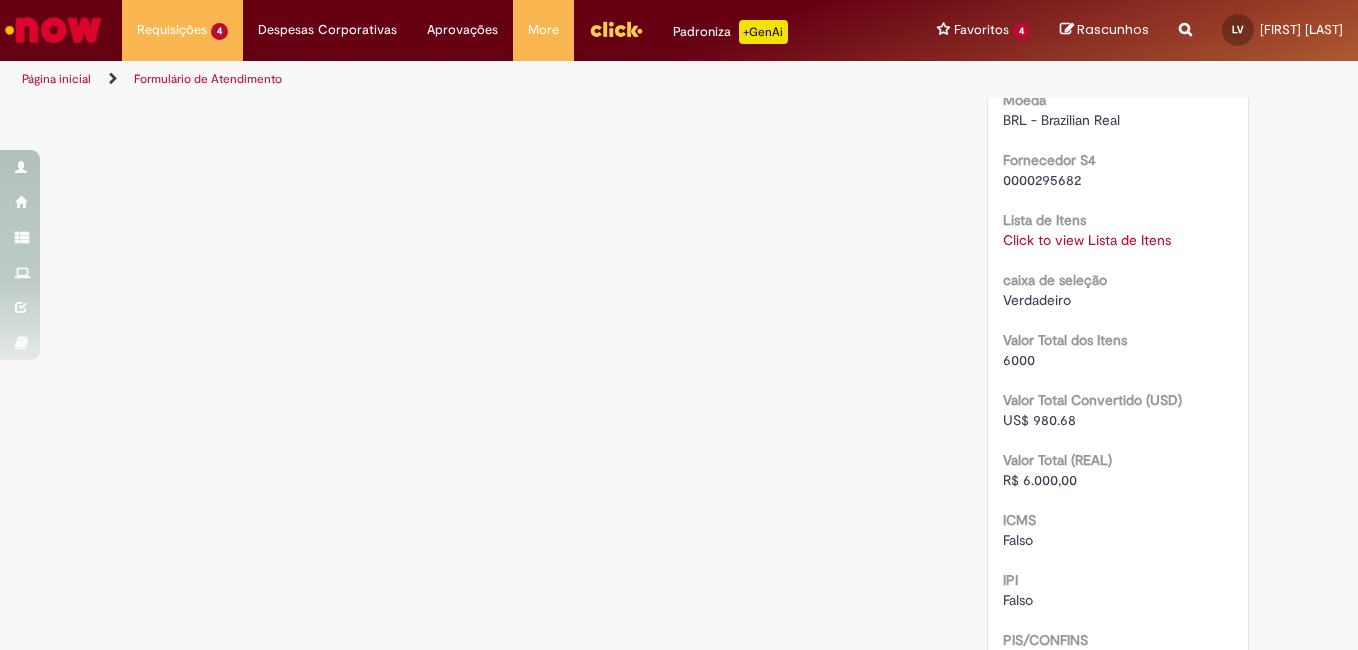 click on "Click to view Lista de Itens" at bounding box center [1087, 240] 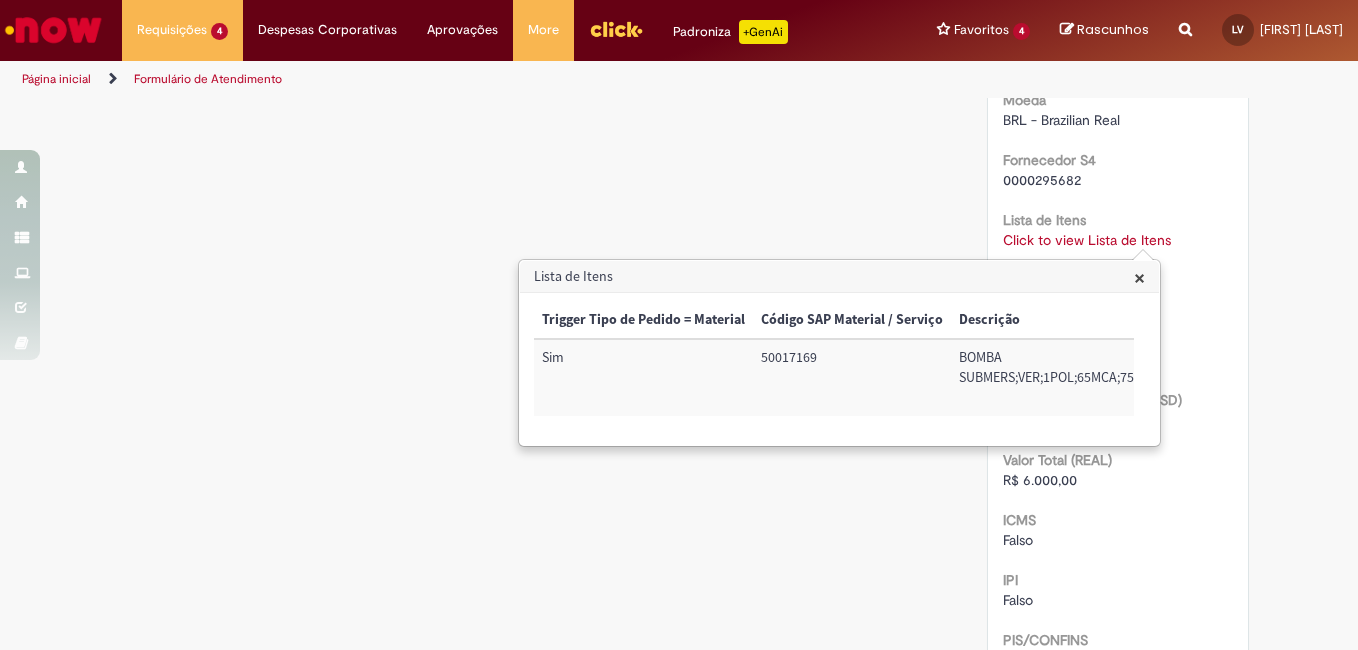 click on "×" at bounding box center (1139, 277) 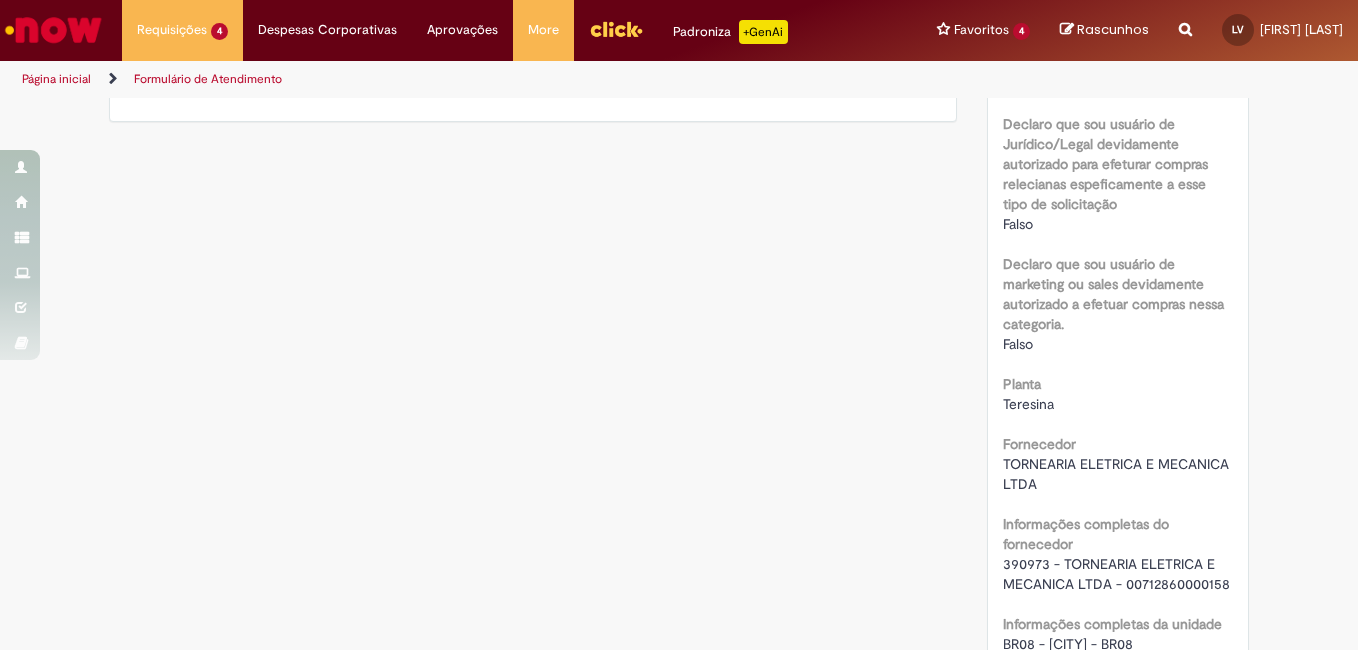 scroll, scrollTop: 1183, scrollLeft: 0, axis: vertical 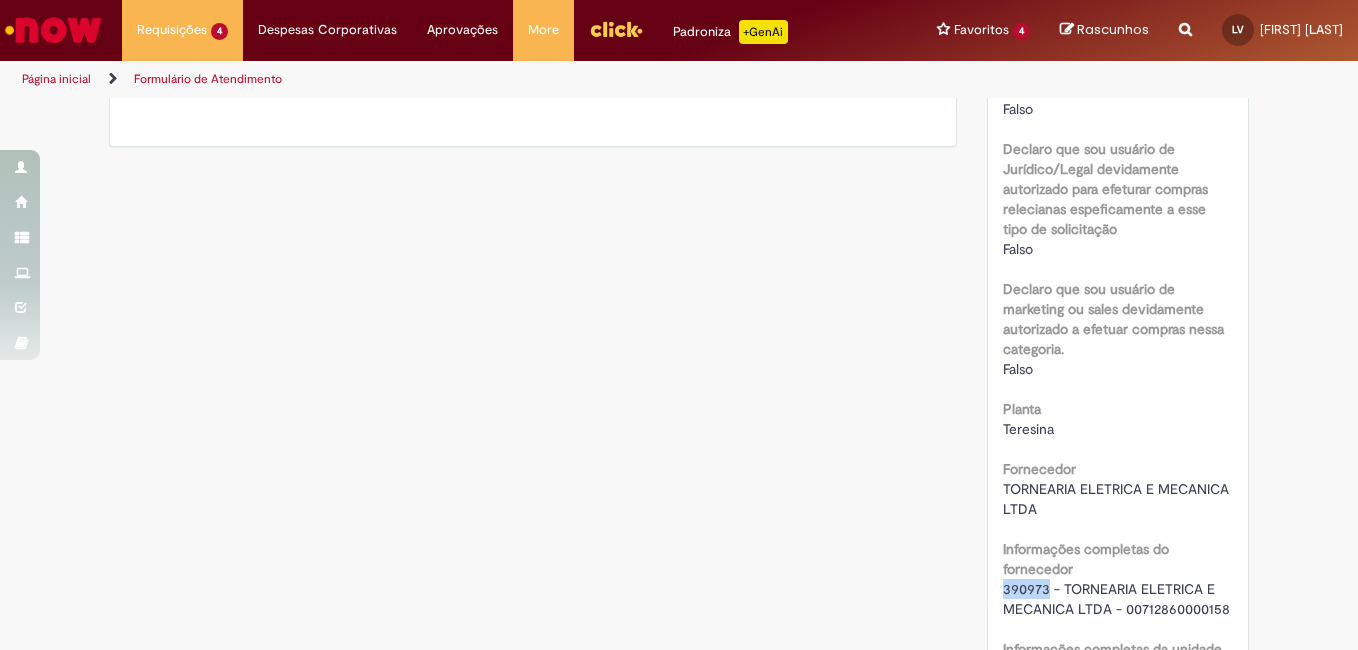 drag, startPoint x: 997, startPoint y: 590, endPoint x: 1038, endPoint y: 589, distance: 41.01219 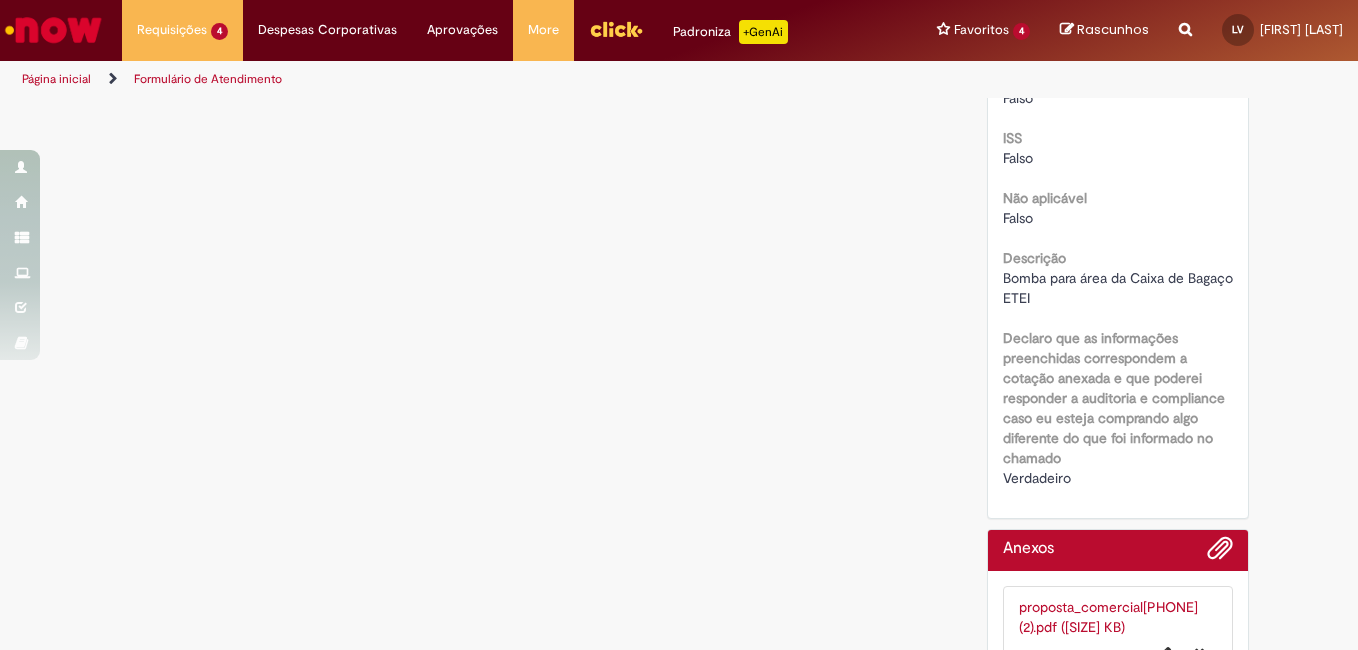 scroll, scrollTop: 2630, scrollLeft: 0, axis: vertical 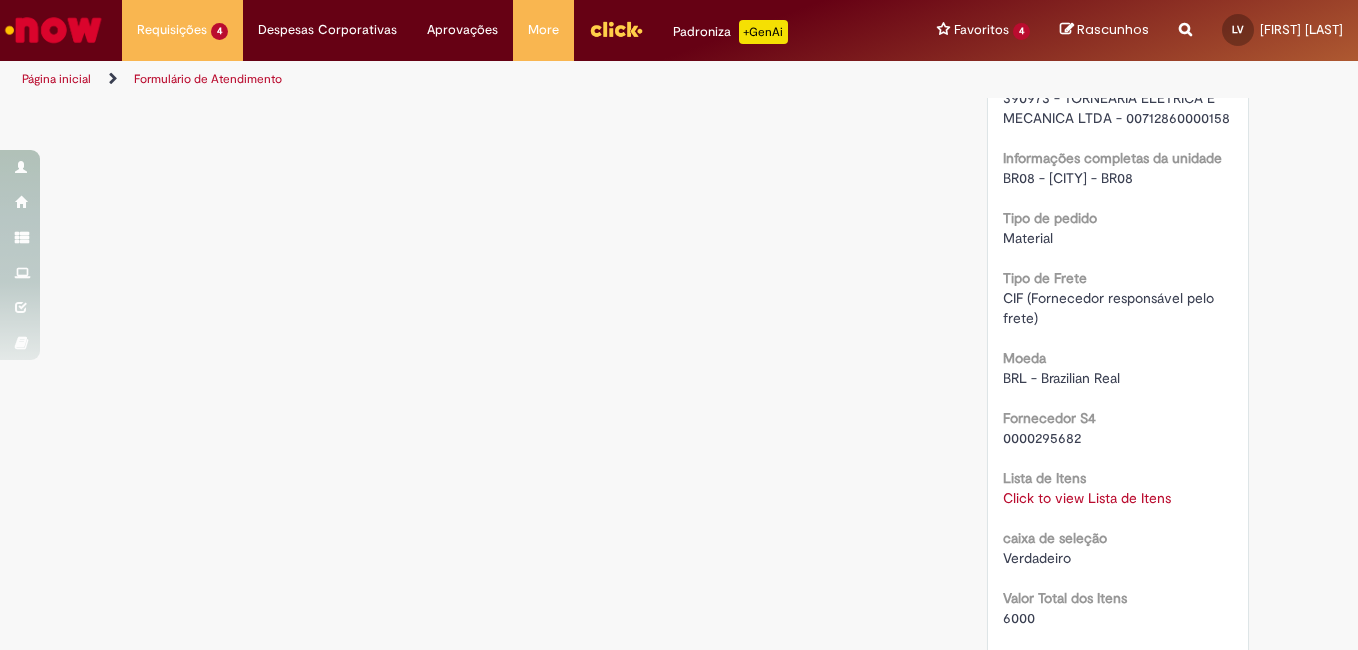 click on "Click to view Lista de Itens" at bounding box center (1087, 498) 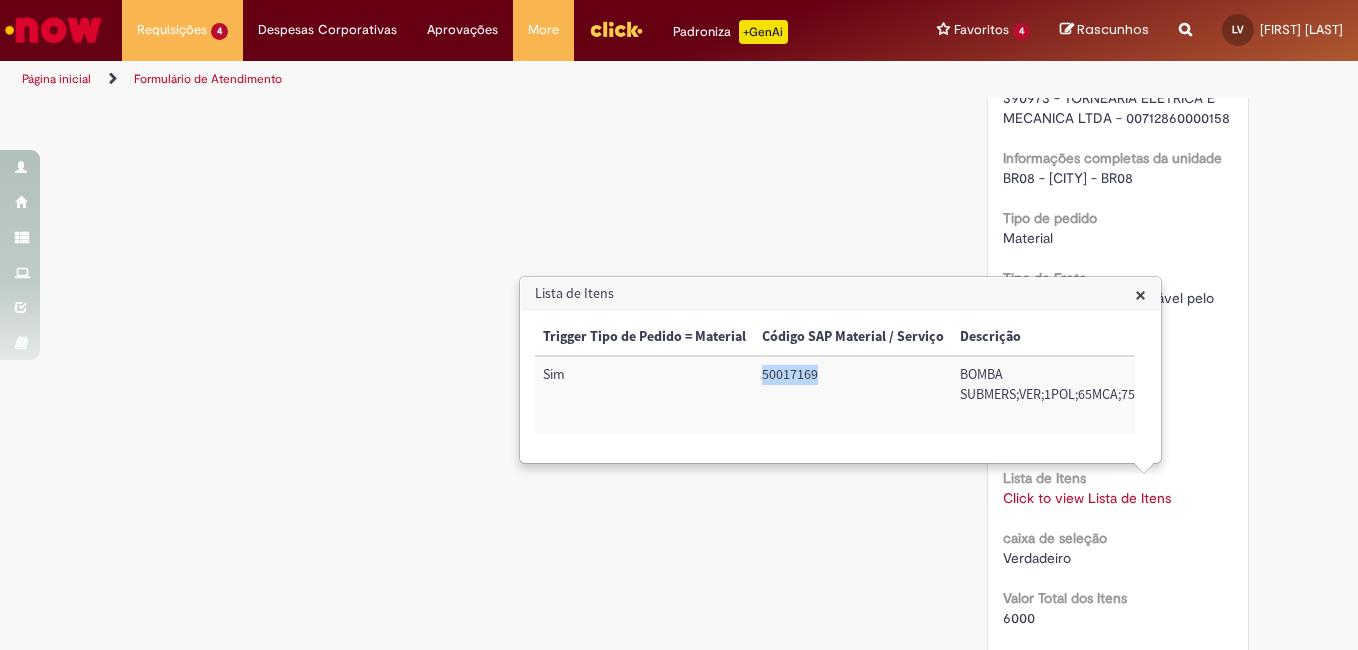 drag, startPoint x: 760, startPoint y: 380, endPoint x: 821, endPoint y: 377, distance: 61.073727 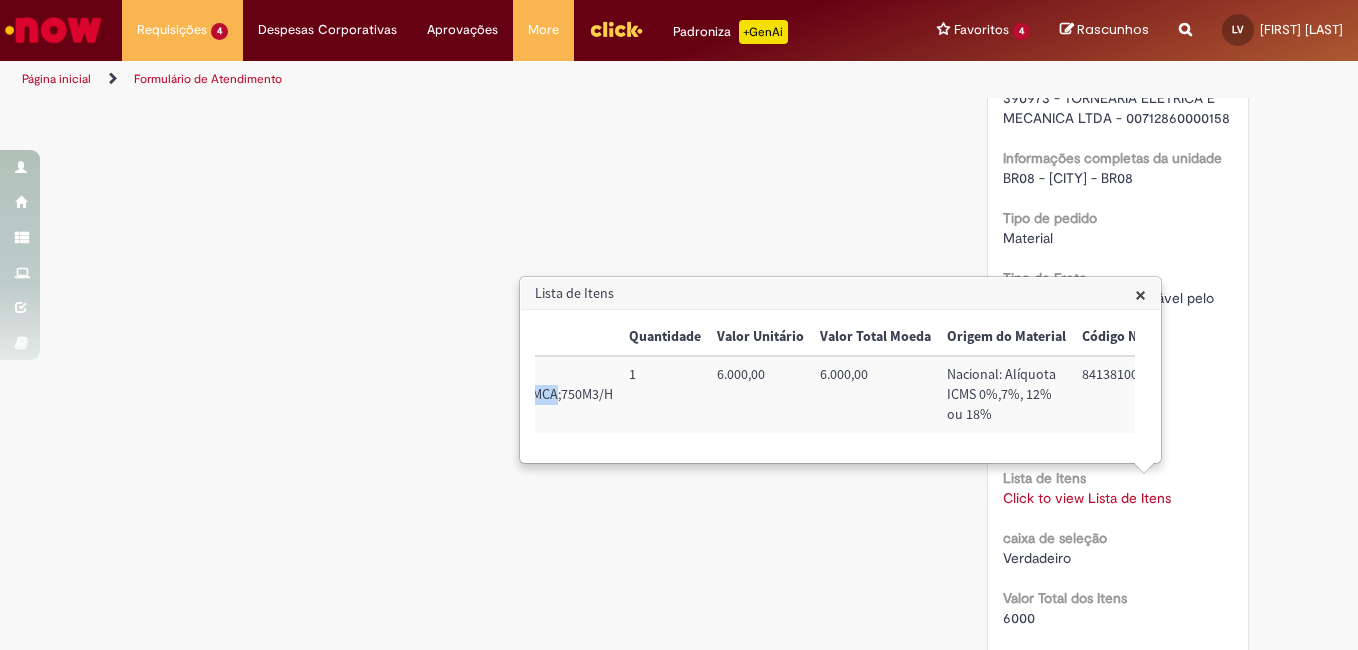 scroll, scrollTop: 0, scrollLeft: 548, axis: horizontal 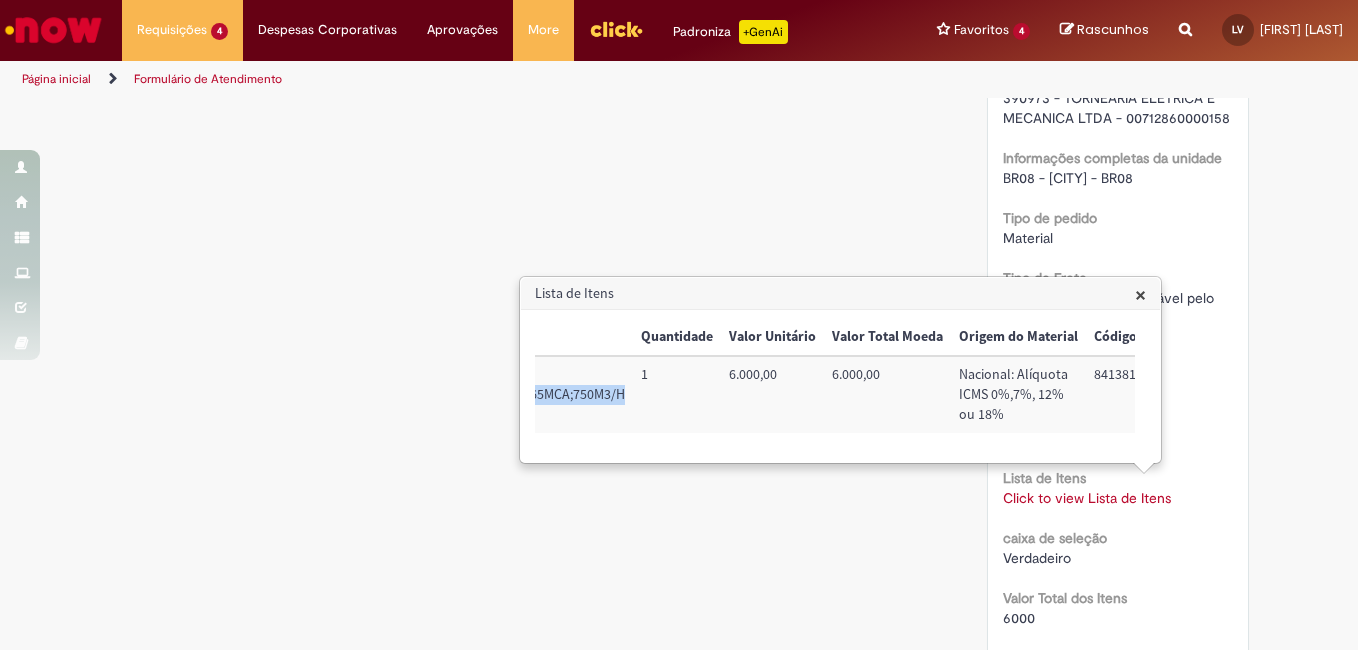 drag, startPoint x: 957, startPoint y: 370, endPoint x: 625, endPoint y: 392, distance: 332.72812 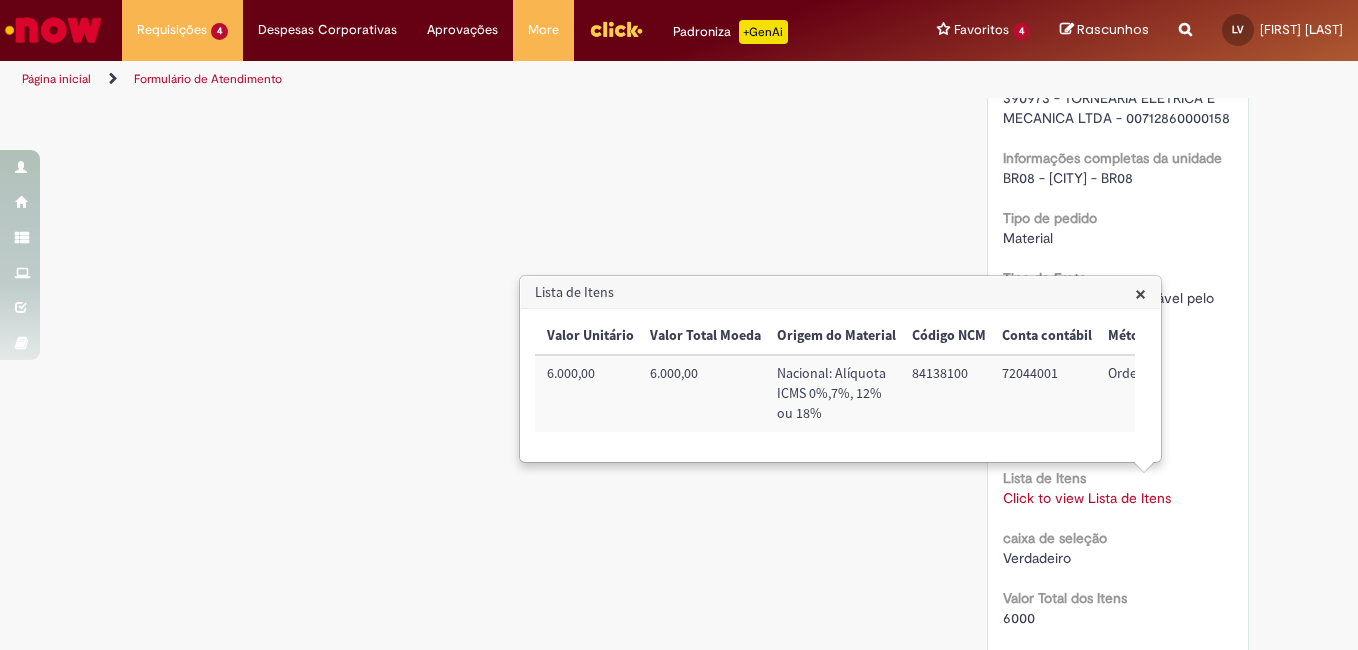 scroll, scrollTop: 0, scrollLeft: 735, axis: horizontal 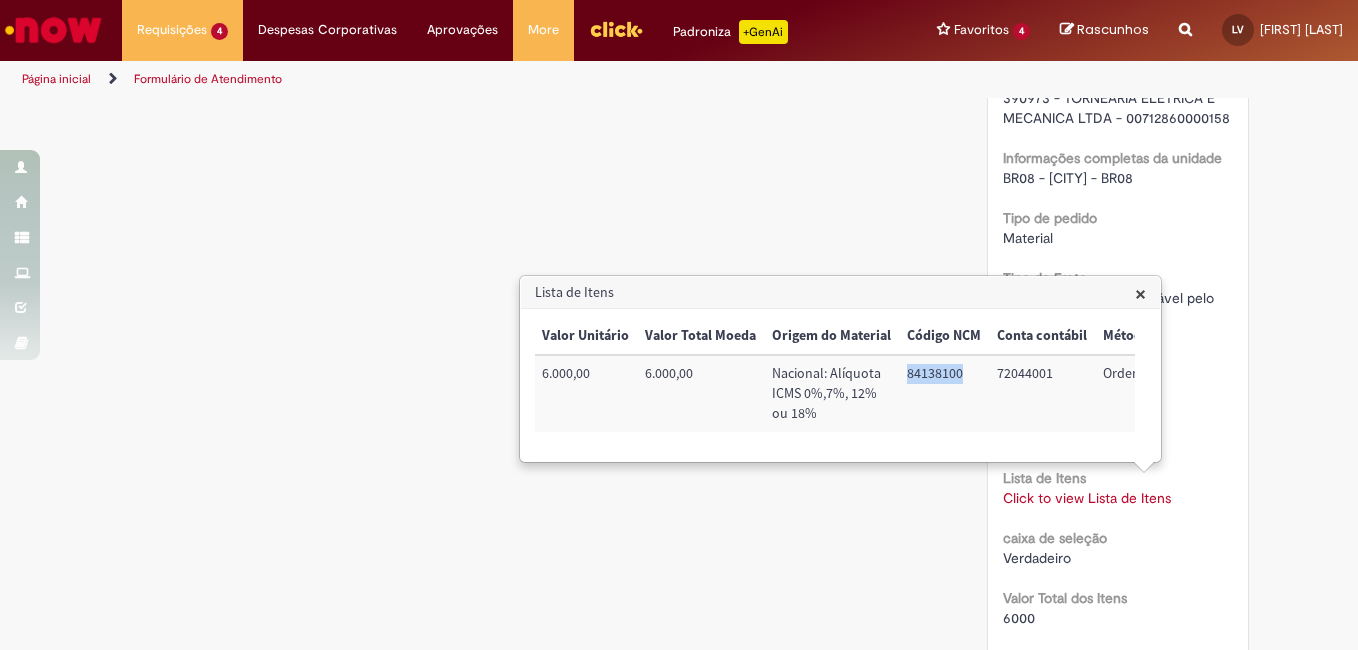 drag, startPoint x: 904, startPoint y: 370, endPoint x: 964, endPoint y: 376, distance: 60.299255 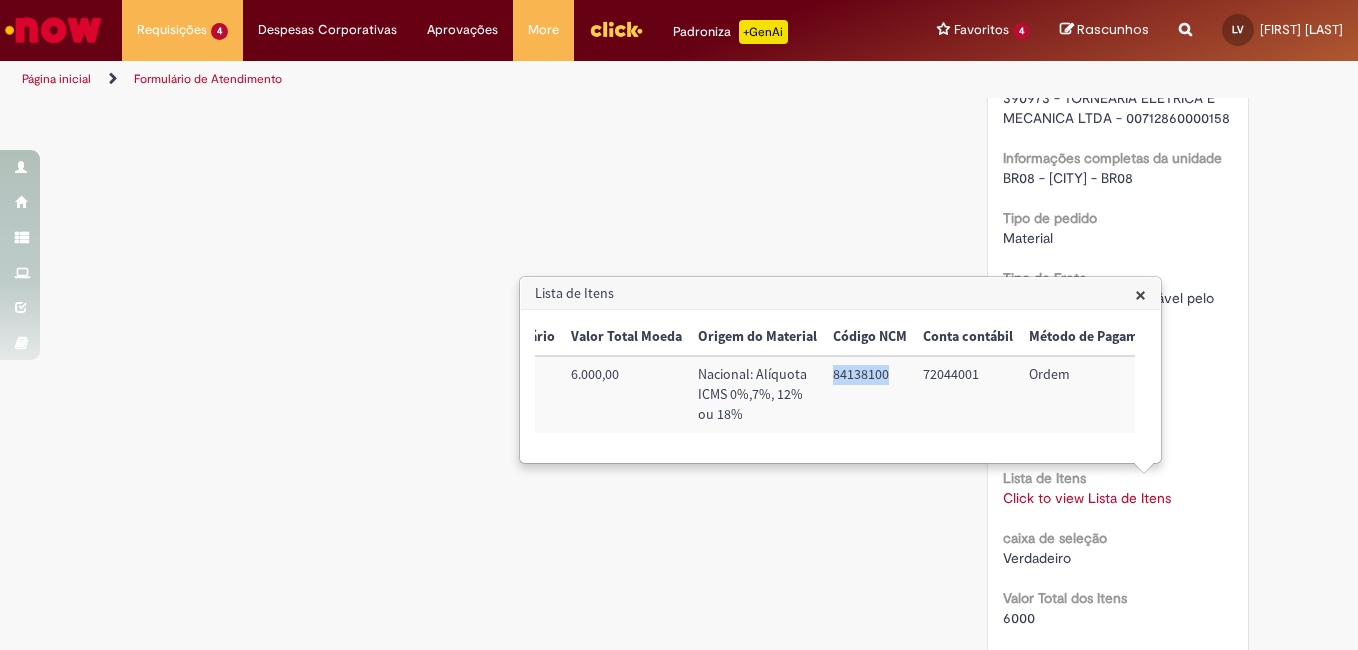 scroll, scrollTop: 0, scrollLeft: 817, axis: horizontal 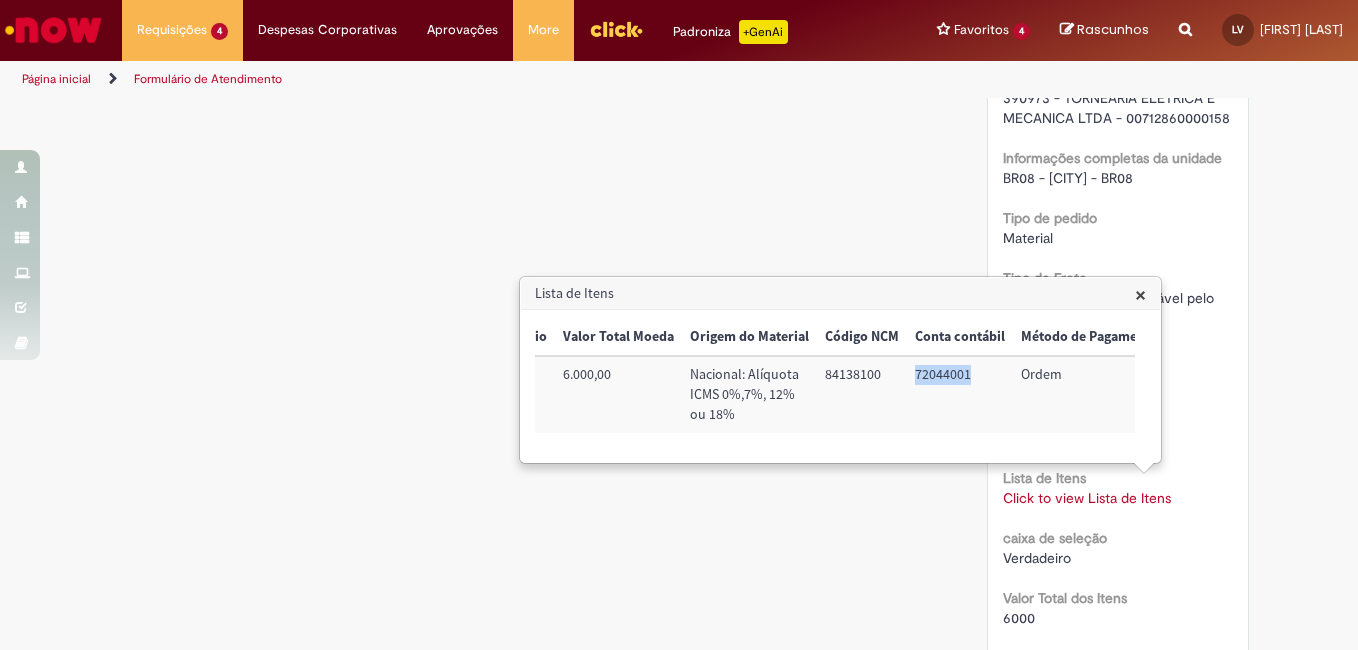 drag, startPoint x: 913, startPoint y: 374, endPoint x: 972, endPoint y: 374, distance: 59 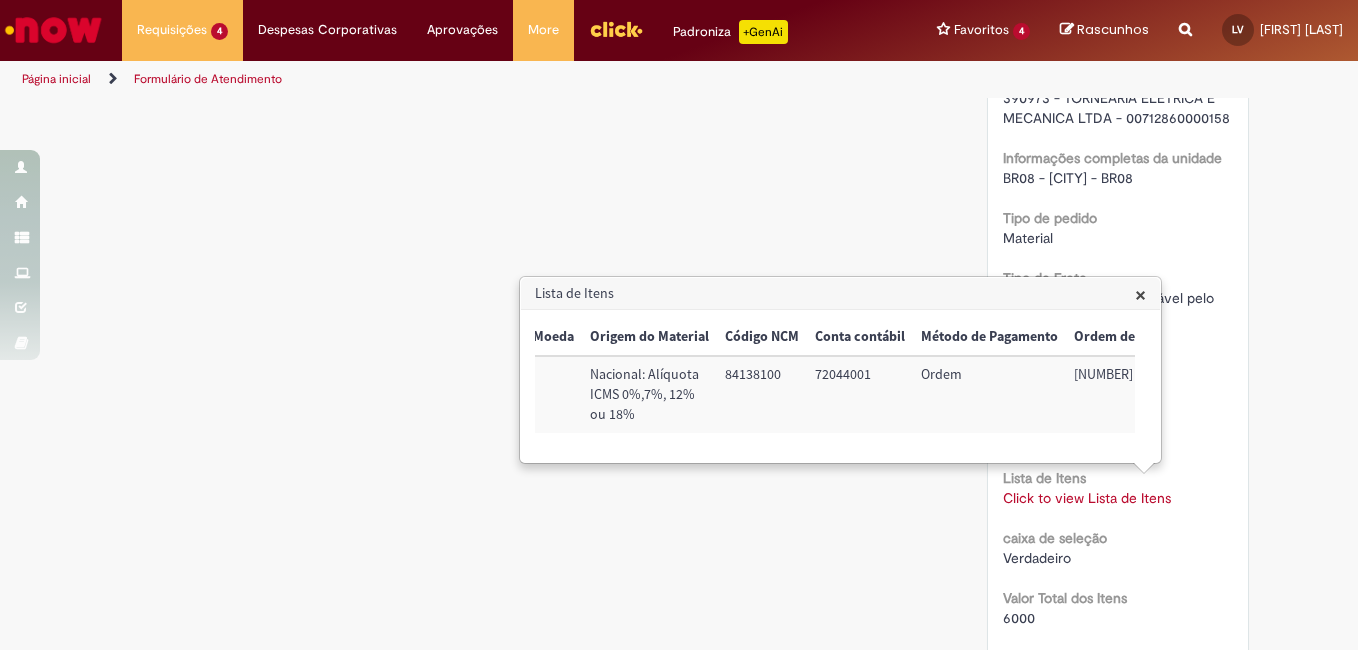 scroll, scrollTop: 0, scrollLeft: 970, axis: horizontal 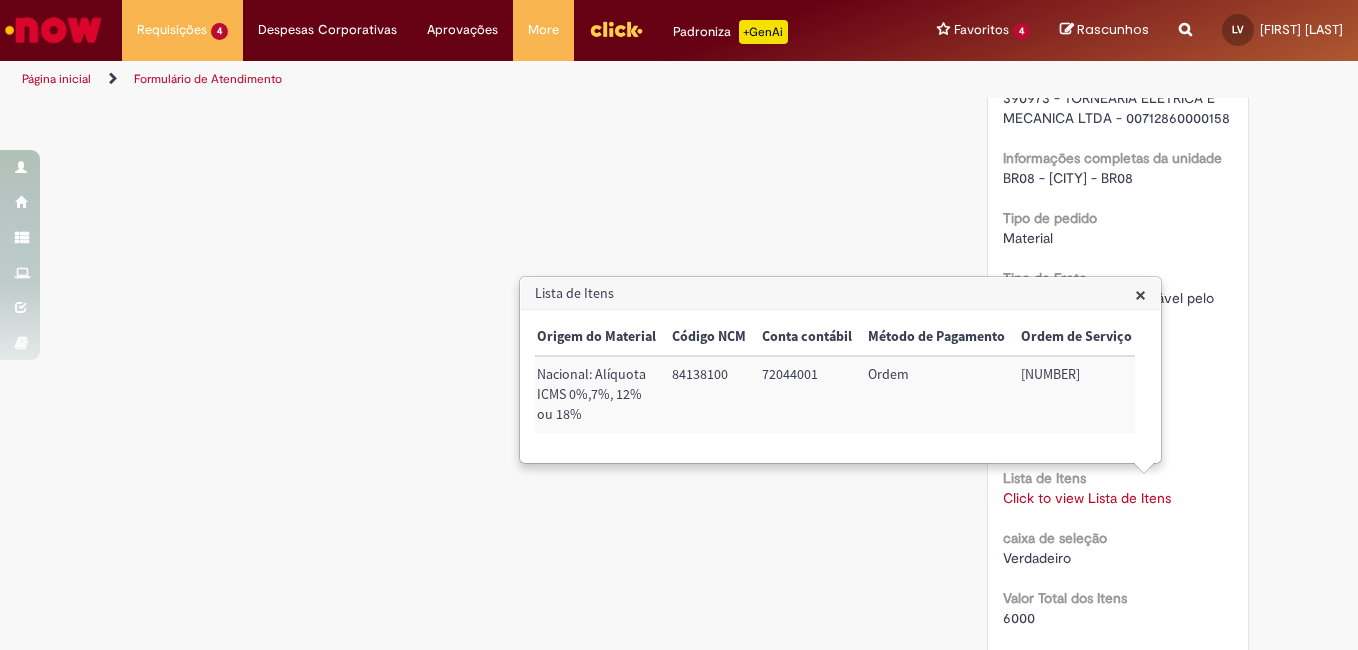 drag, startPoint x: 1012, startPoint y: 465, endPoint x: 1103, endPoint y: 466, distance: 91.00549 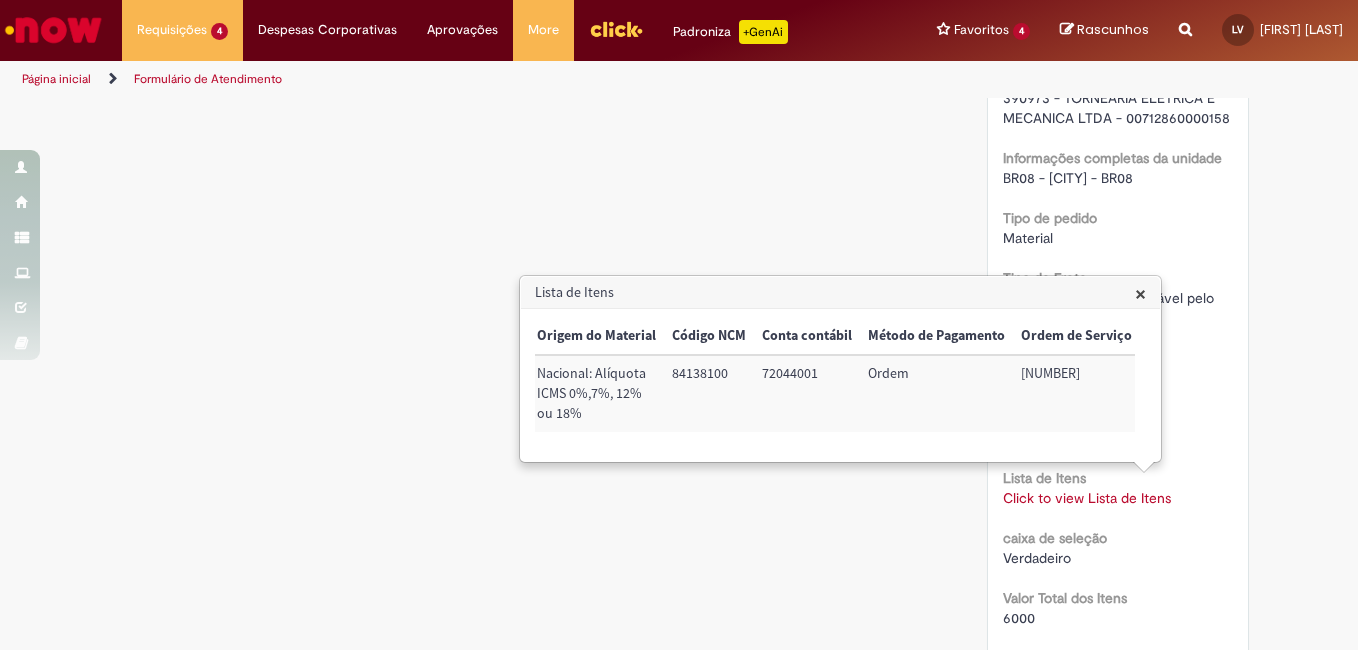 copy on "100002547055" 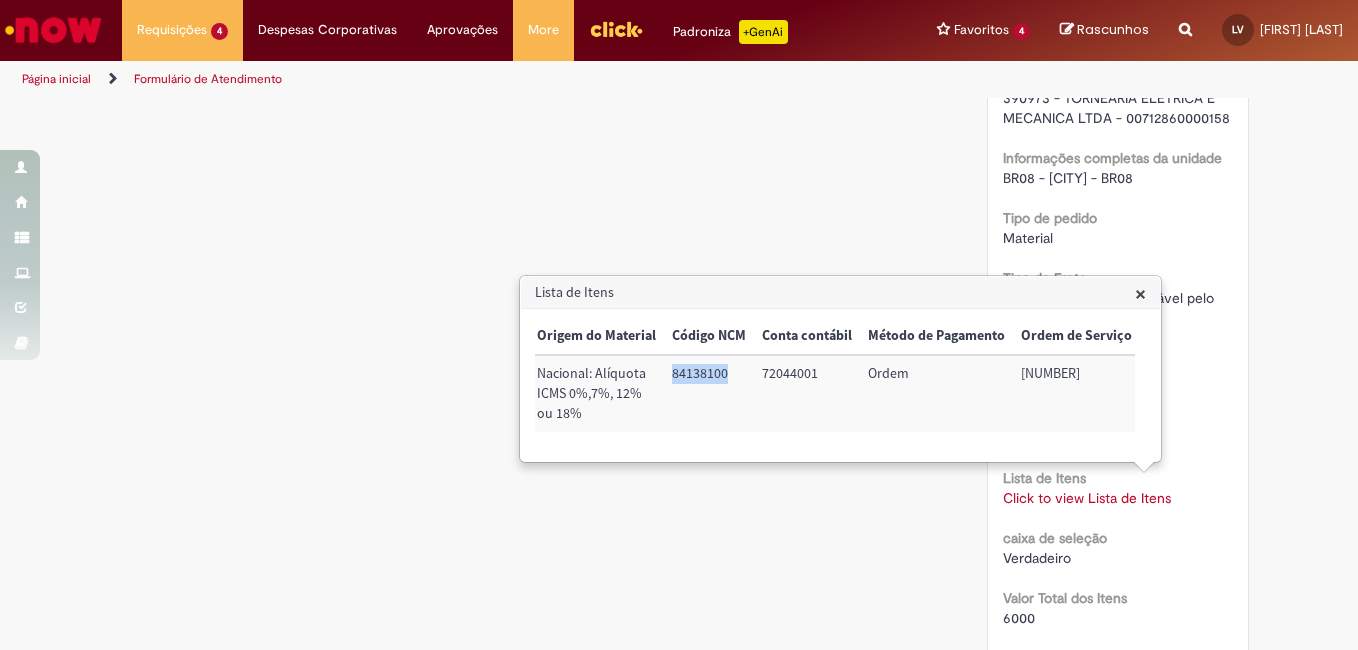 drag, startPoint x: 670, startPoint y: 376, endPoint x: 727, endPoint y: 375, distance: 57.00877 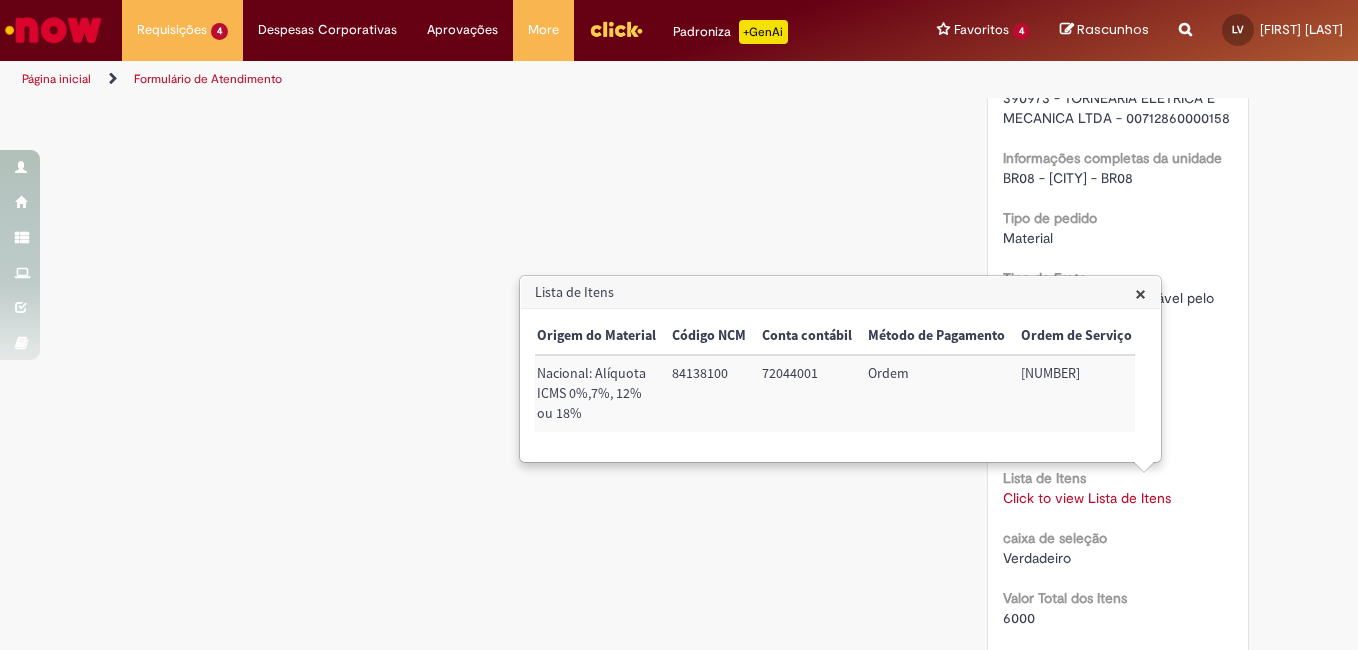 click on "Verificar Código de Barras
Aguardando Aprovação
Aguardando atendimento
Em andamento
Validação
Concluído
Compras rápidas (Speed Buy)
Enviar
AR
Ambev RPA
4d atrás 4 dias atrás     Comentários adicionais
PPL" at bounding box center [679, 16] 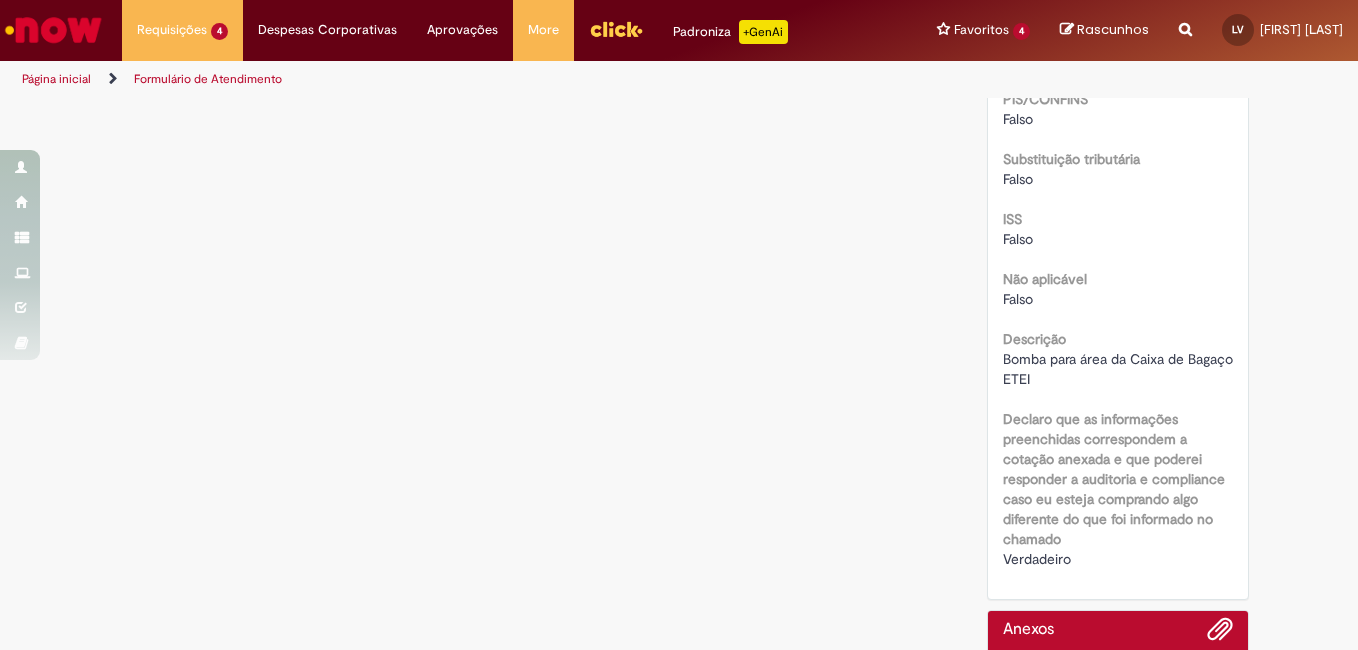 scroll, scrollTop: 2630, scrollLeft: 0, axis: vertical 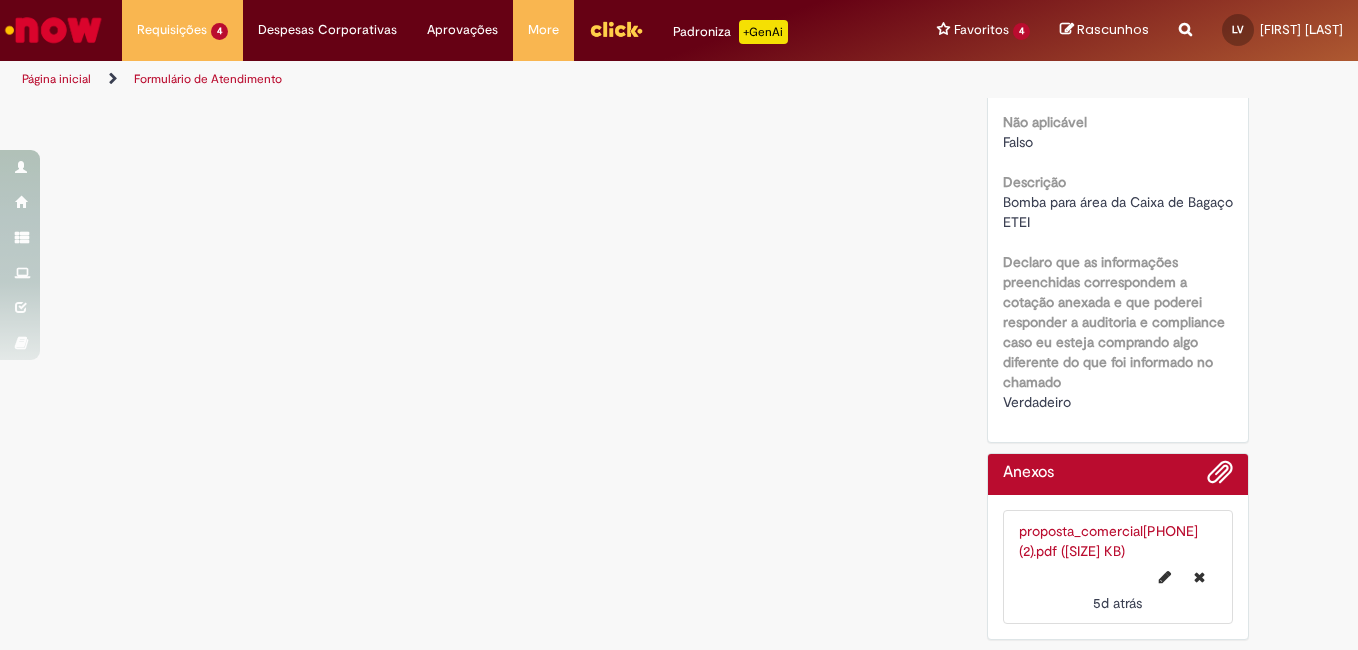 click on "proposta_comercial626051639 (2).pdf (56.3 KB)" at bounding box center (1108, 541) 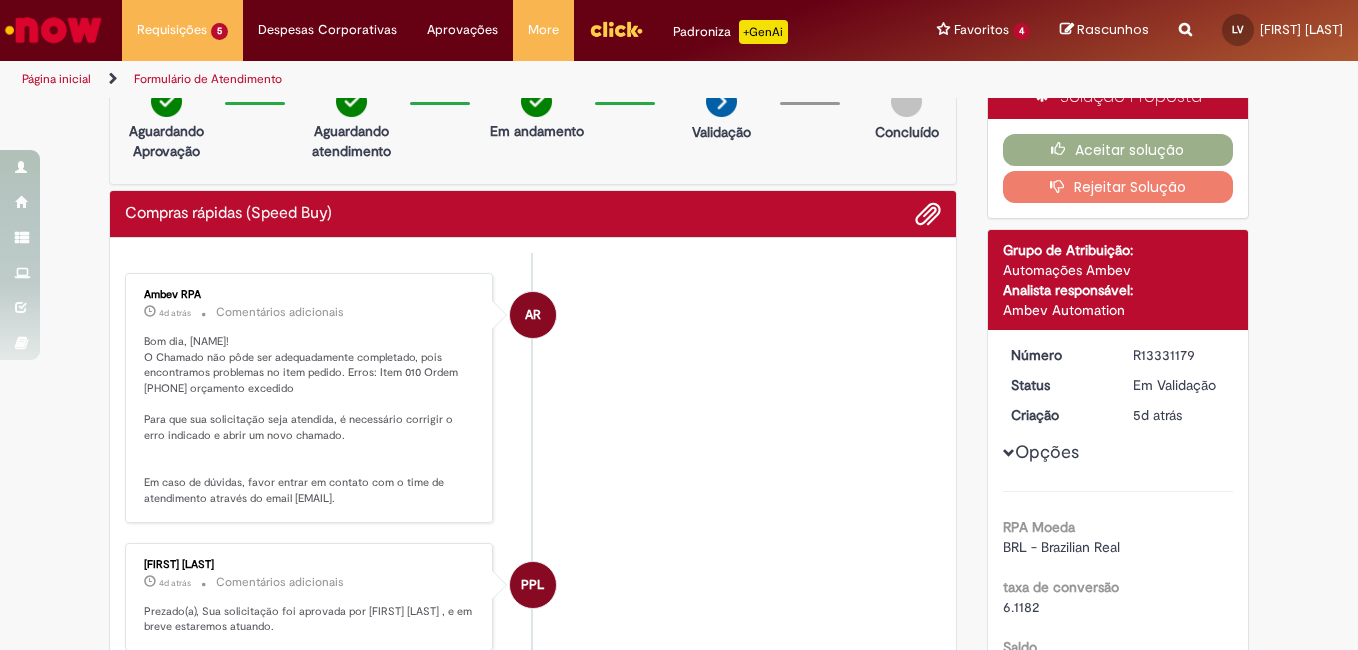 scroll, scrollTop: 0, scrollLeft: 0, axis: both 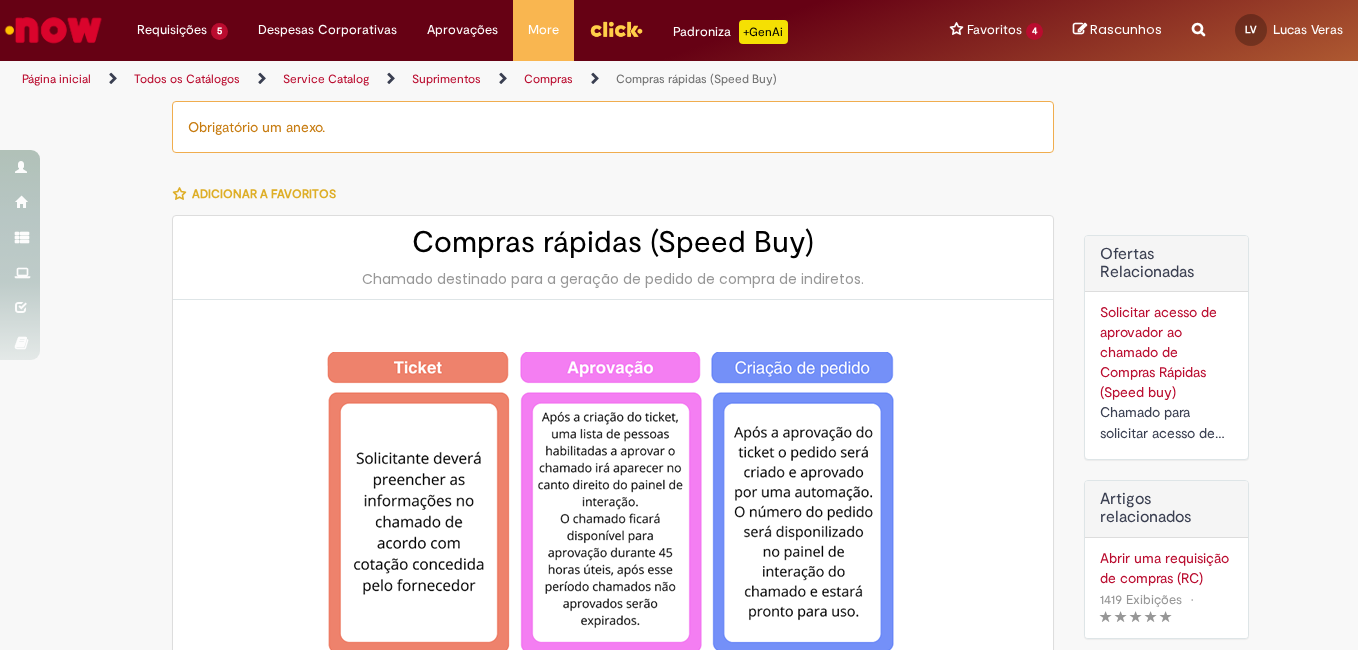 type on "********" 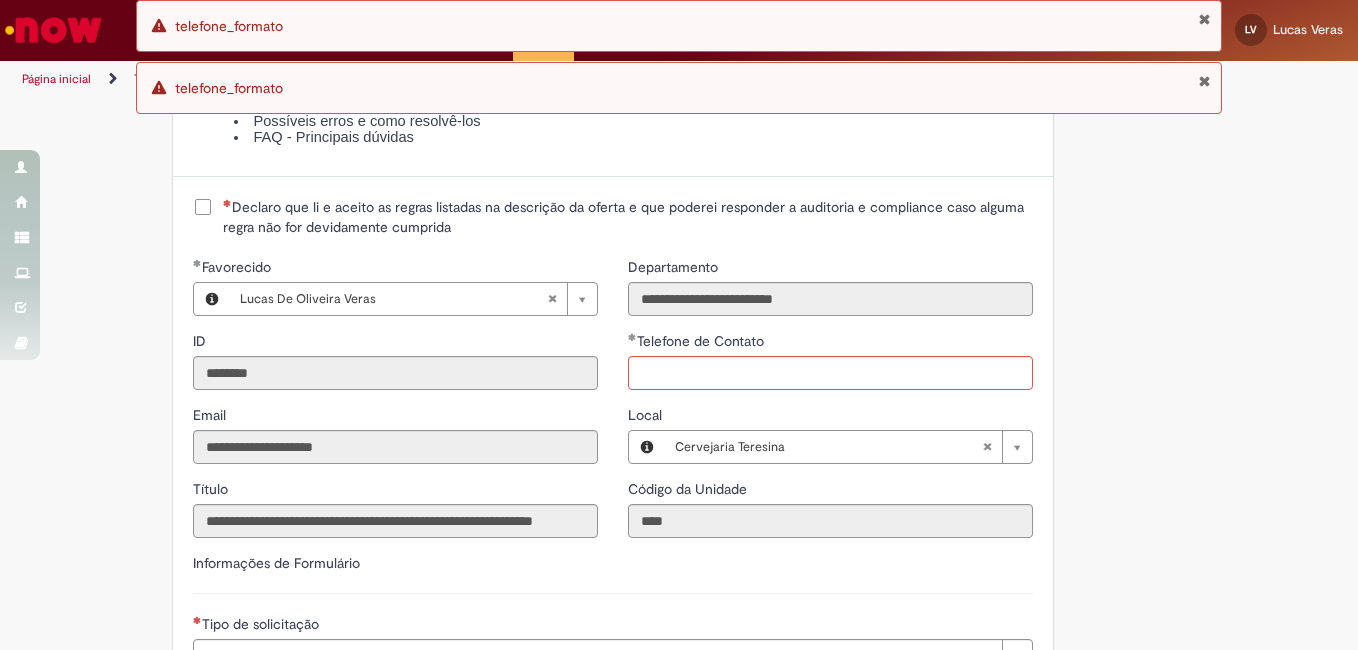 click on "Declaro que li e aceito as regras listadas na descrição da oferta e que poderei responder a auditoria e compliance caso alguma regra não for devidamente cumprida" at bounding box center (613, 219) 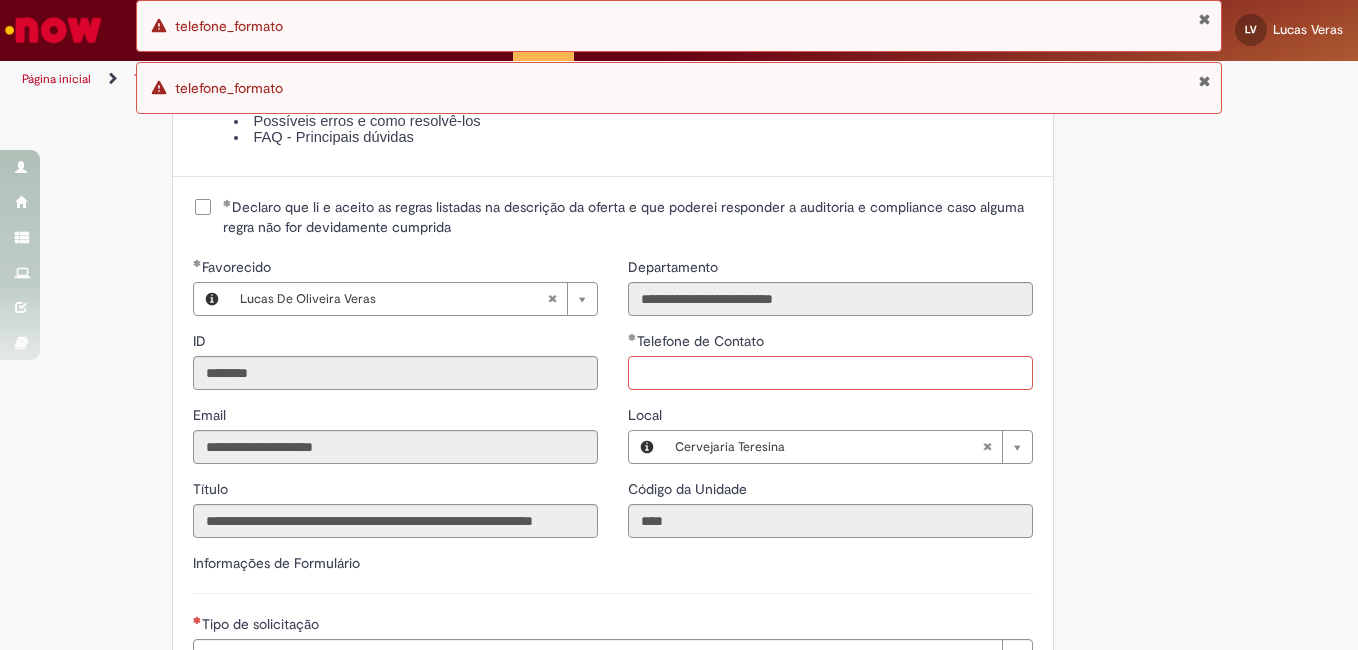 click on "Telefone de Contato" at bounding box center (830, 373) 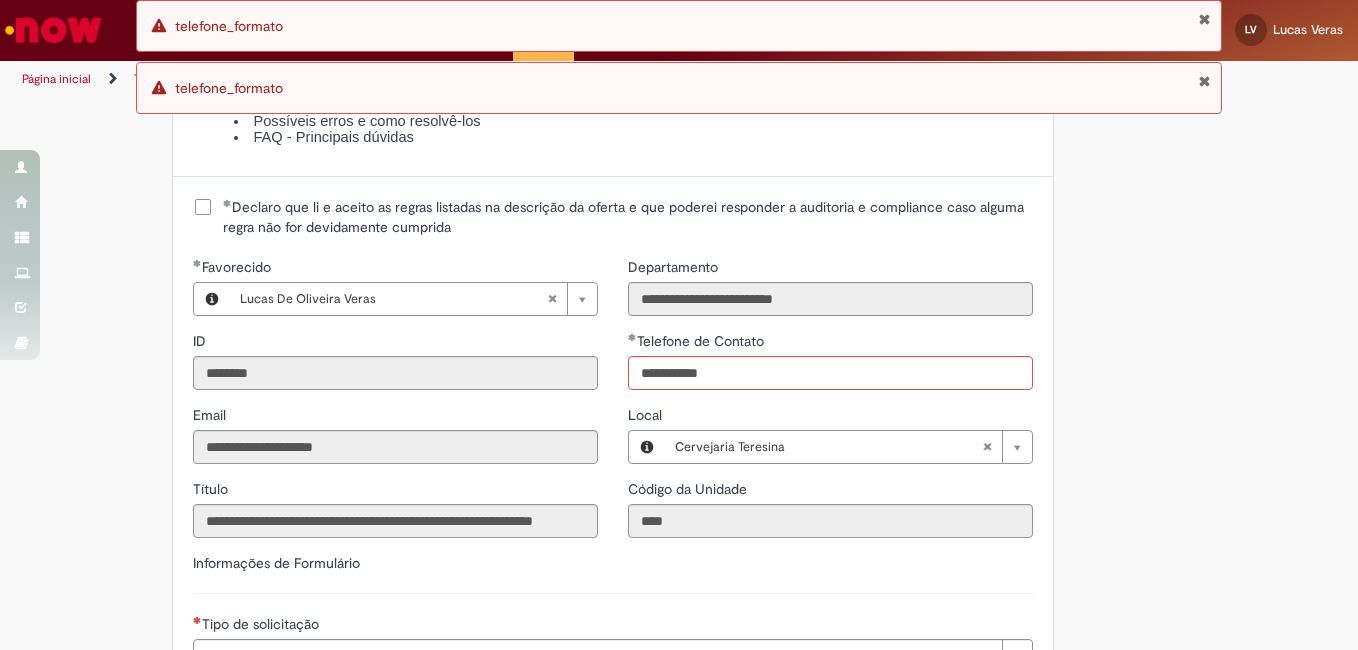 type on "**********" 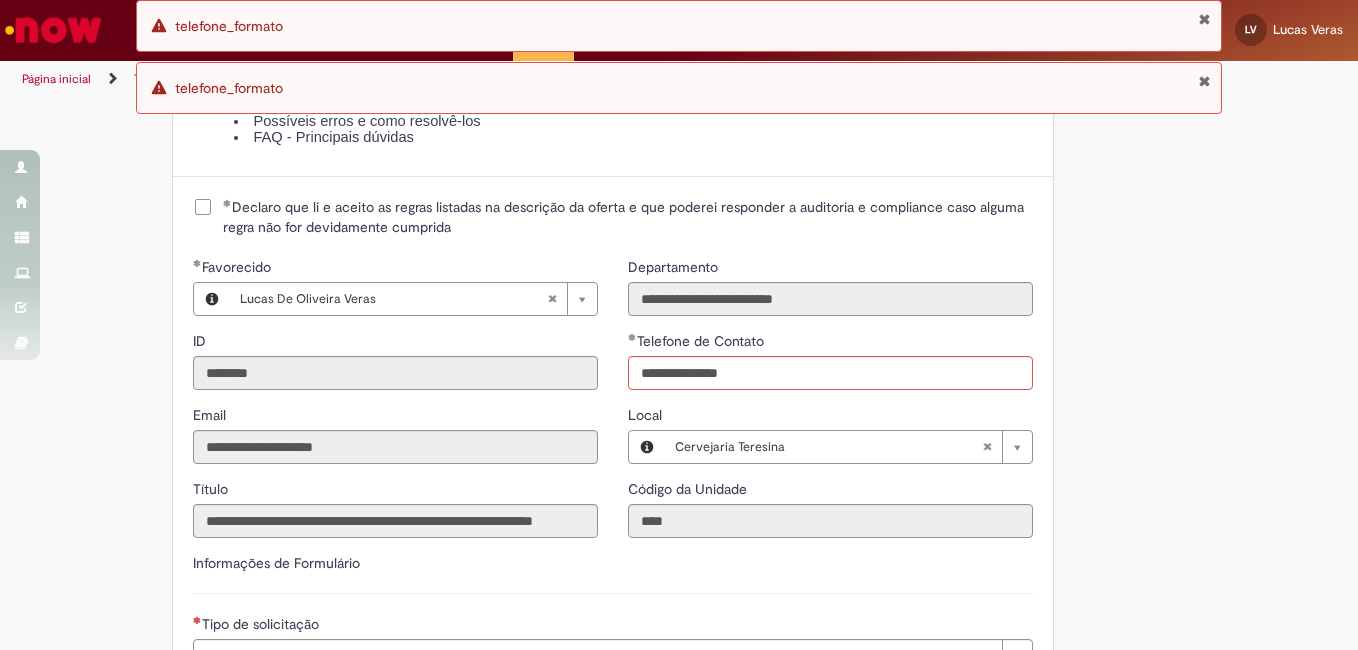 click on "Obrigatório um anexo.
Adicionar a Favoritos
Compras rápidas (Speed Buy)
Chamado destinado para a geração de pedido de compra de indiretos.
O Speed buy é a ferramenta oficial para a geração de pedidos de compra que atenda aos seguintes requisitos:
Compras de material e serviço indiretos
Compras inferiores a R$13.000 *
Compras com fornecedores nacionais
Compras de material sem contrato ativo no SAP para o centro solicitado
* Essa cota é referente ao tipo de solicitação padrão de Speed buy. Os chamados com cotas especiais podem possuir valores divergentes.
Regras de Utilização
No campo “Tipo de Solicitação” selecionar a opção correspondente a sua unidade de negócio.
Solicitação Padrão de Speed buy:
Fábricas, centros de Excelência e de Distribuição:  habilitado para todos usuários ambev
Ativos   de TI:" at bounding box center (679, -599) 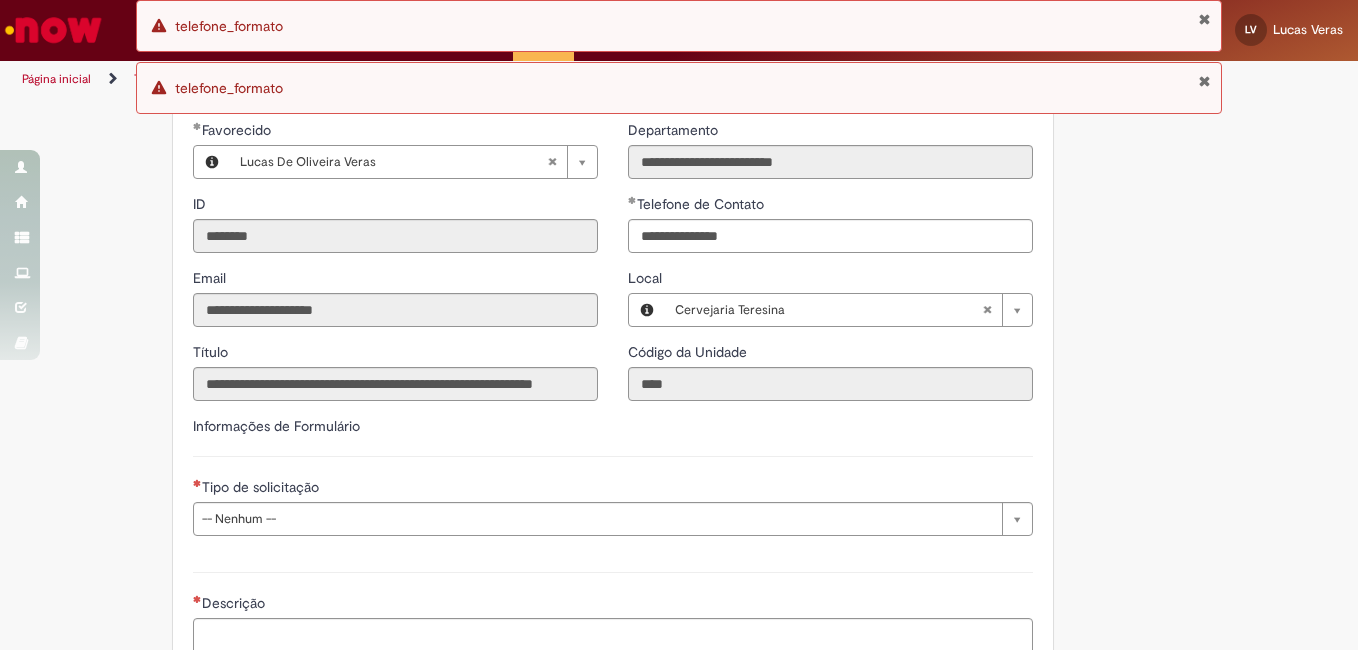 scroll, scrollTop: 2600, scrollLeft: 0, axis: vertical 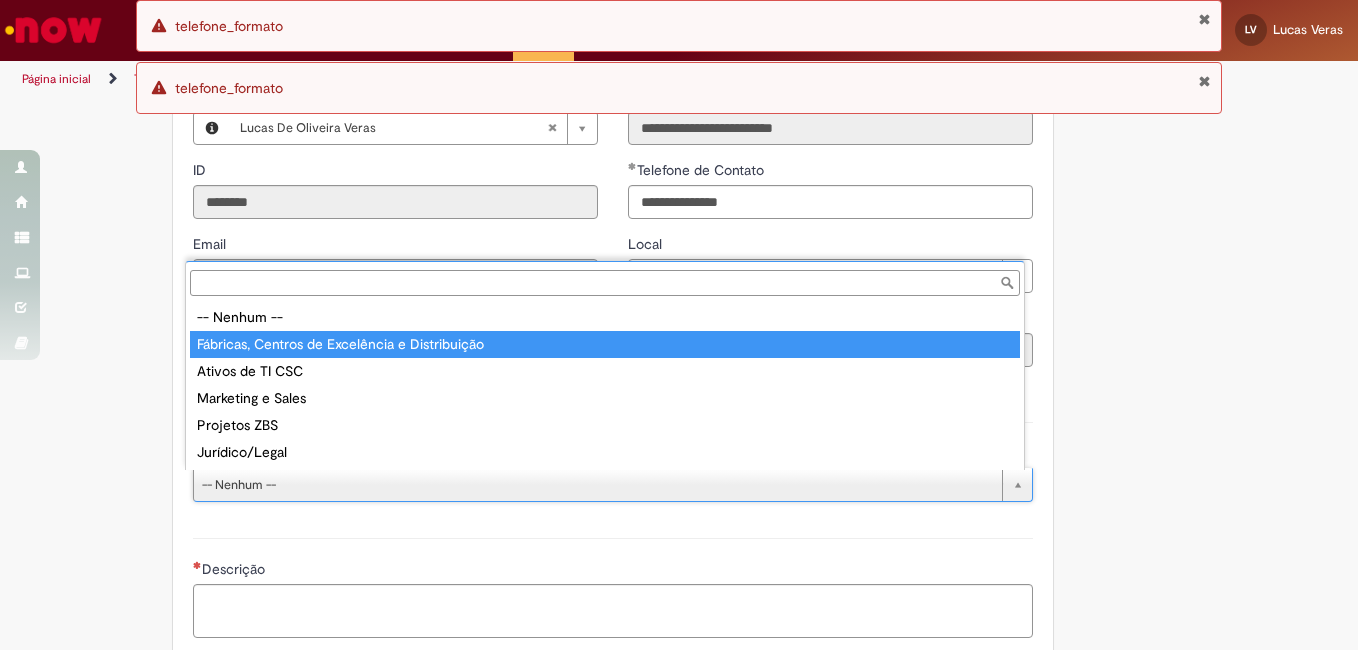 type on "**********" 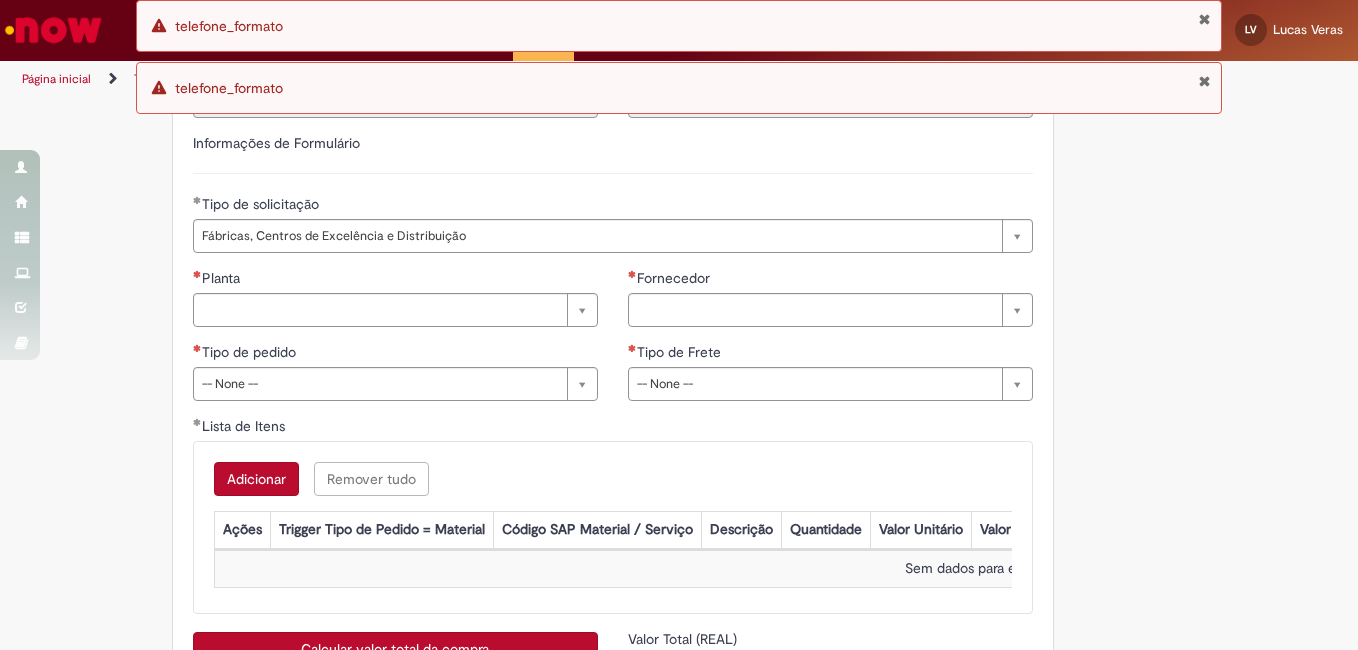 scroll, scrollTop: 2911, scrollLeft: 0, axis: vertical 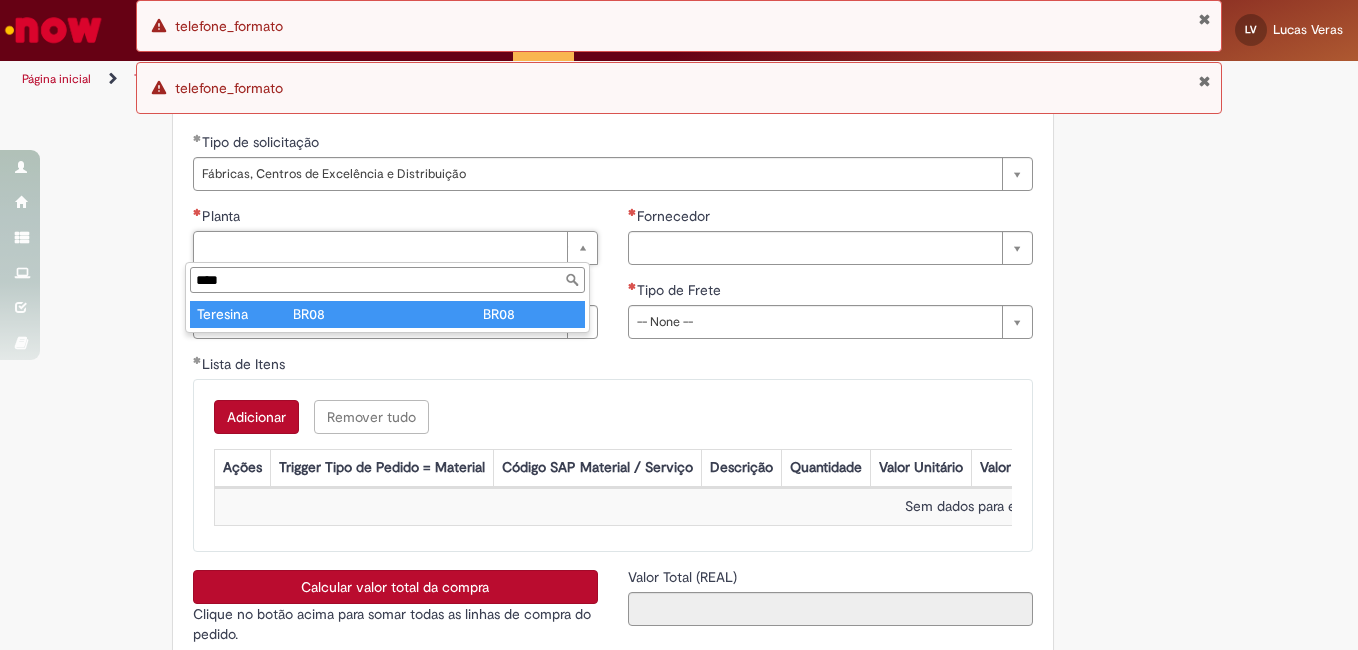 type on "****" 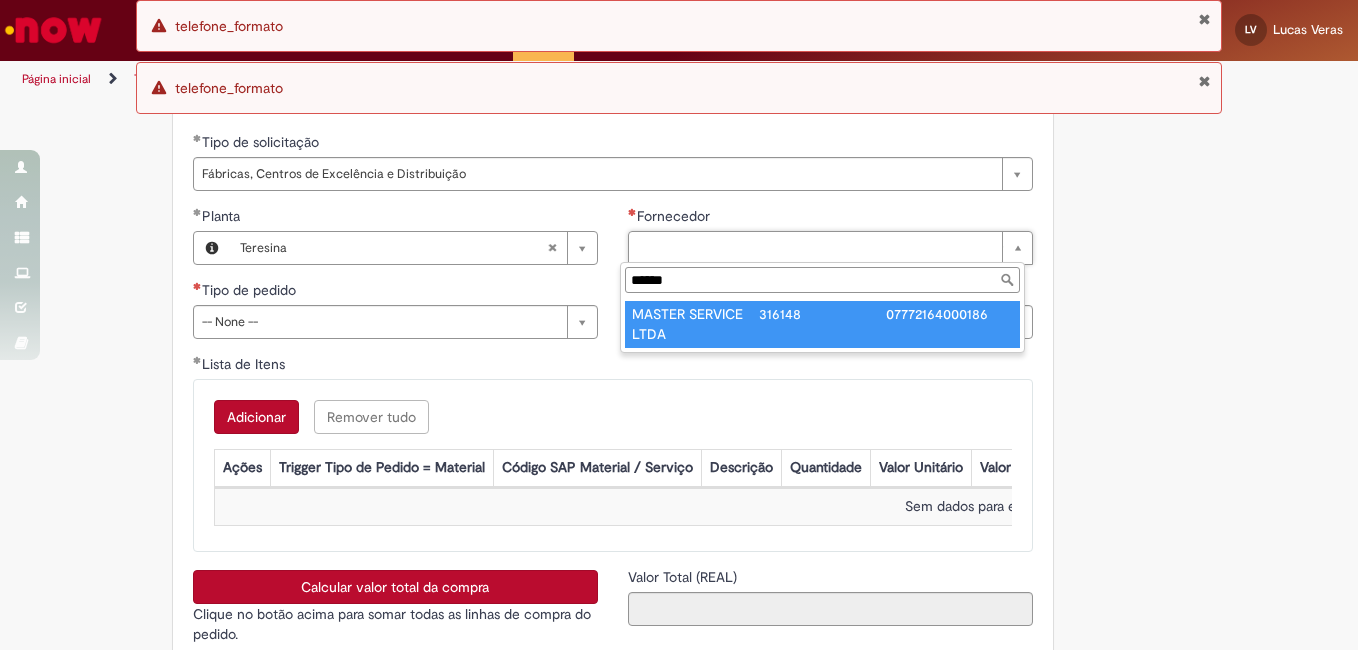 type on "******" 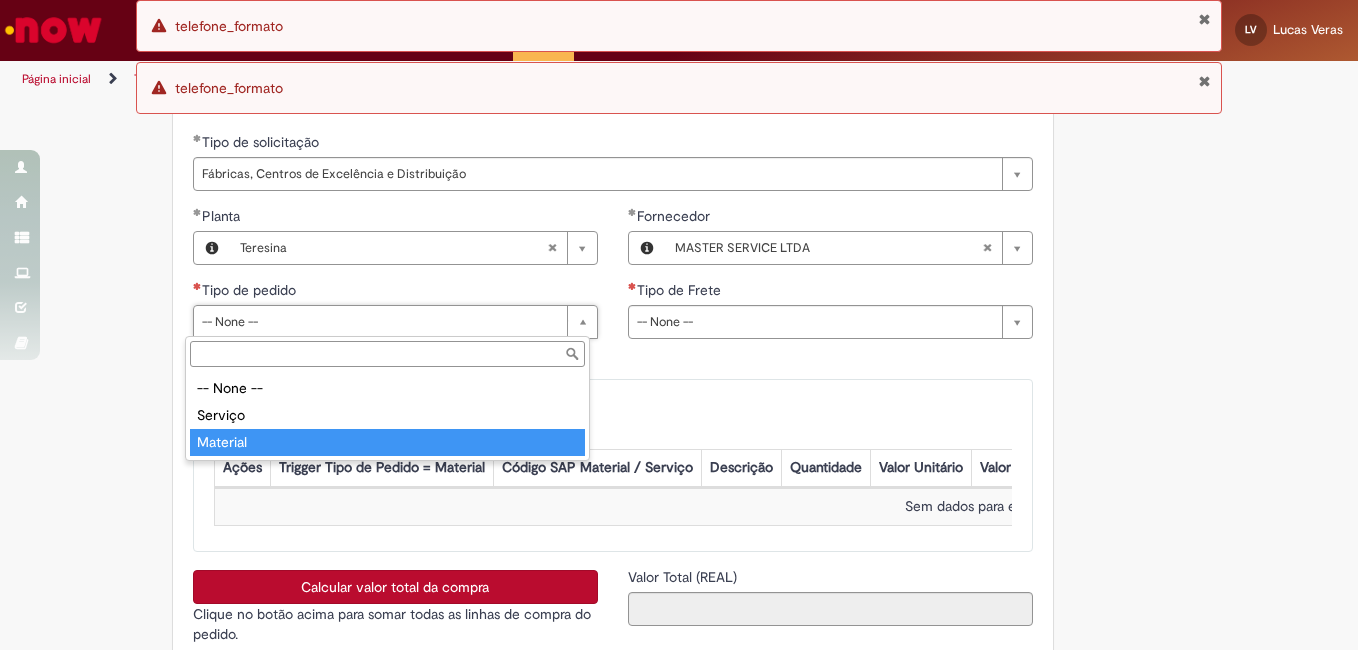 type on "********" 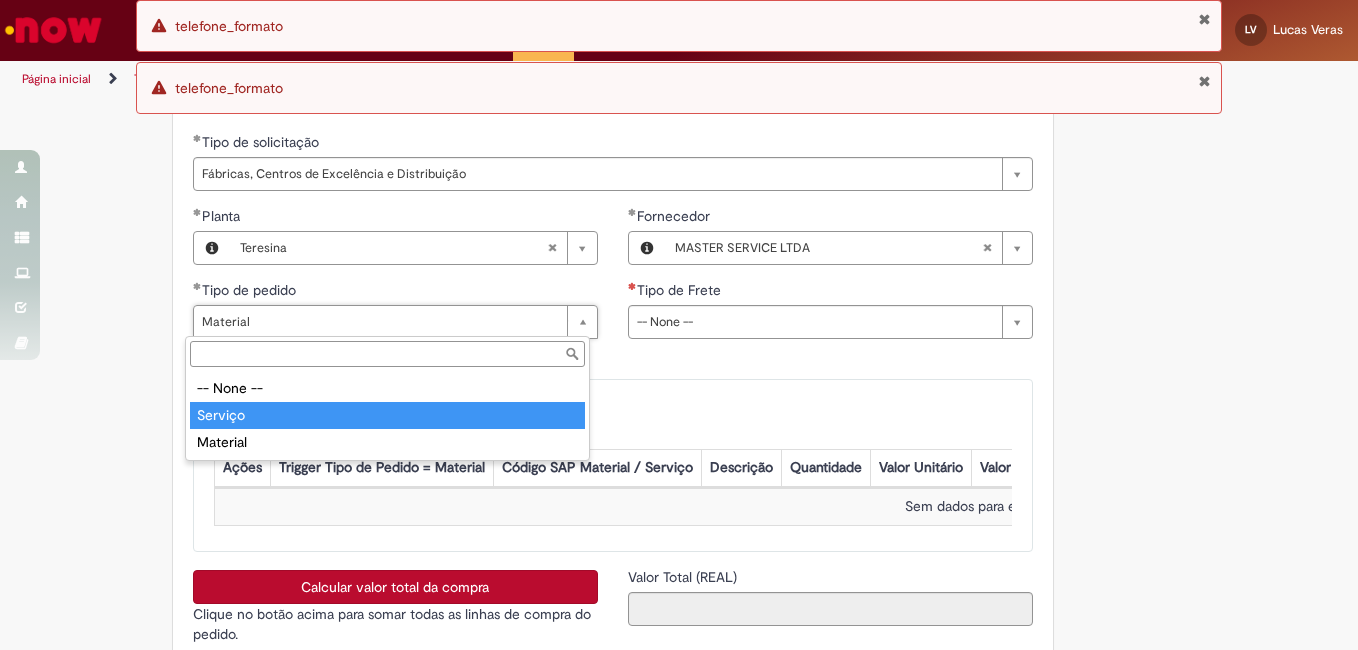 type on "*******" 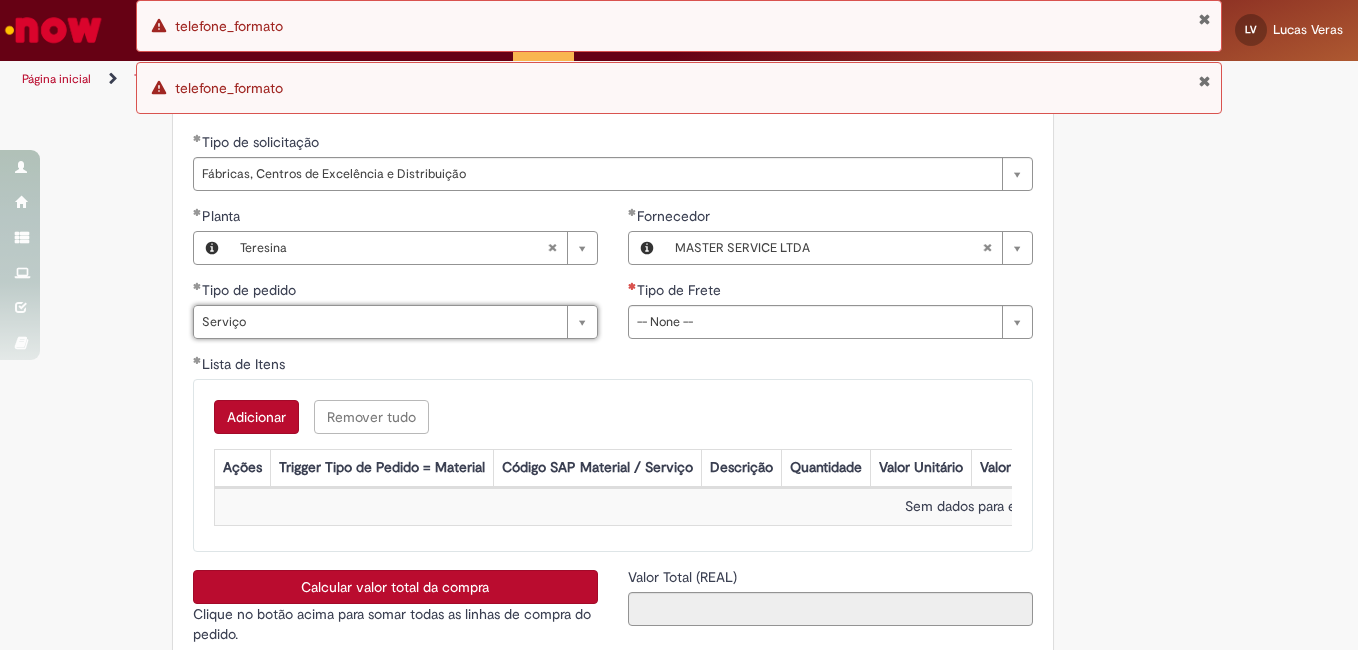 scroll, scrollTop: 0, scrollLeft: 47, axis: horizontal 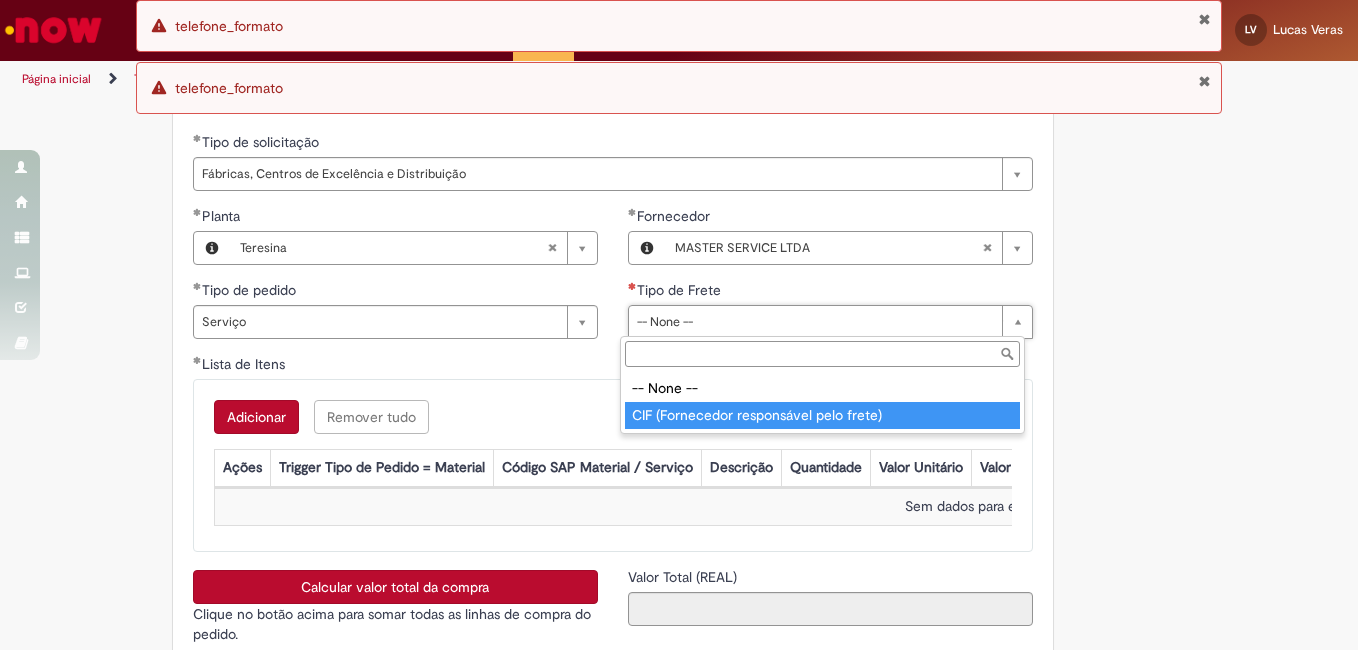 type on "**********" 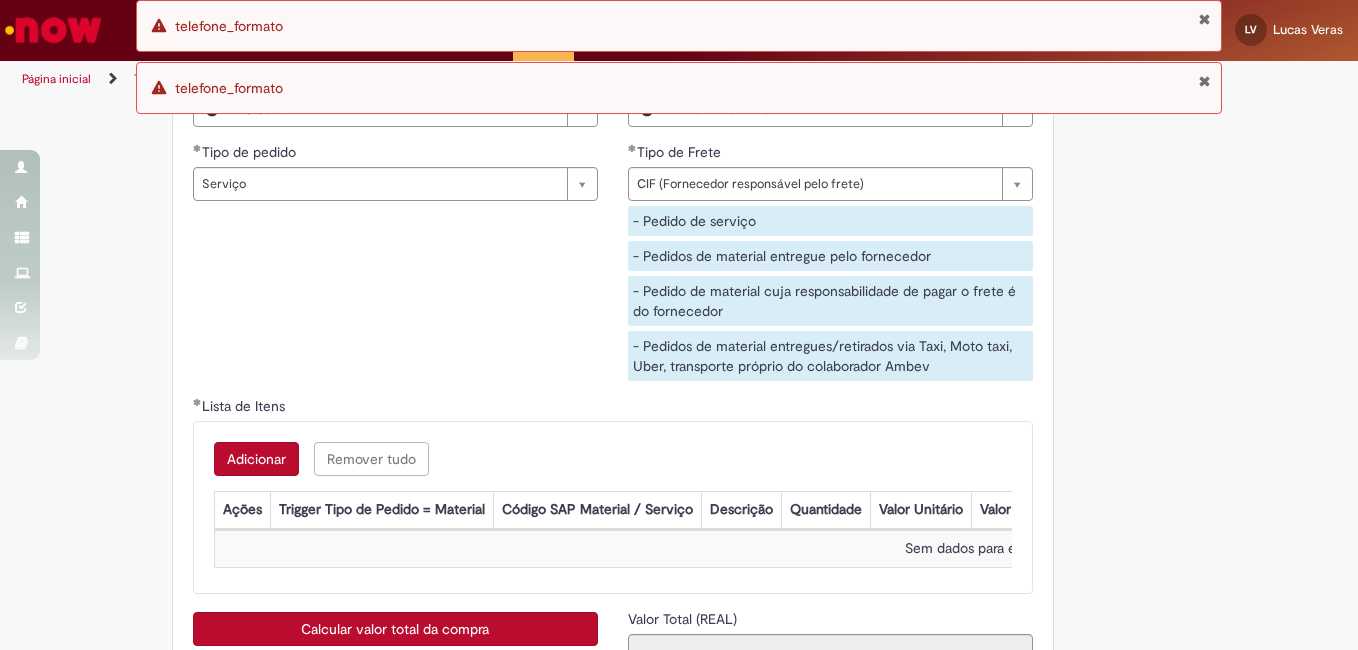 scroll, scrollTop: 3073, scrollLeft: 0, axis: vertical 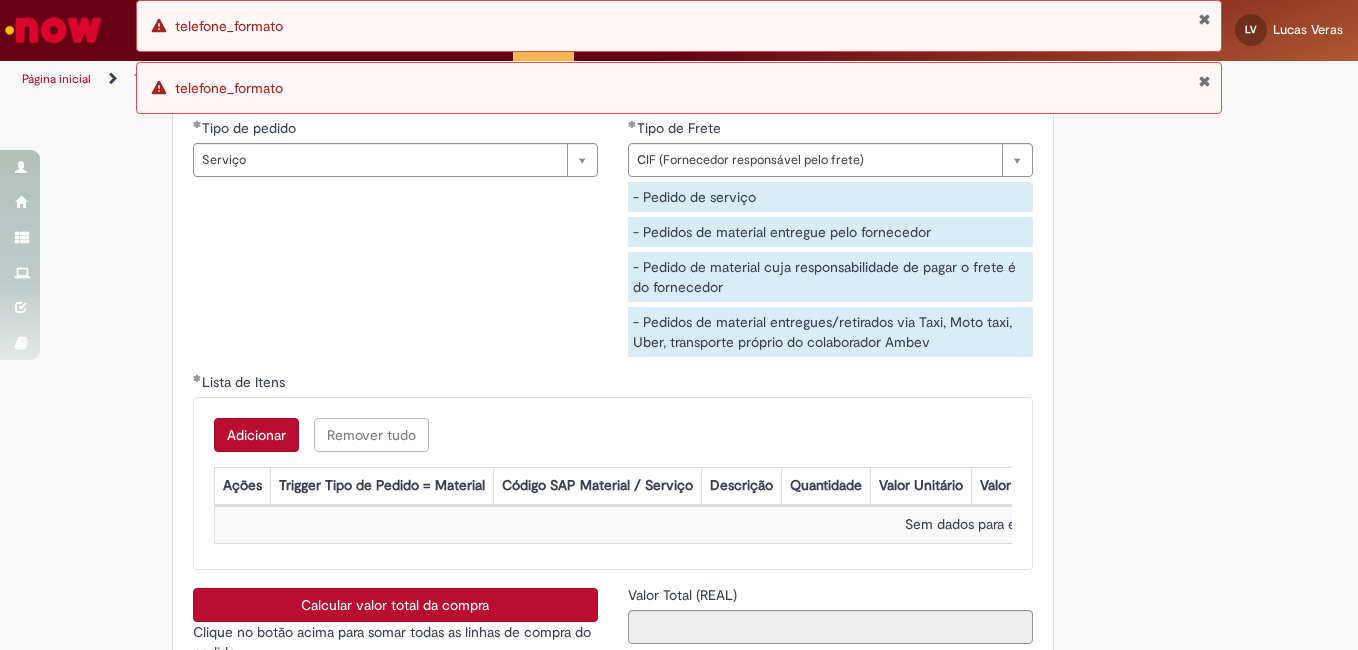 click on "Adicionar" at bounding box center (256, 435) 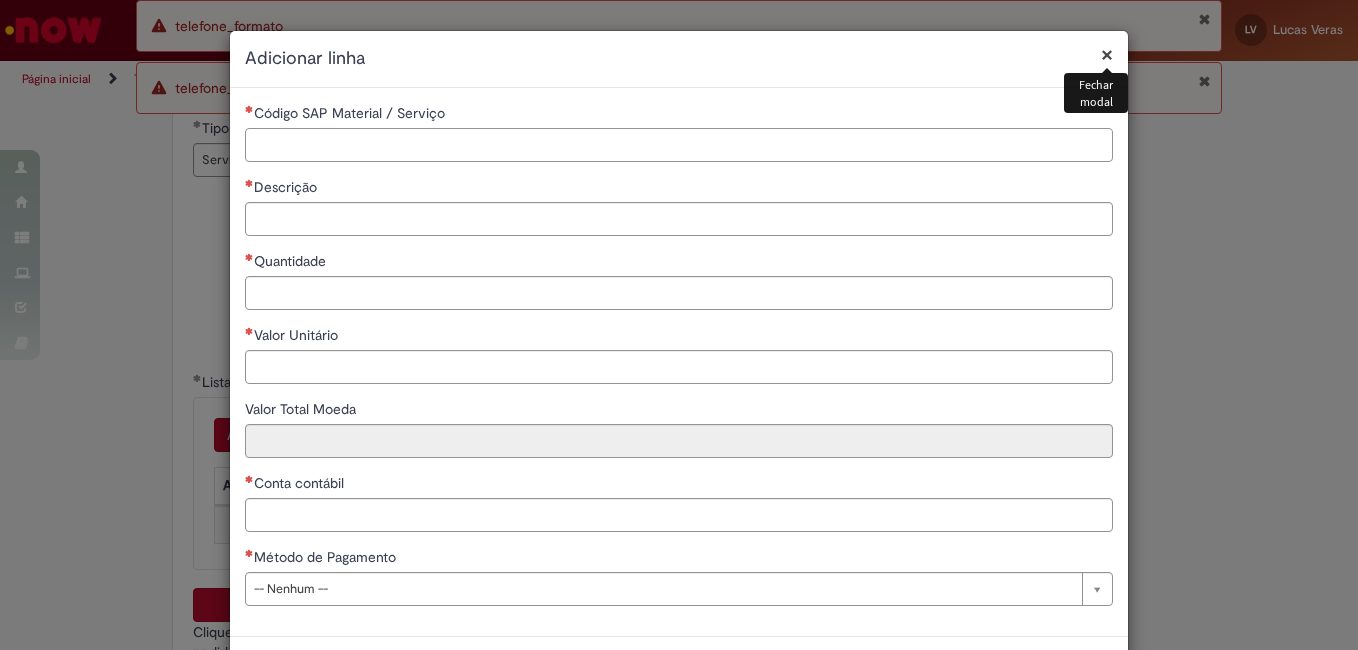 click on "Código SAP Material / Serviço" at bounding box center (679, 145) 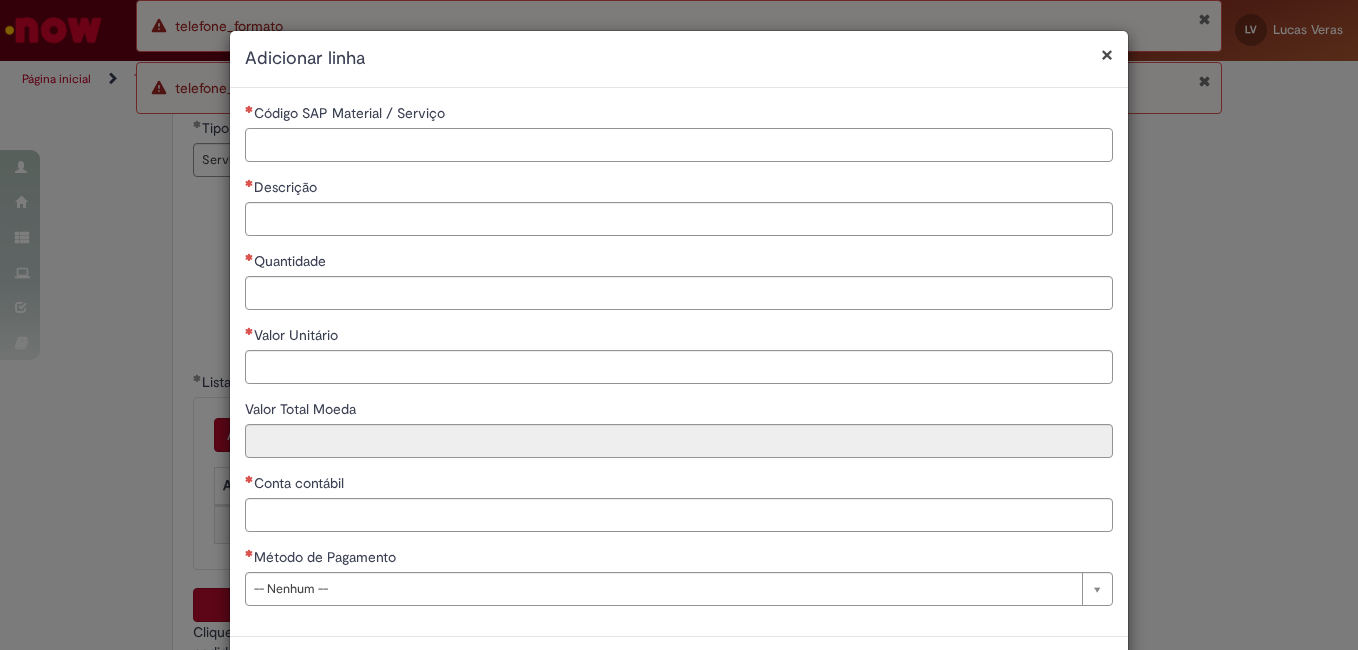 paste on "********" 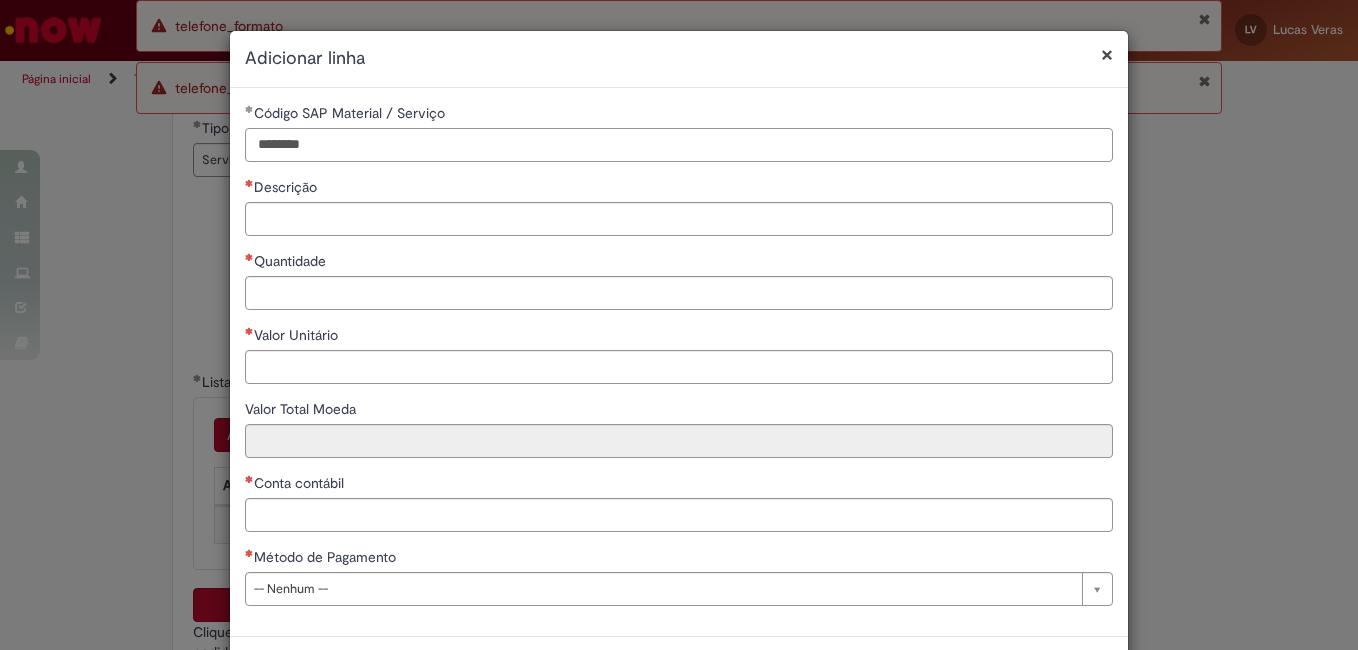 type on "********" 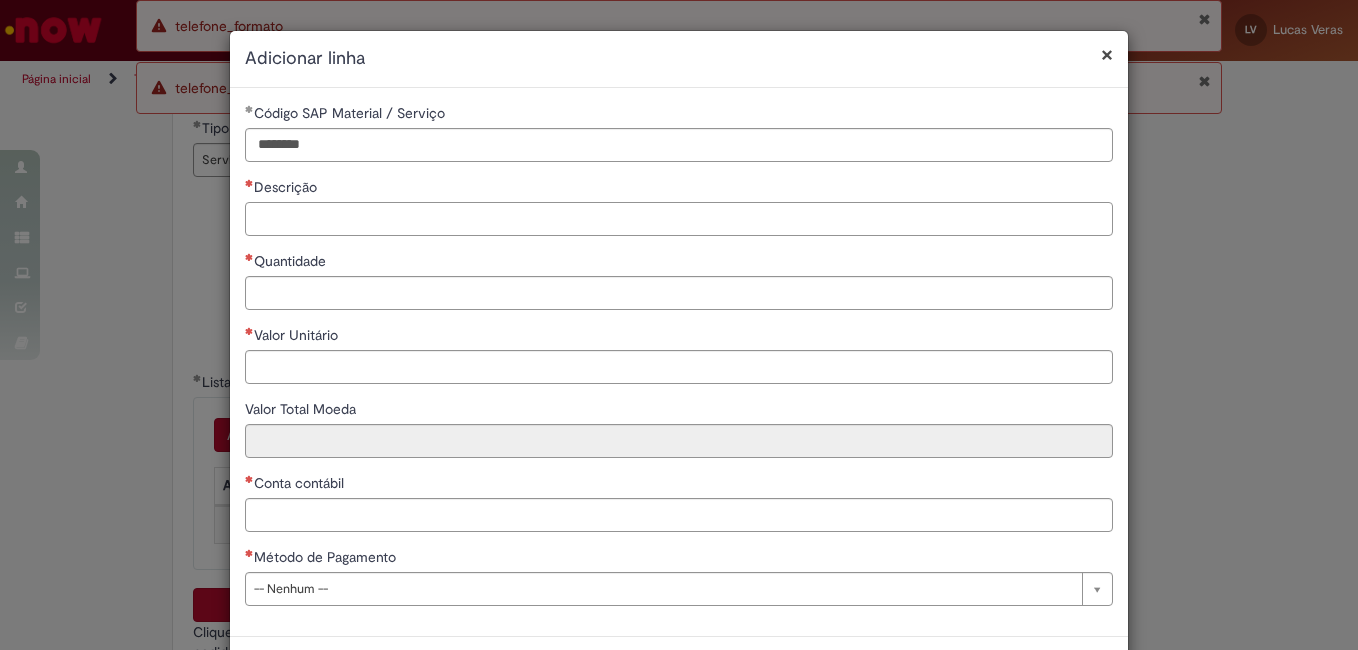 click on "Descrição" at bounding box center [679, 219] 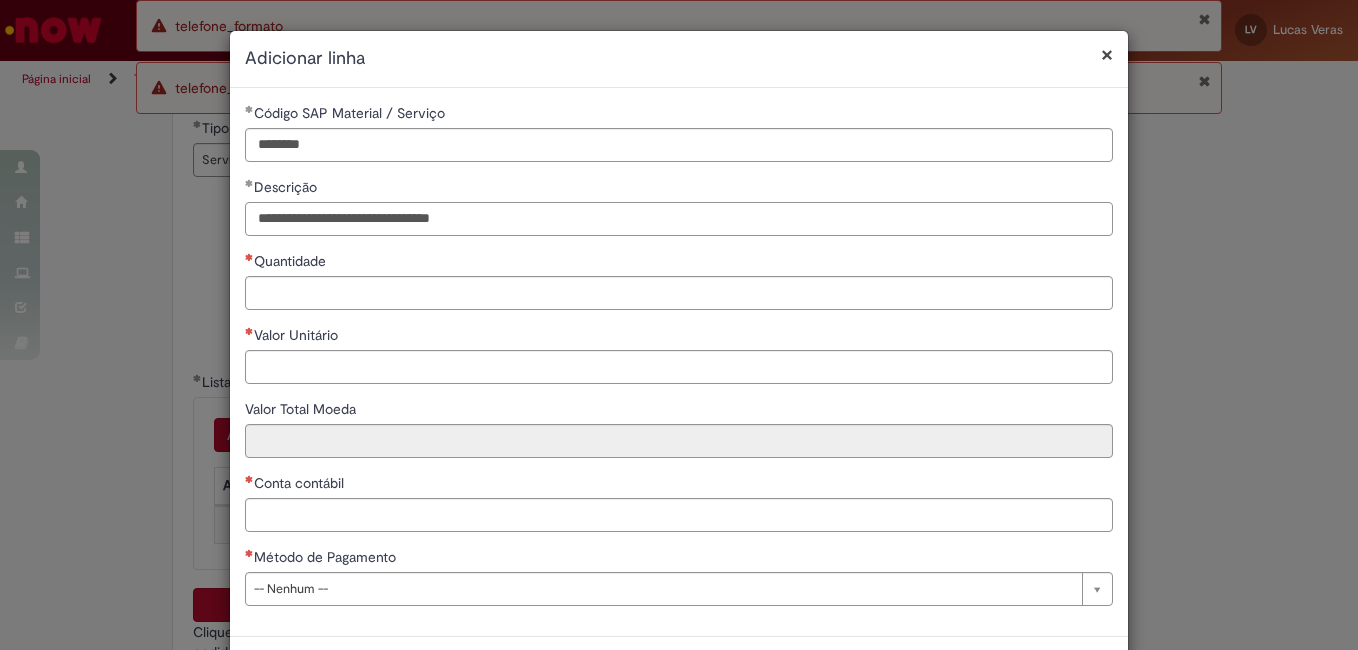 type on "**********" 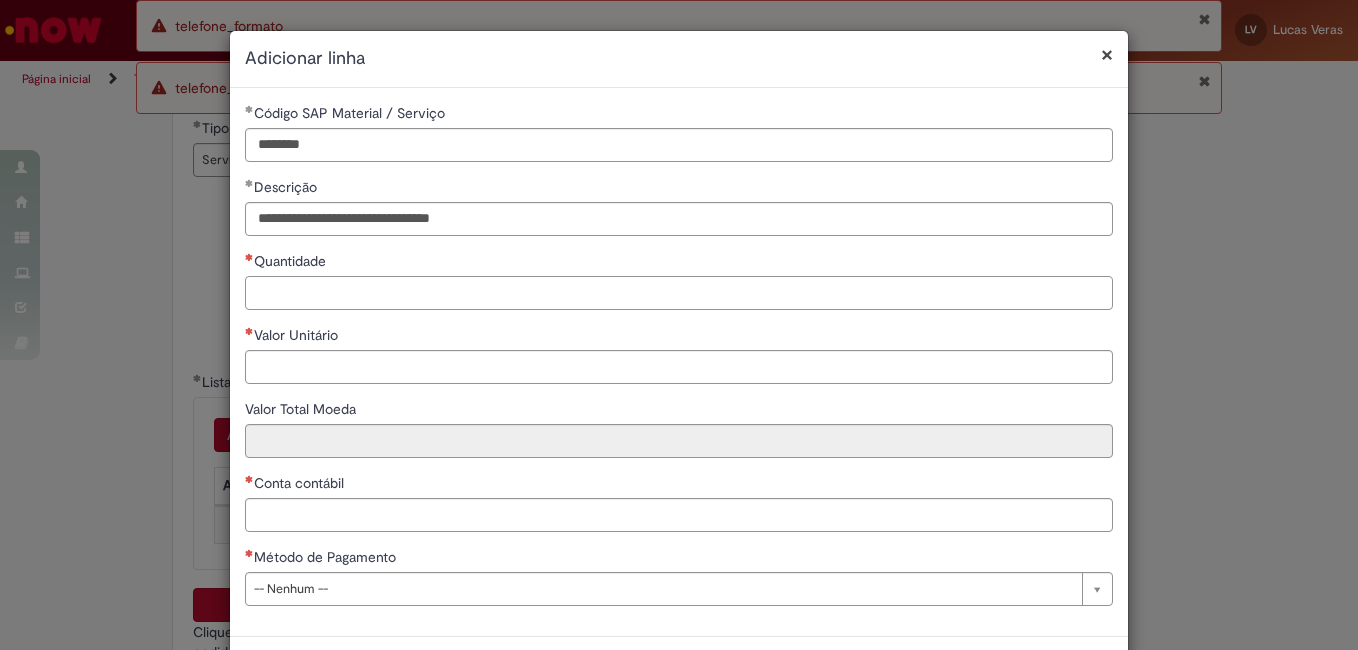 click on "Quantidade" at bounding box center [679, 293] 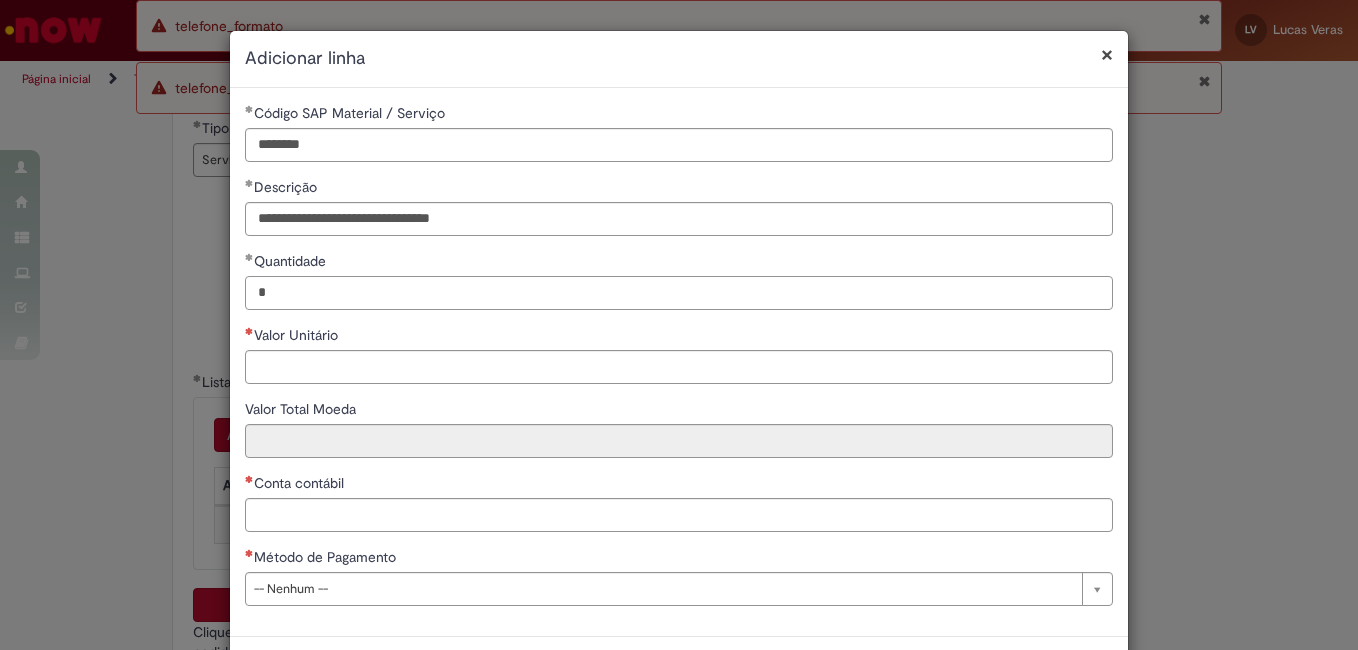 type on "*" 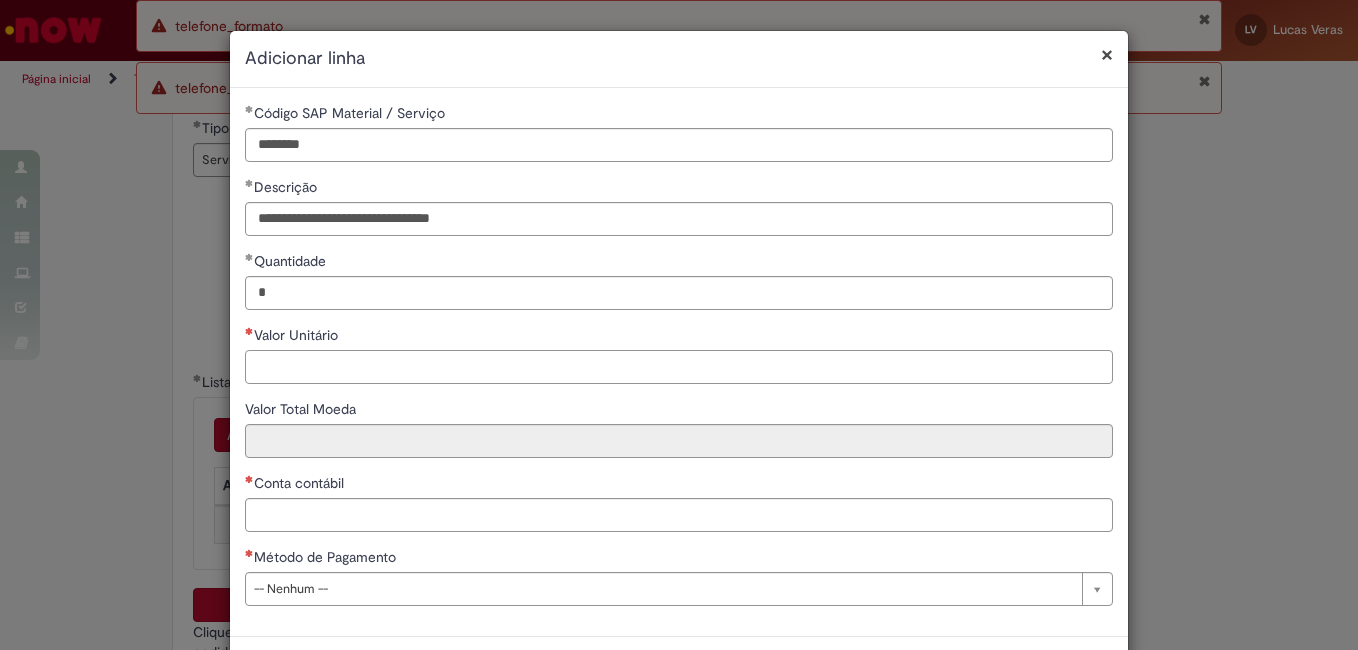 click on "Valor Unitário" at bounding box center (679, 367) 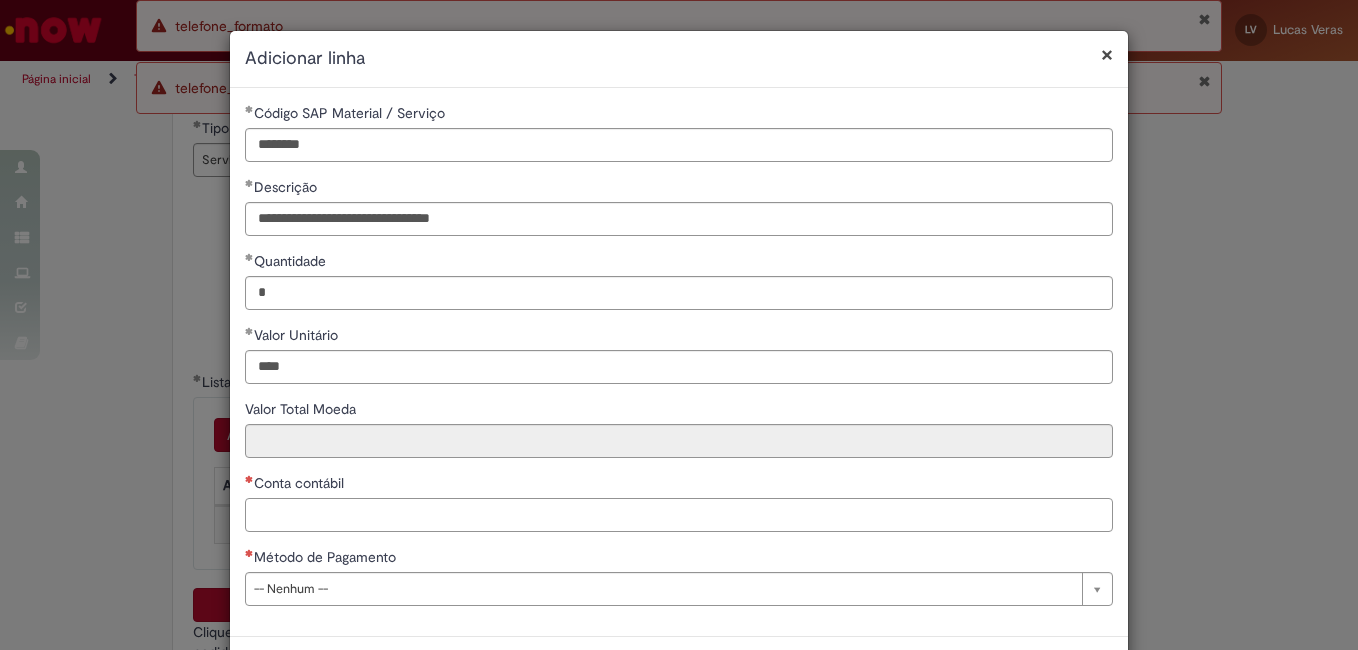 type on "********" 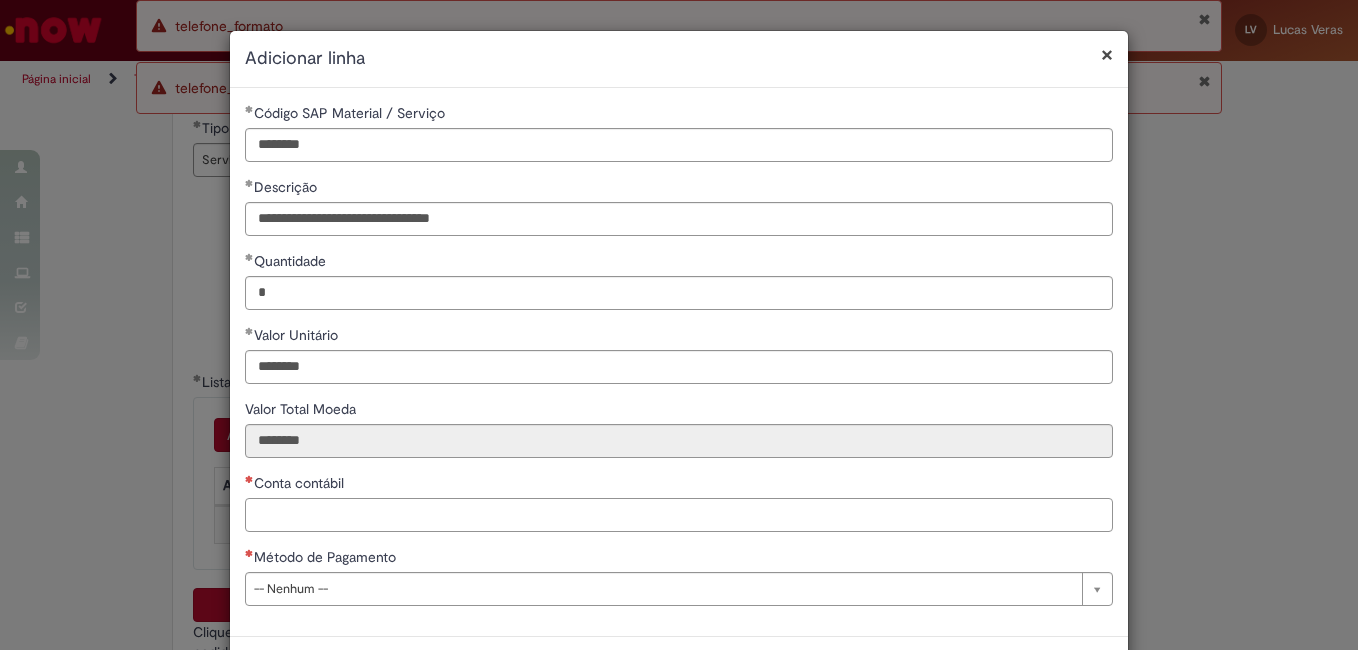 click on "Conta contábil" at bounding box center (679, 515) 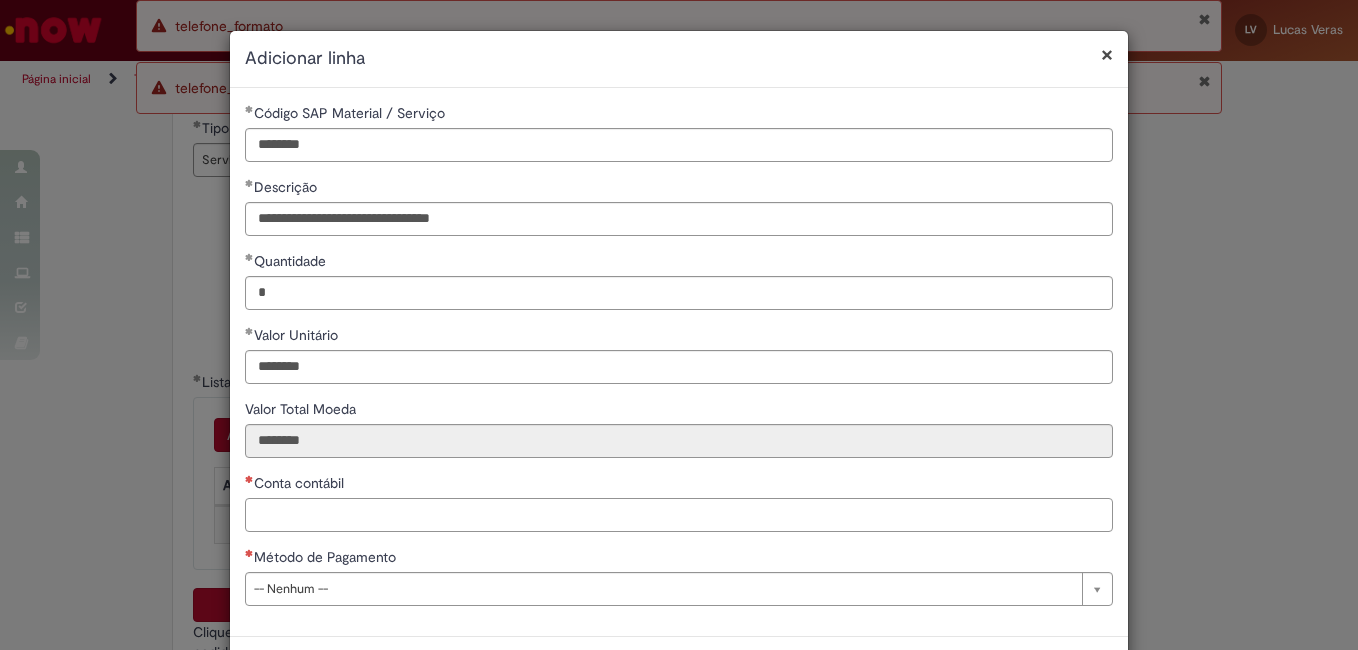 paste on "********" 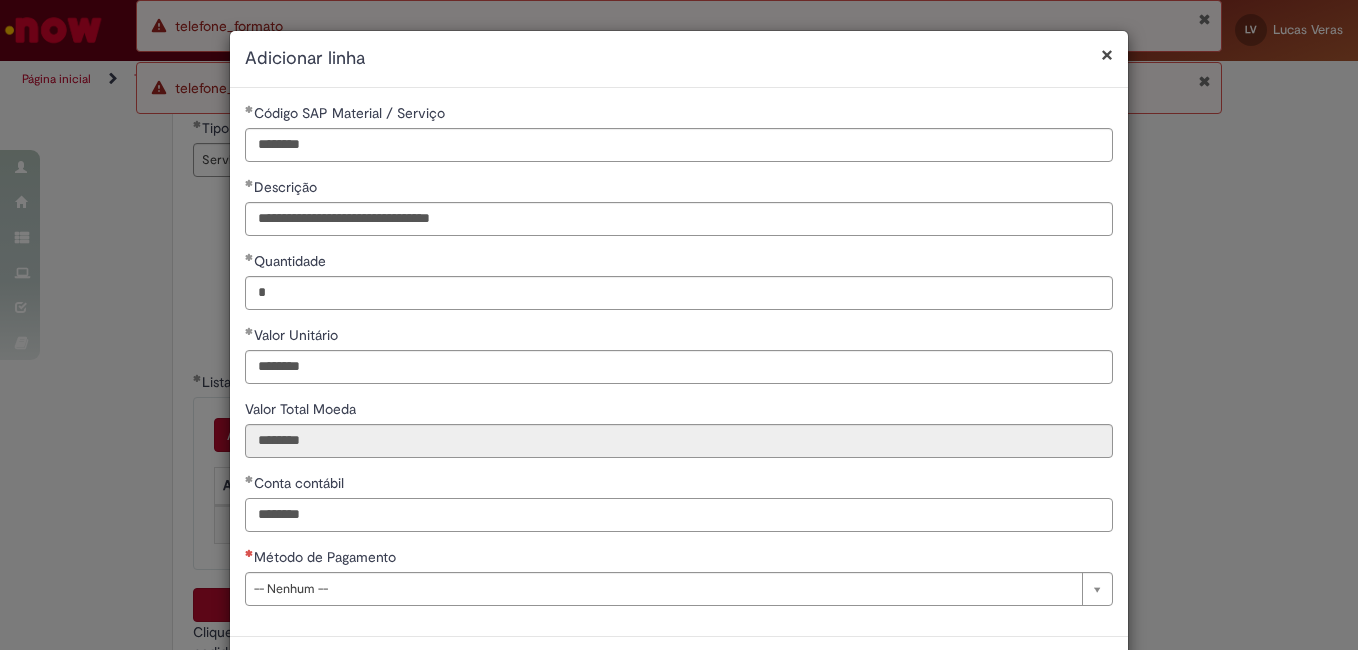 type on "********" 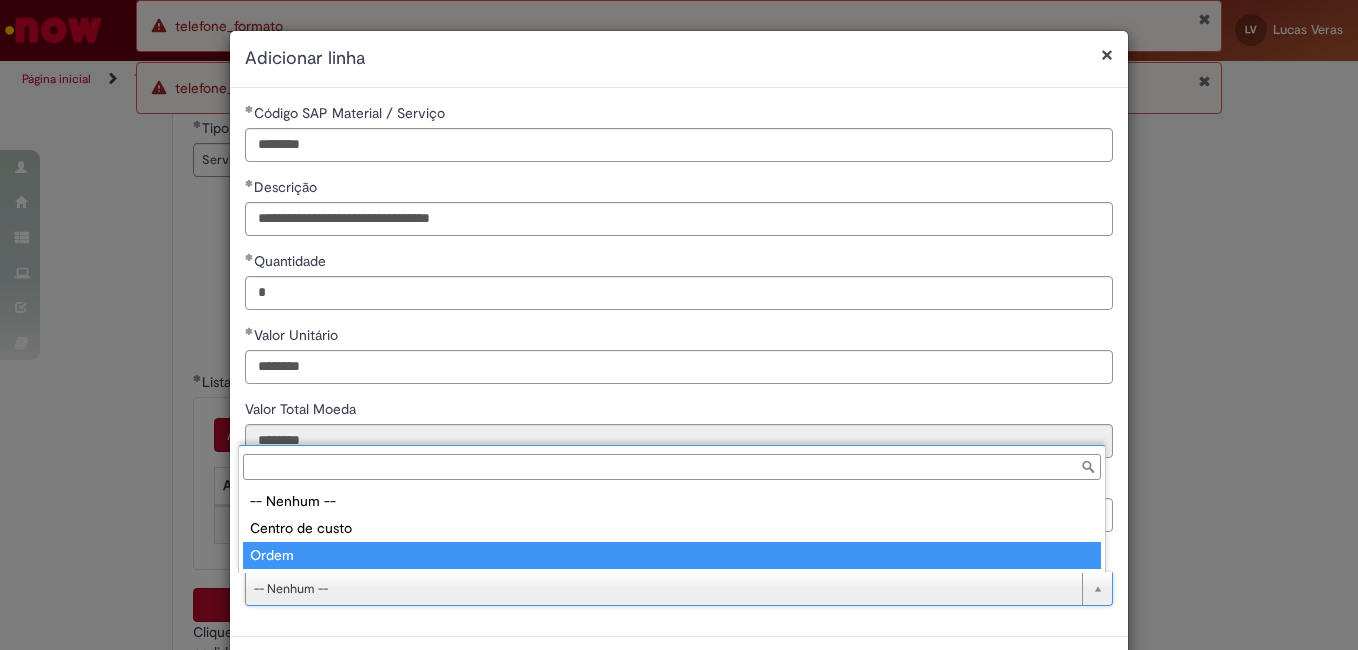 type on "*****" 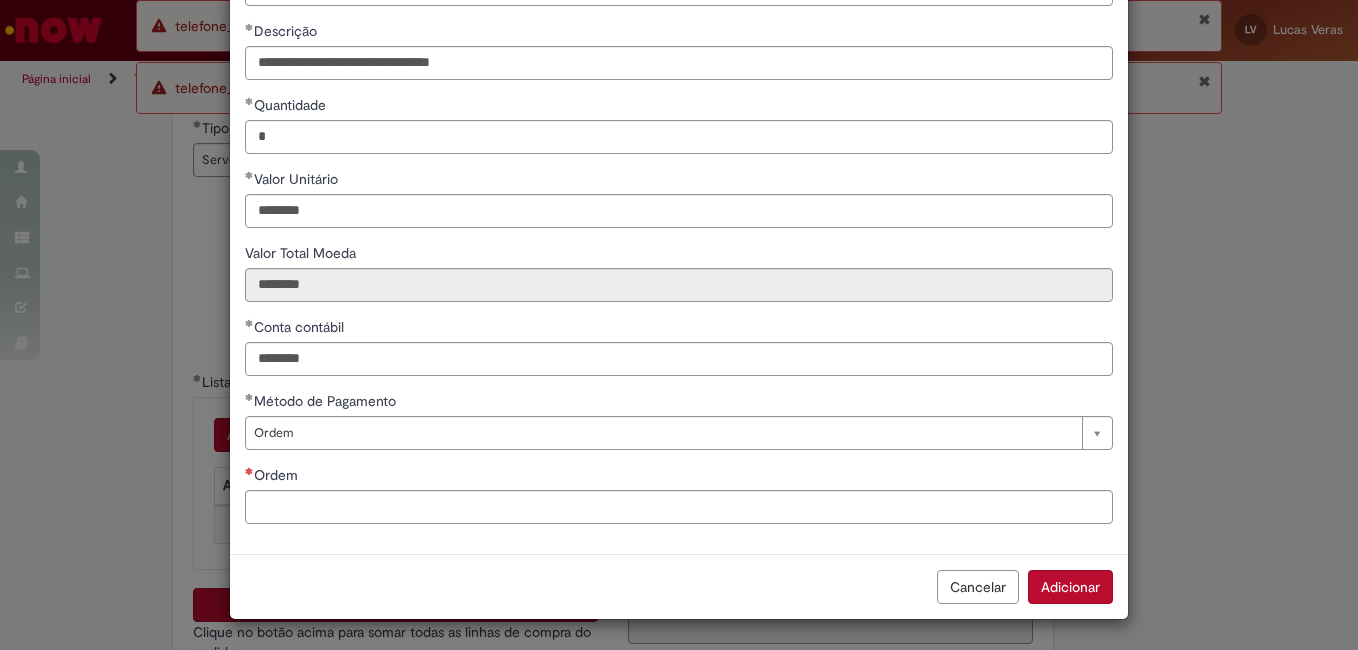 click on "**********" at bounding box center [679, 243] 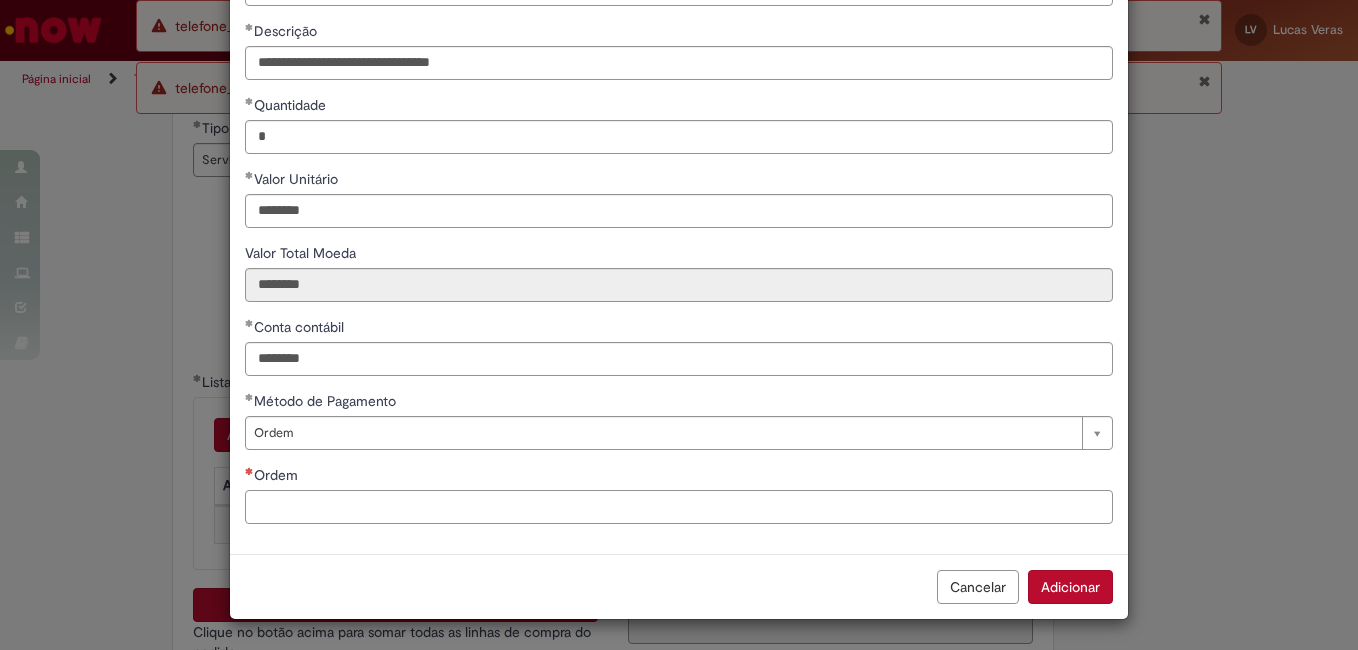 scroll, scrollTop: 156, scrollLeft: 0, axis: vertical 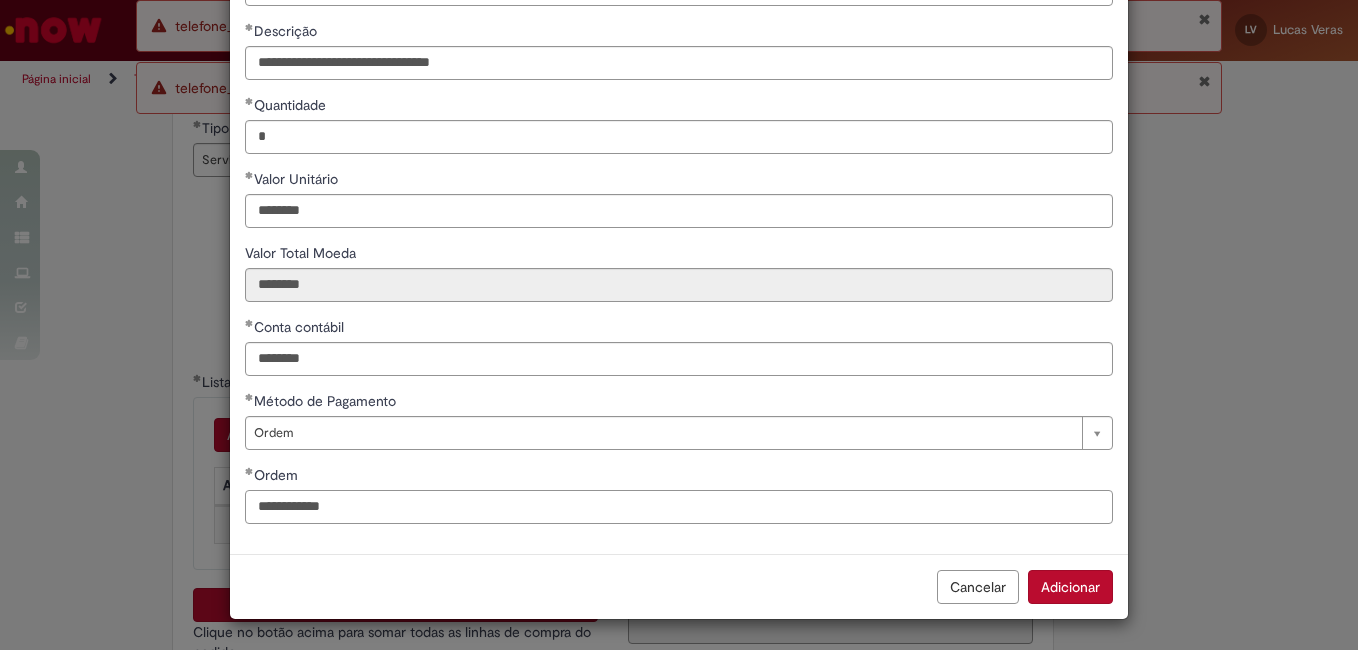 type on "**********" 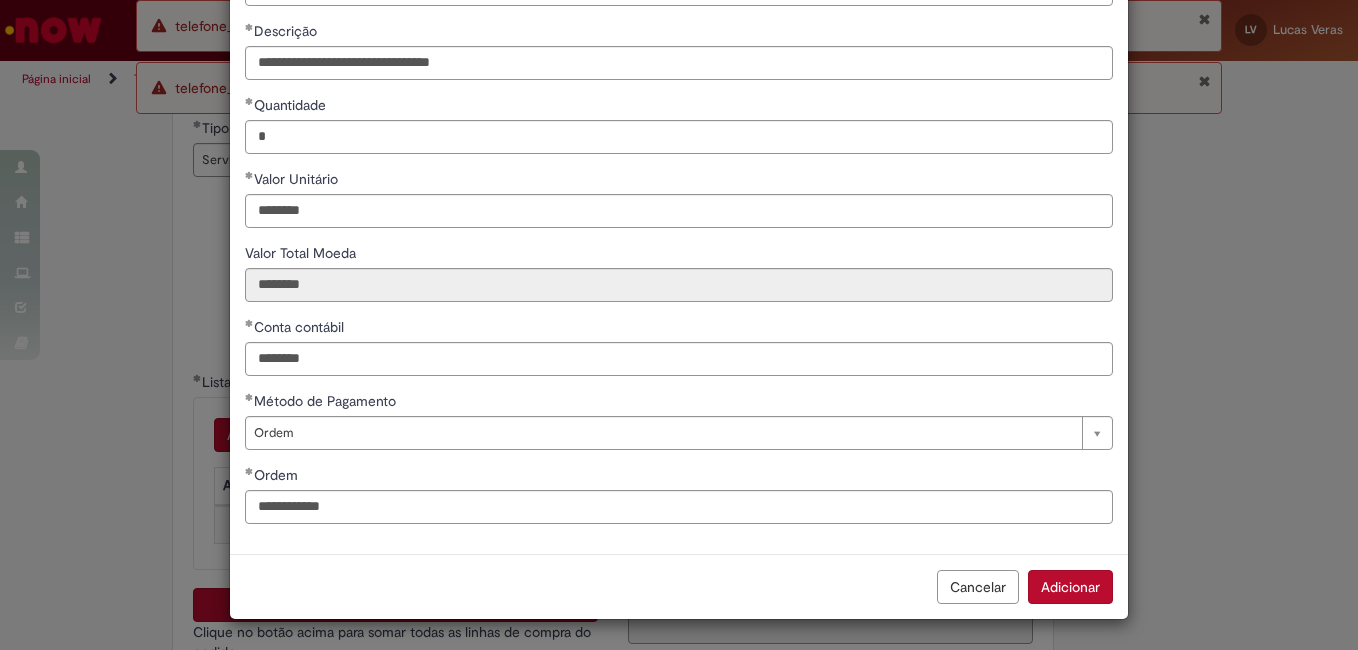 click on "Adicionar" at bounding box center [1070, 587] 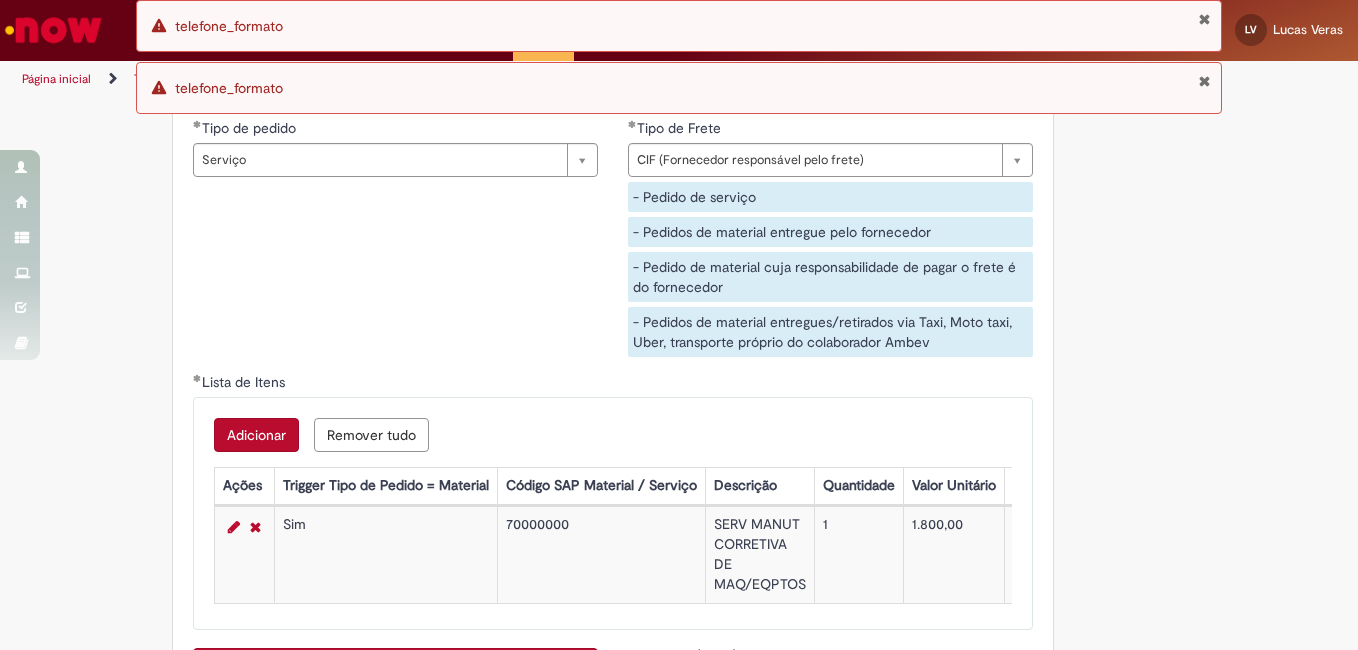 scroll, scrollTop: 3618, scrollLeft: 0, axis: vertical 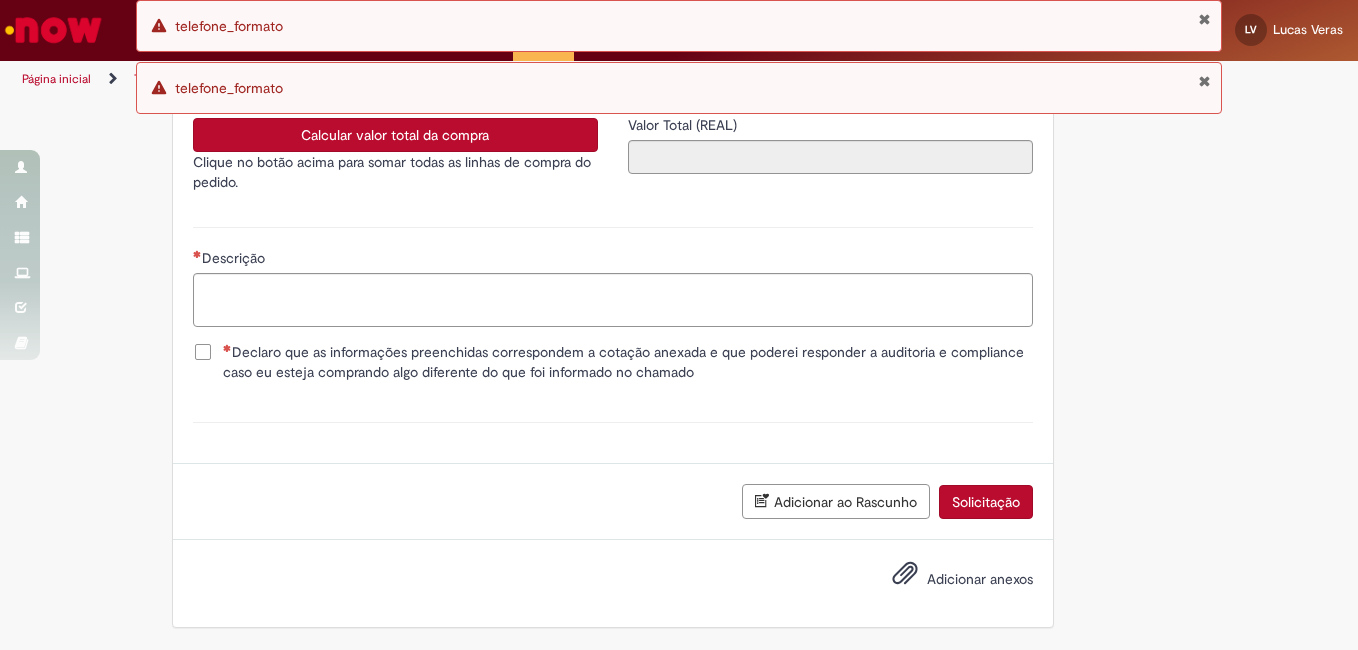 click on "Declaro que as informações preenchidas correspondem a cotação anexada e que poderei responder a auditoria e compliance caso eu esteja comprando algo diferente do que foi informado no chamado" at bounding box center [613, 362] 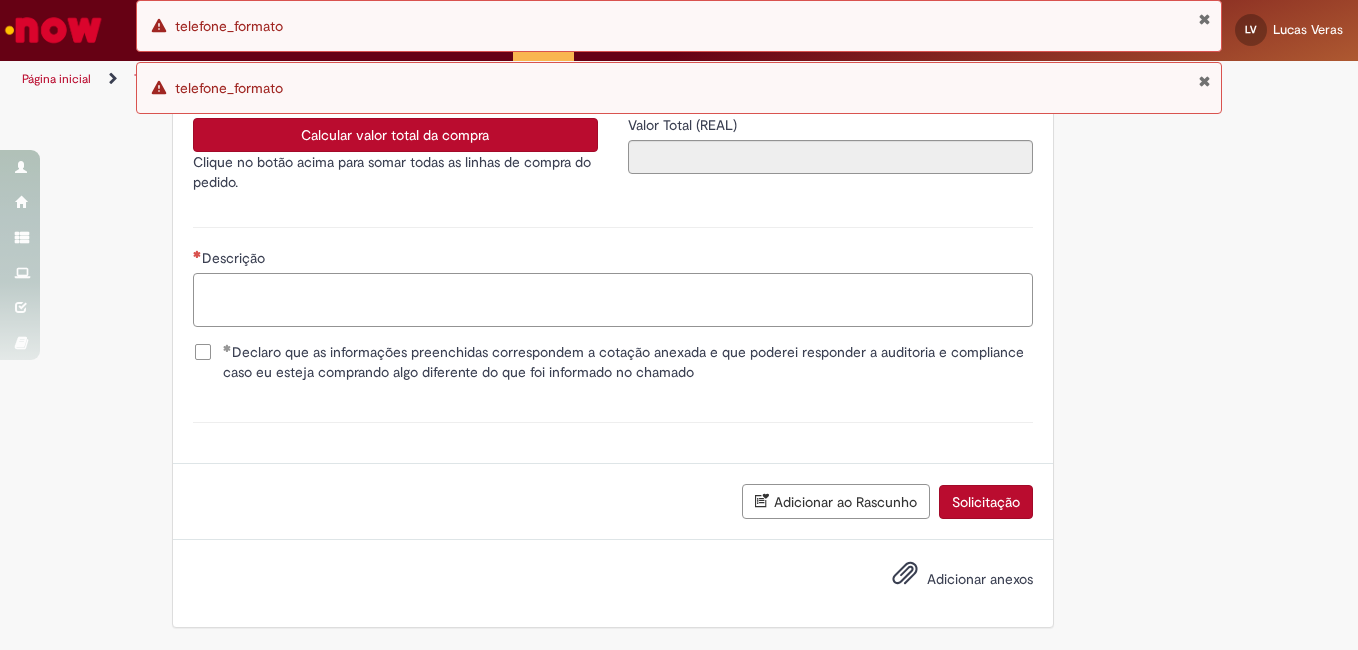 click on "Descrição" at bounding box center (613, 300) 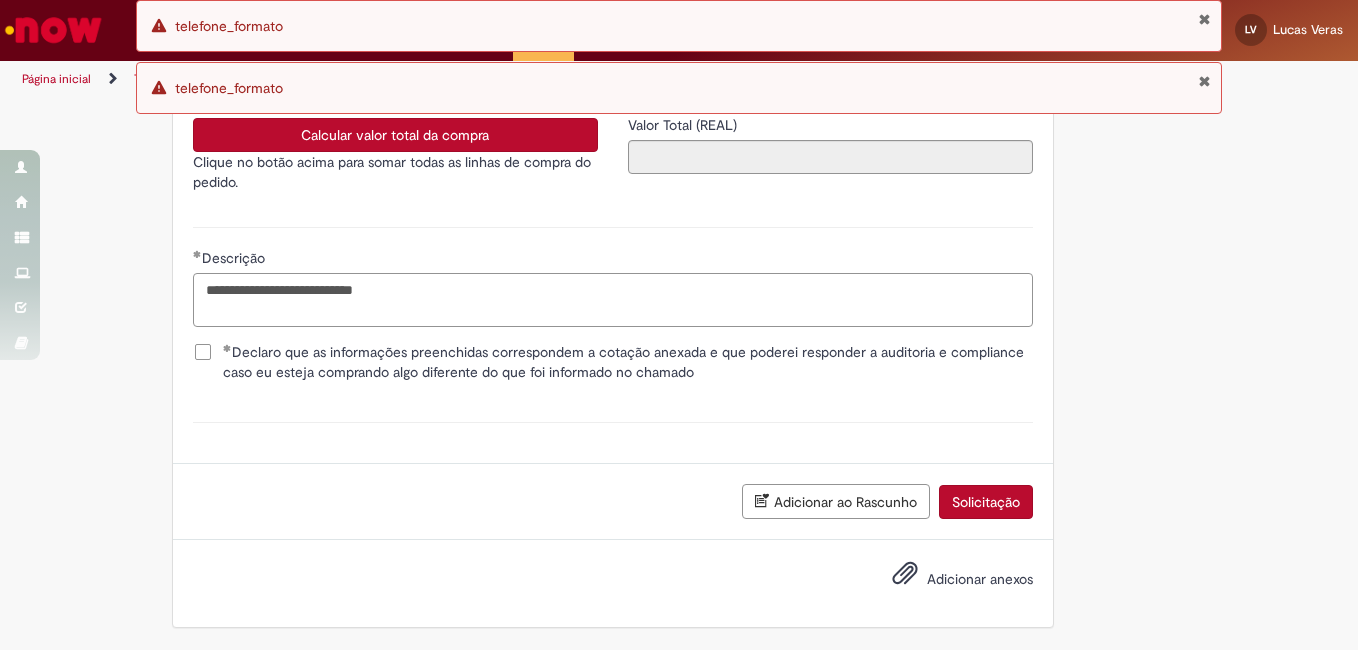 click on "**********" at bounding box center [613, 300] 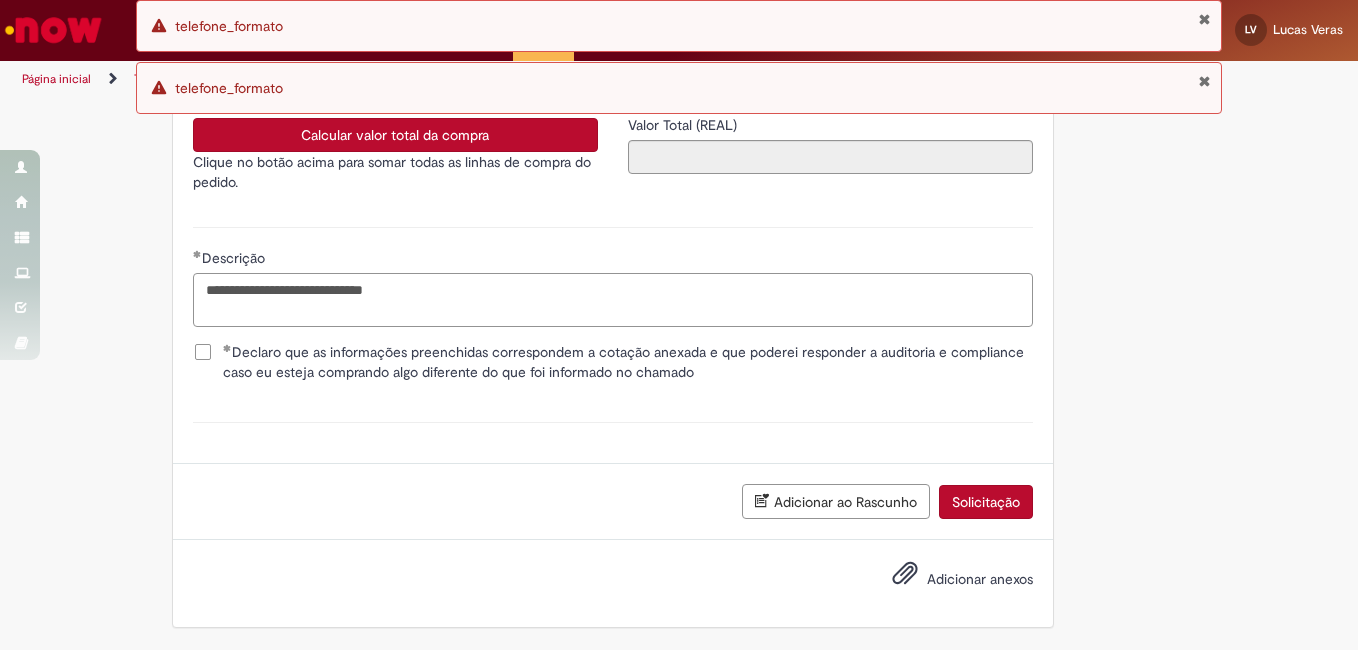 type on "**********" 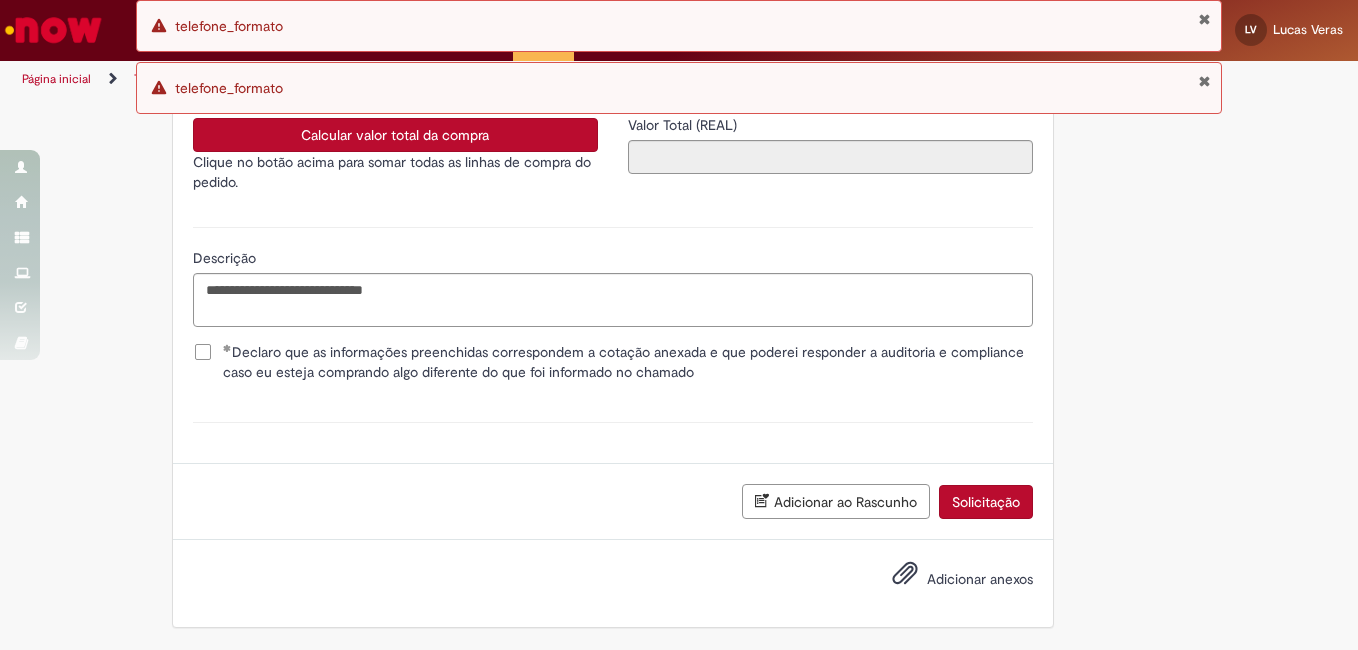 scroll, scrollTop: 3135, scrollLeft: 0, axis: vertical 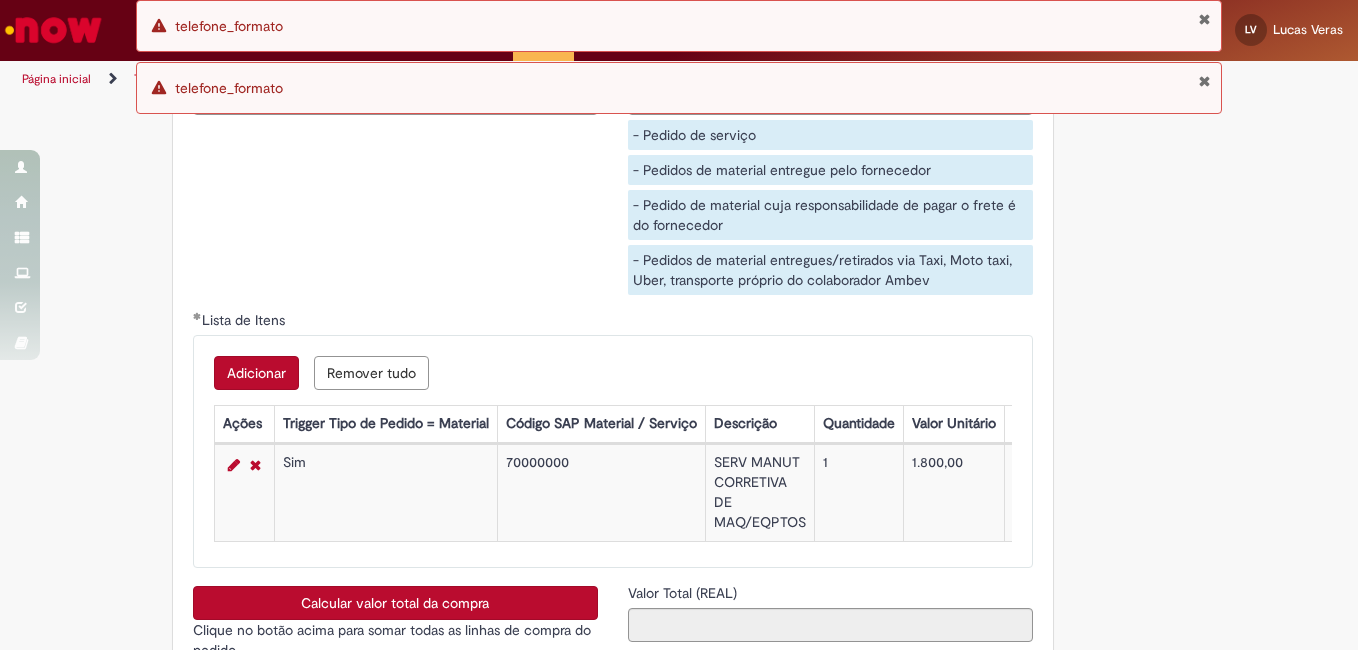 click on "Calcular valor total da compra" at bounding box center (395, 603) 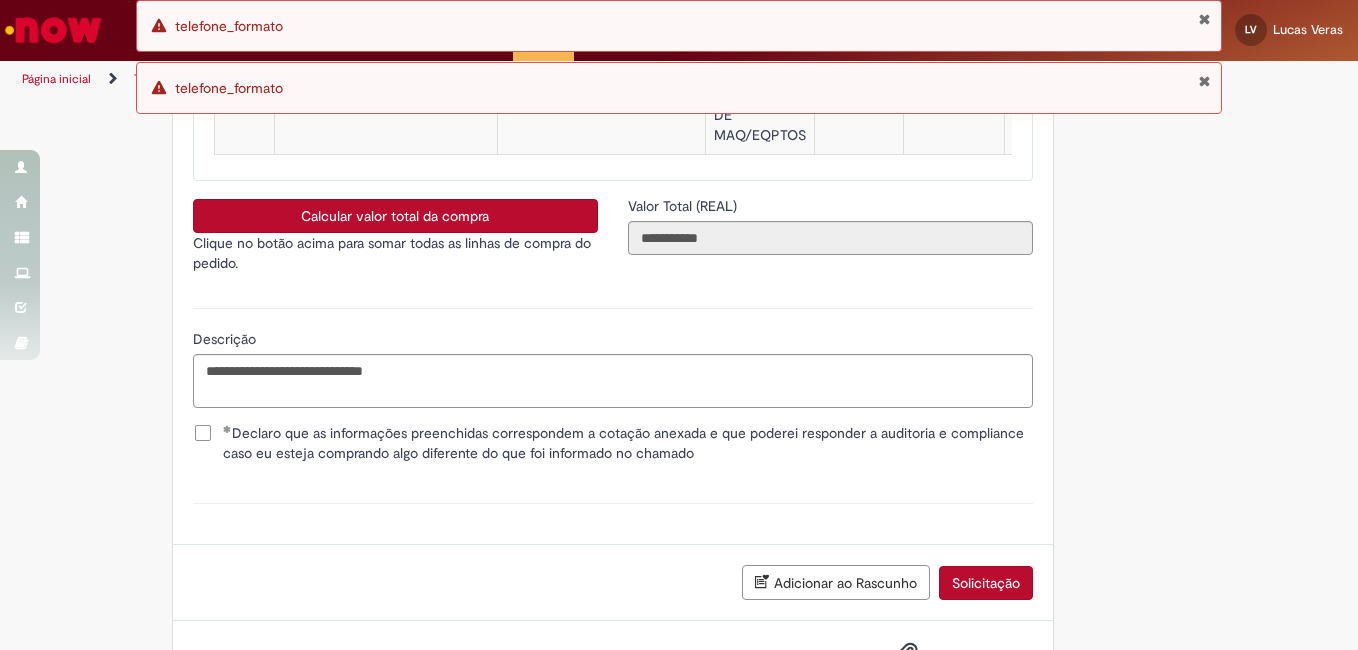 scroll, scrollTop: 3618, scrollLeft: 0, axis: vertical 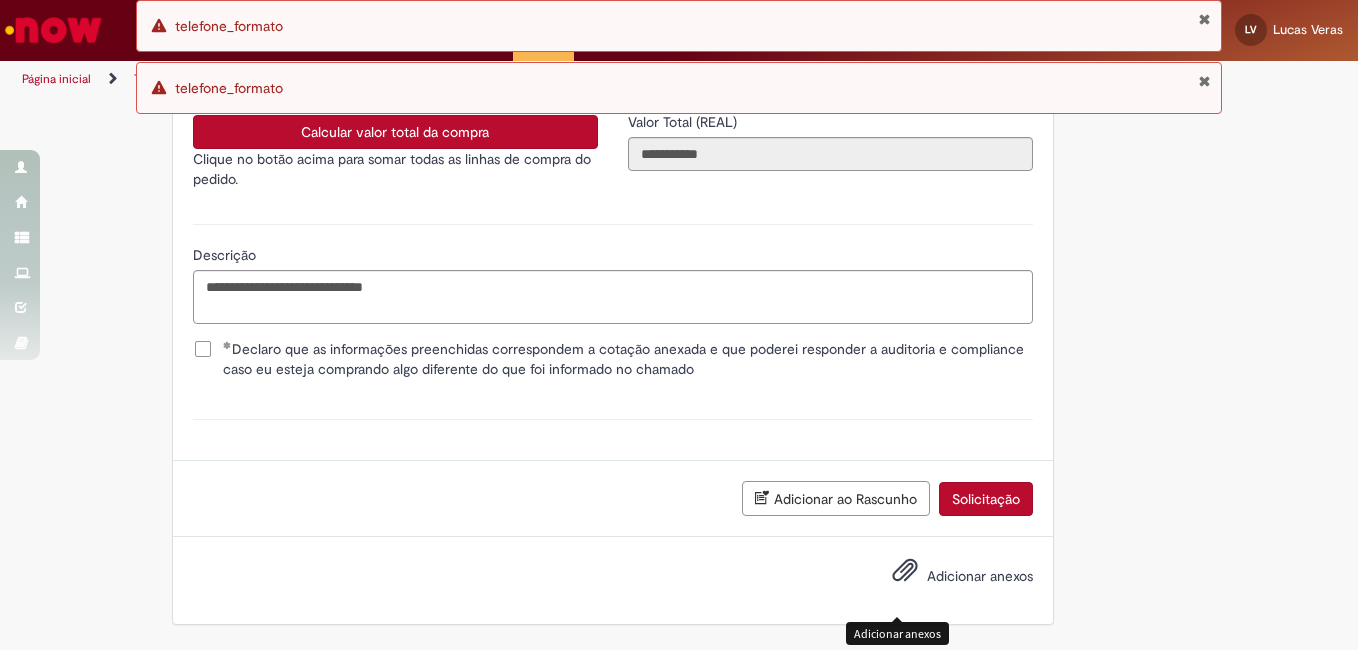 click at bounding box center [905, 571] 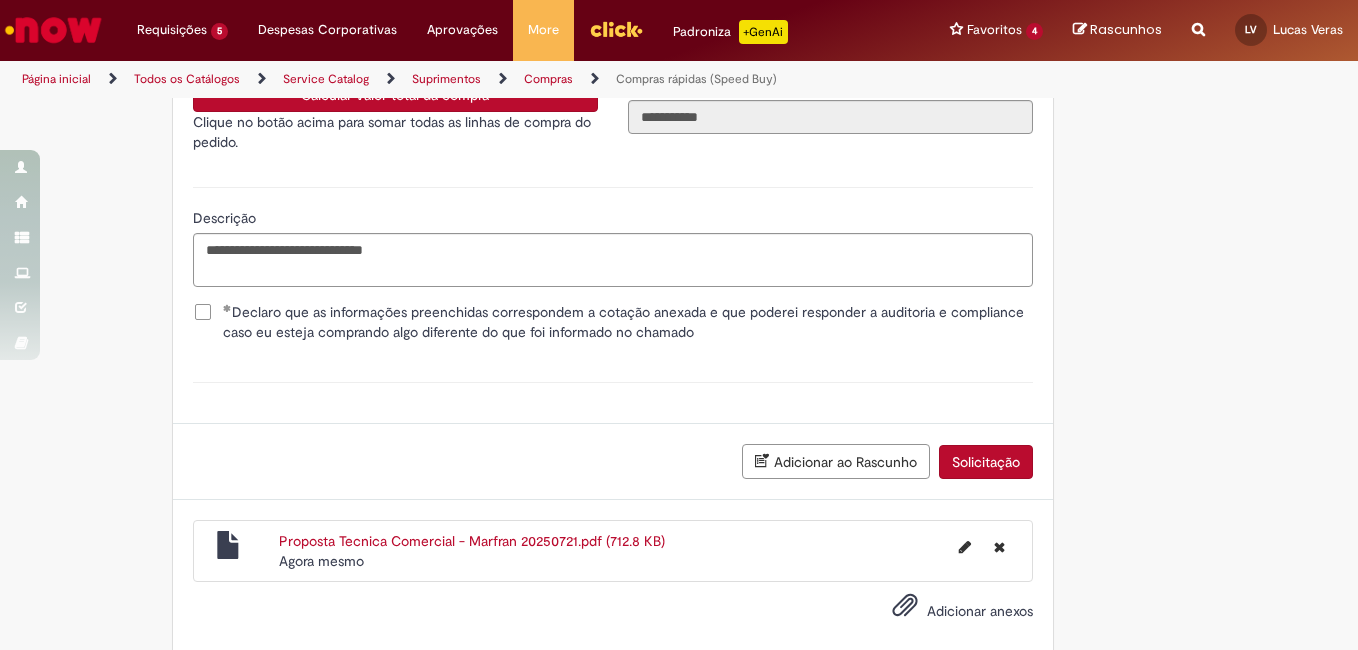 scroll, scrollTop: 3690, scrollLeft: 0, axis: vertical 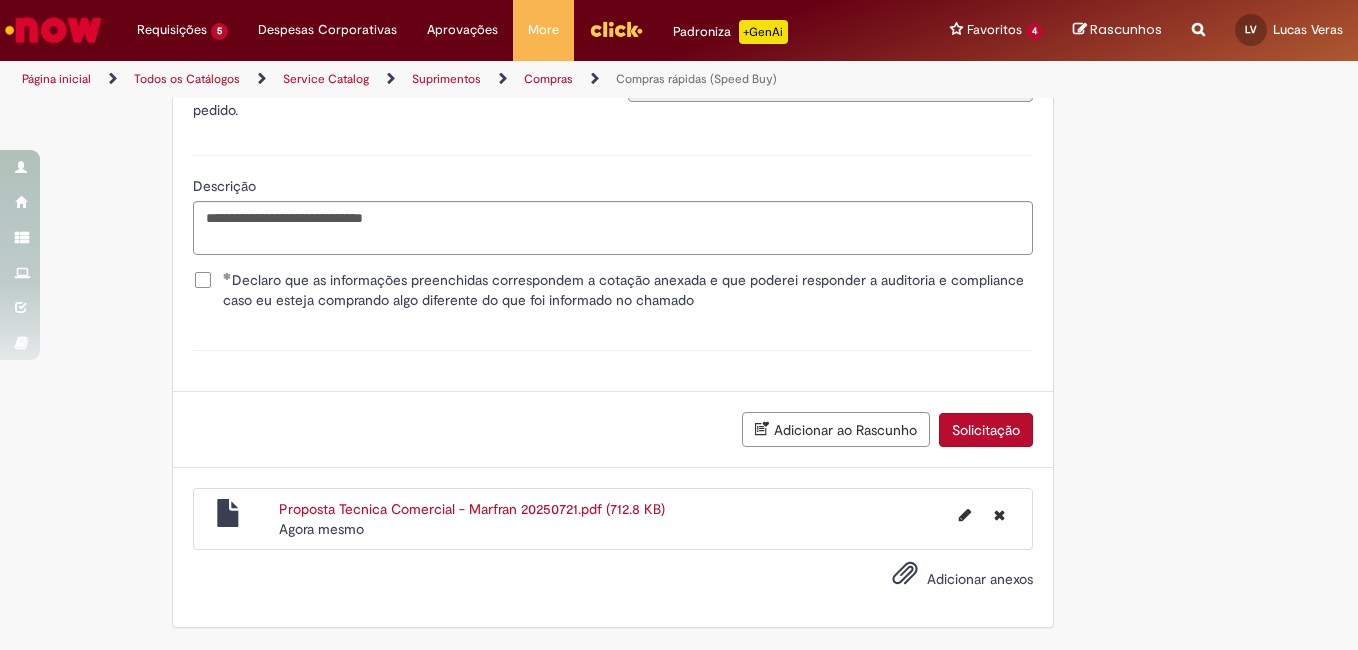 click on "Solicitação" at bounding box center [986, 430] 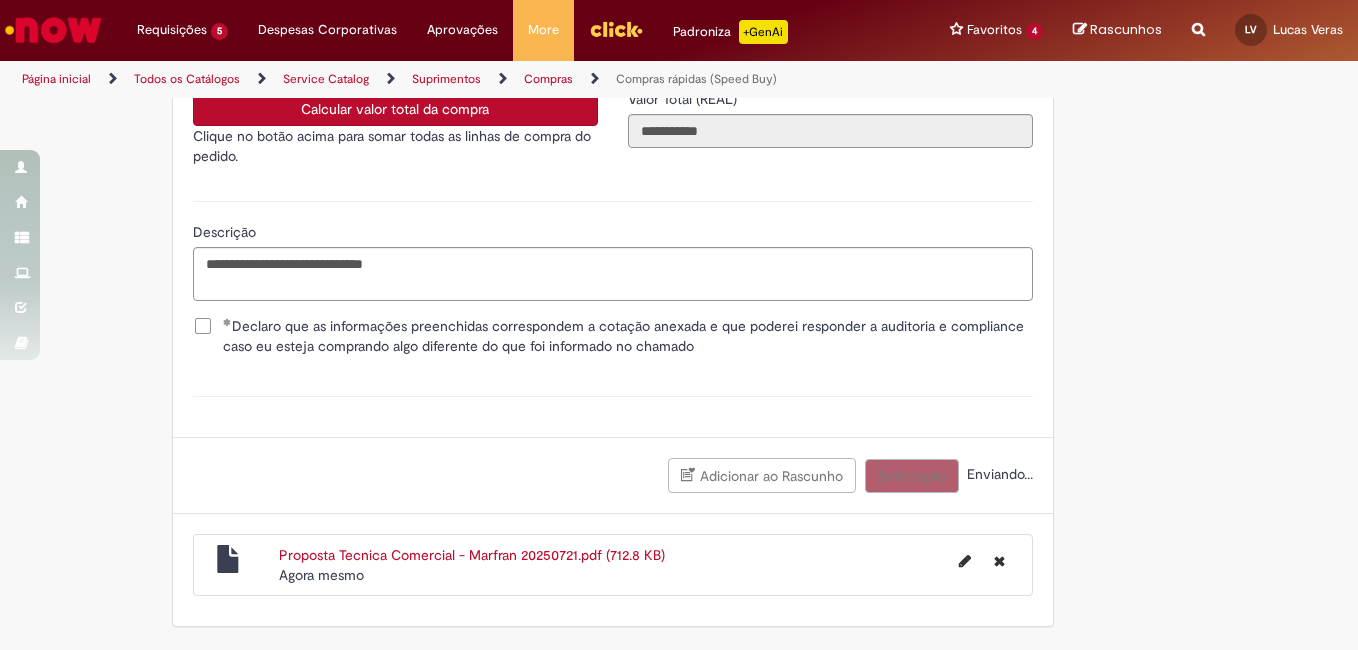 scroll, scrollTop: 3644, scrollLeft: 0, axis: vertical 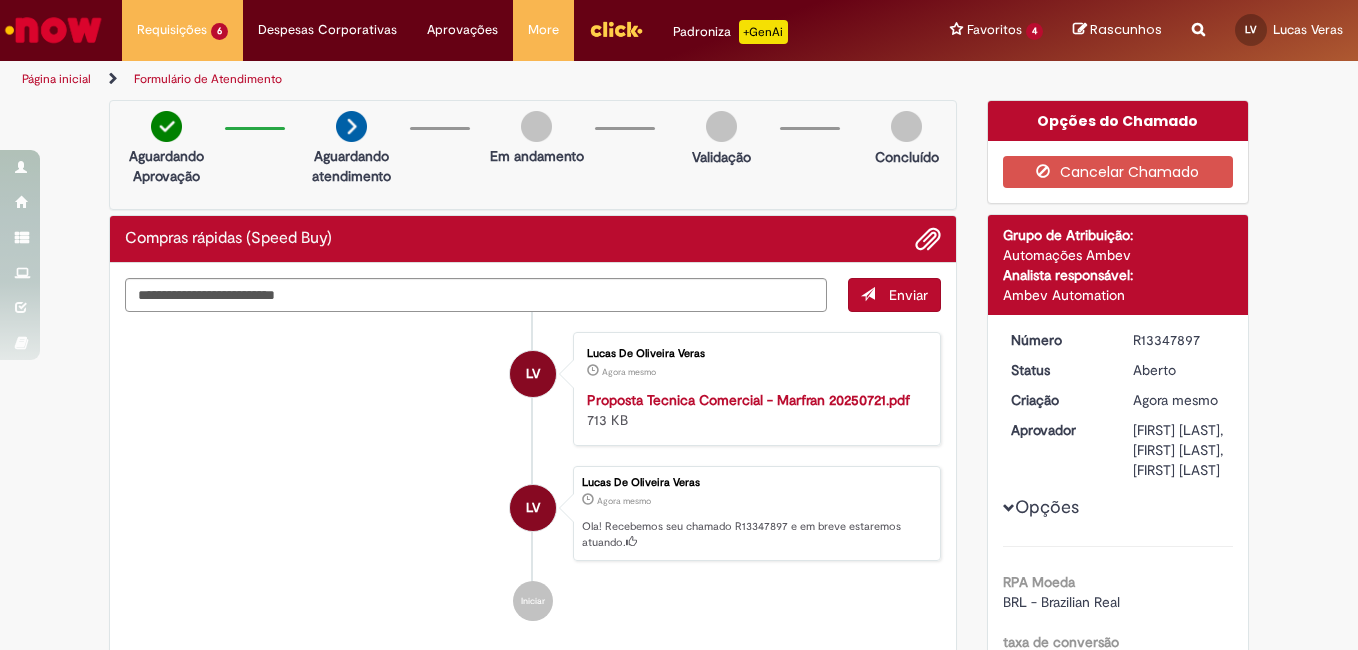 drag, startPoint x: 1119, startPoint y: 339, endPoint x: 1190, endPoint y: 337, distance: 71.02816 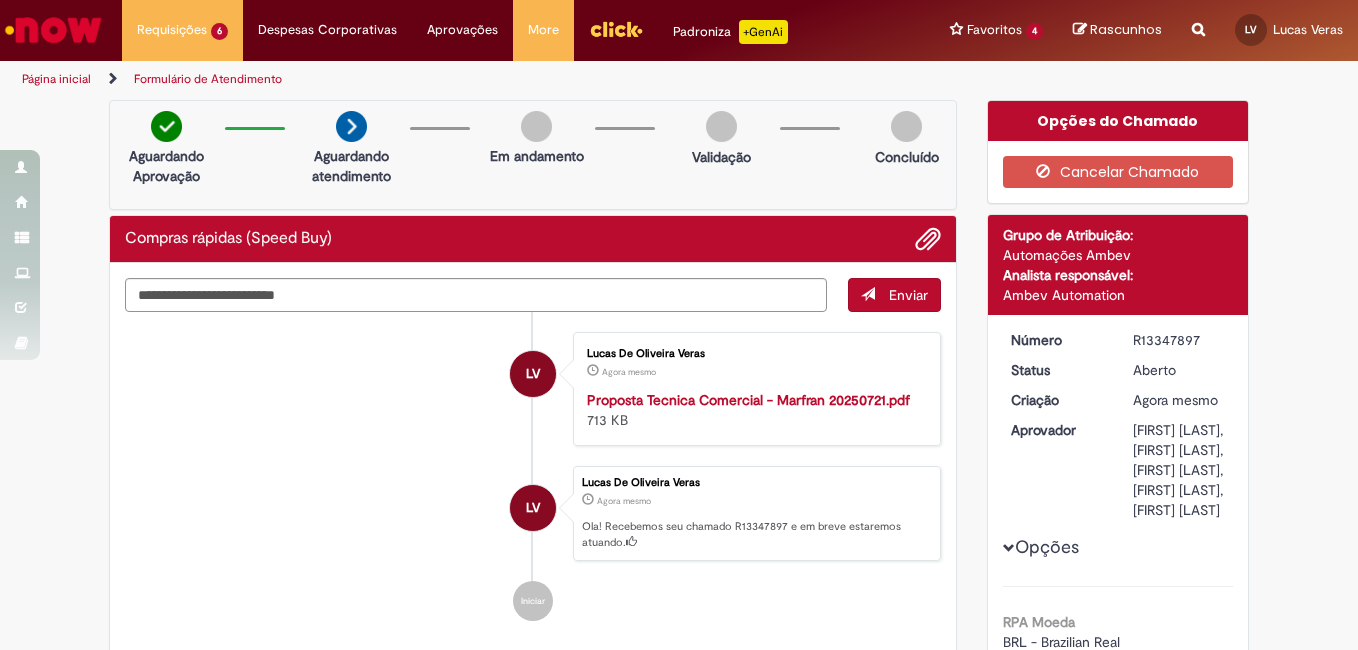 drag, startPoint x: 1127, startPoint y: 338, endPoint x: 1205, endPoint y: 340, distance: 78.025635 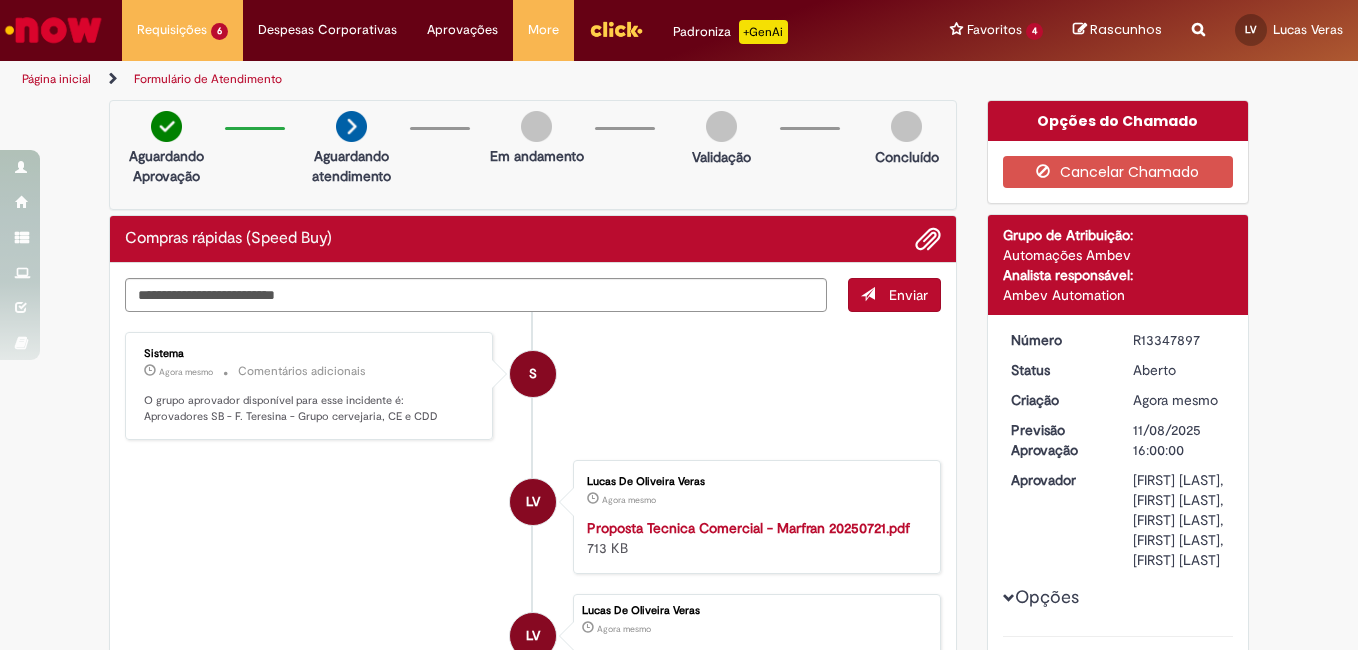 drag, startPoint x: 1124, startPoint y: 339, endPoint x: 1201, endPoint y: 343, distance: 77.10383 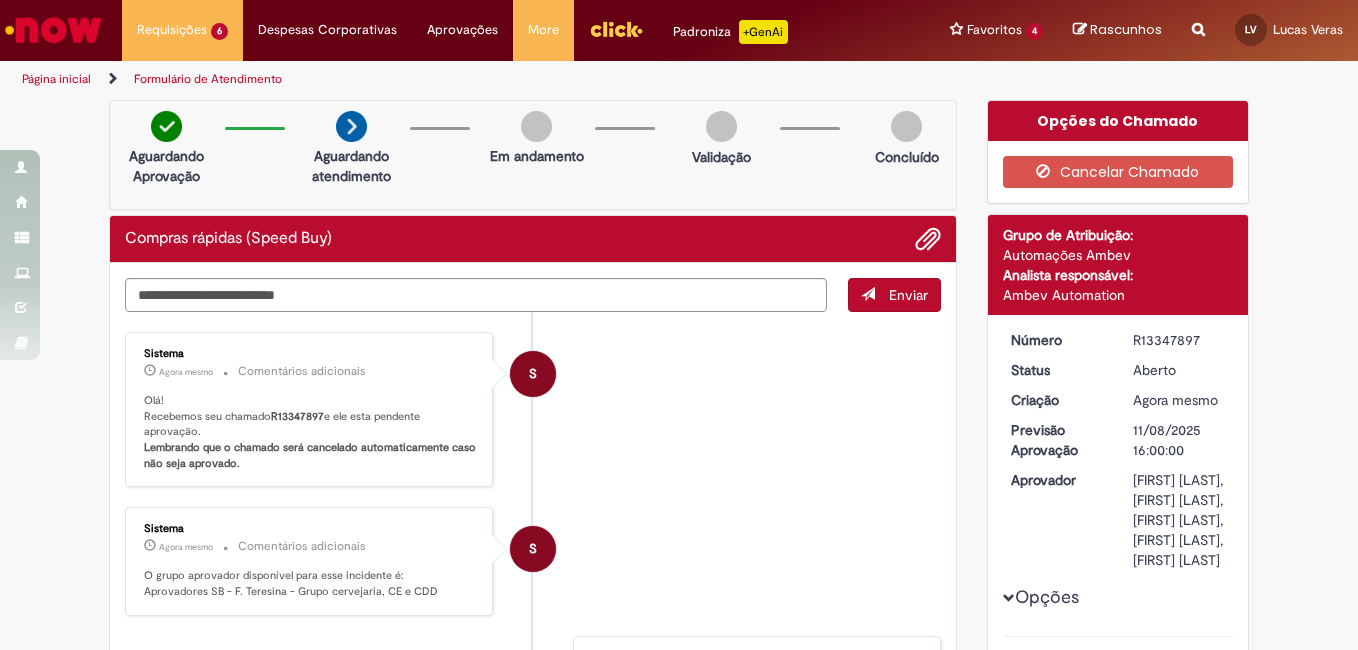 drag, startPoint x: 1194, startPoint y: 341, endPoint x: 1124, endPoint y: 342, distance: 70.00714 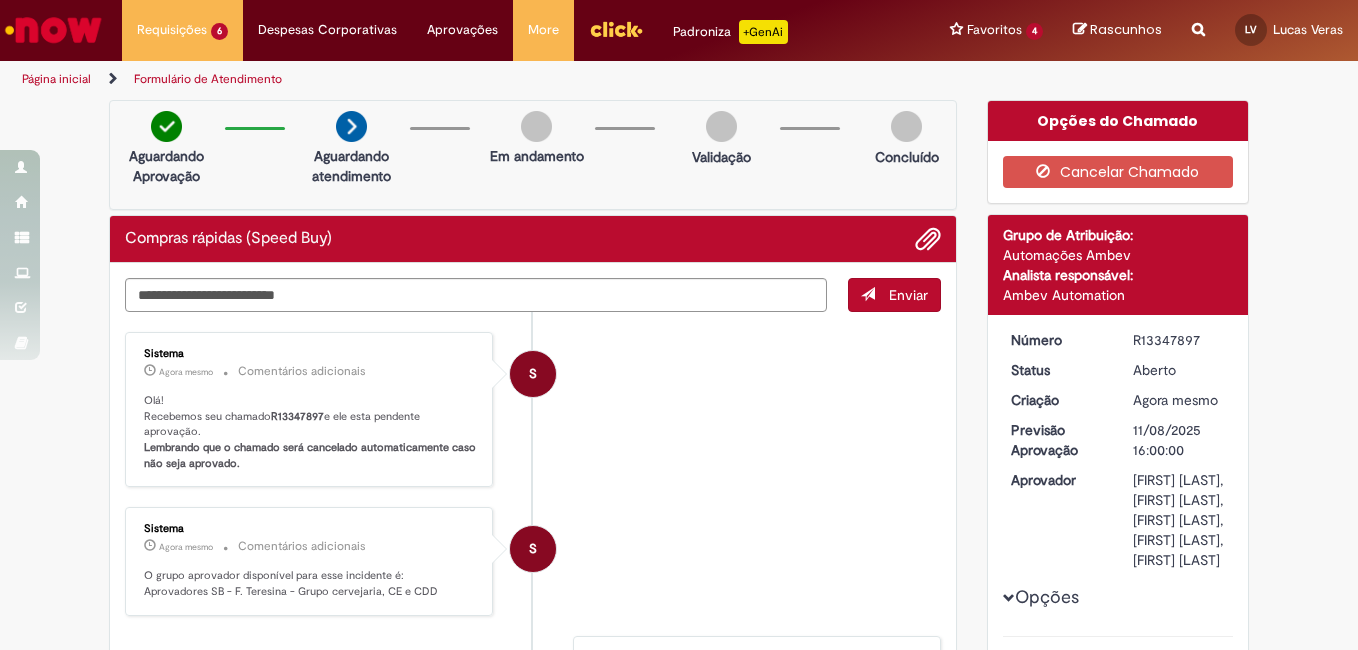 drag, startPoint x: 1124, startPoint y: 333, endPoint x: 1192, endPoint y: 335, distance: 68.0294 